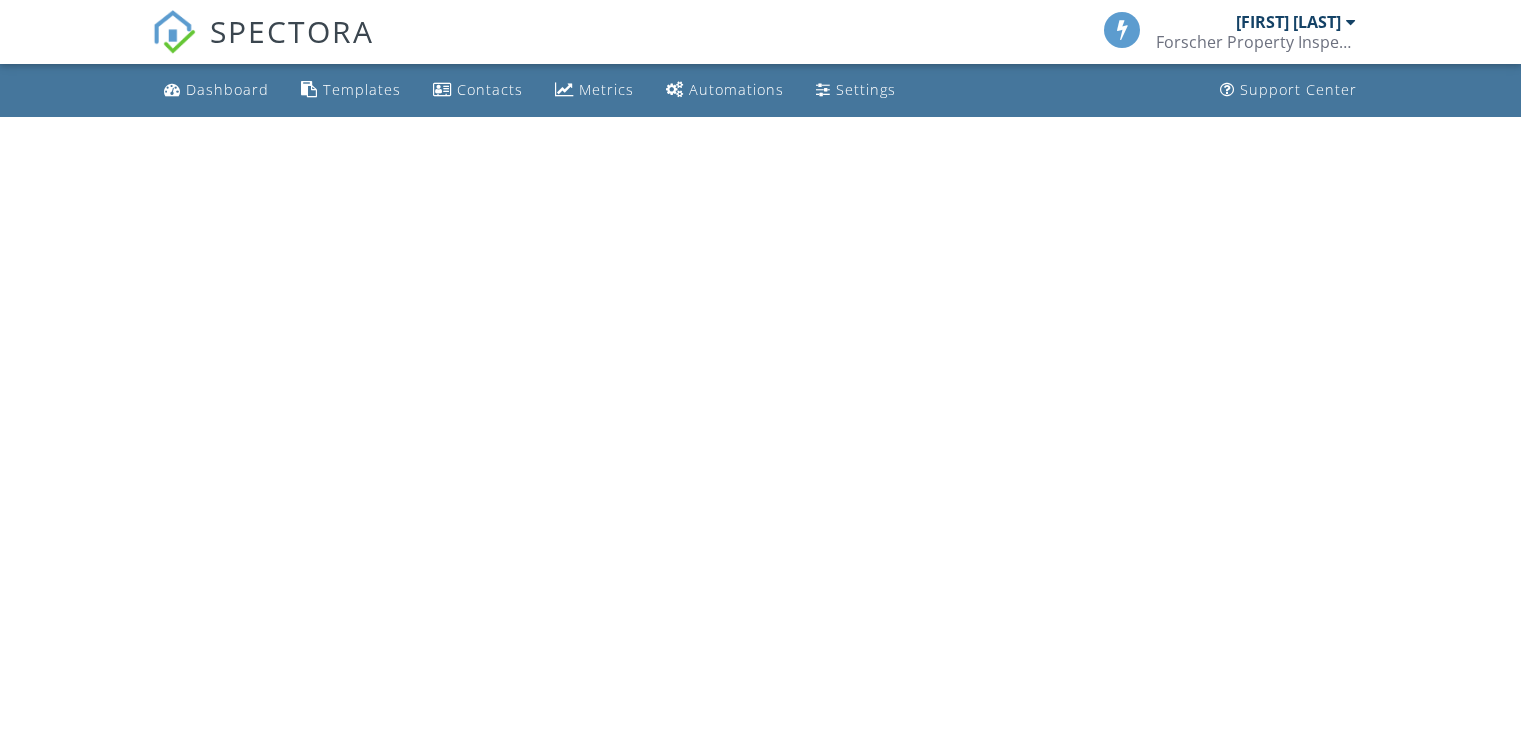 scroll, scrollTop: 0, scrollLeft: 0, axis: both 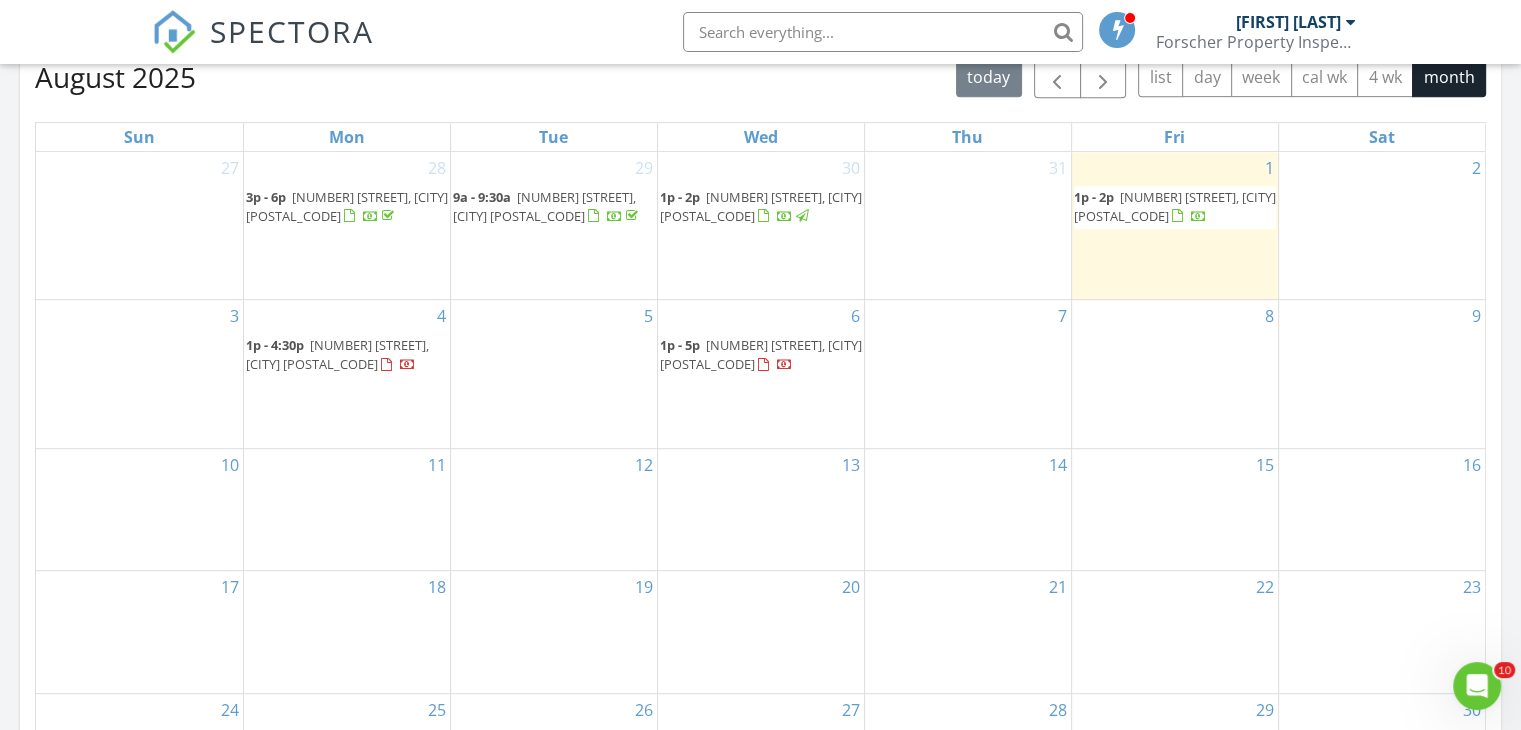 click on "2033 Aaron Pl, Clearwater 33760" at bounding box center (337, 354) 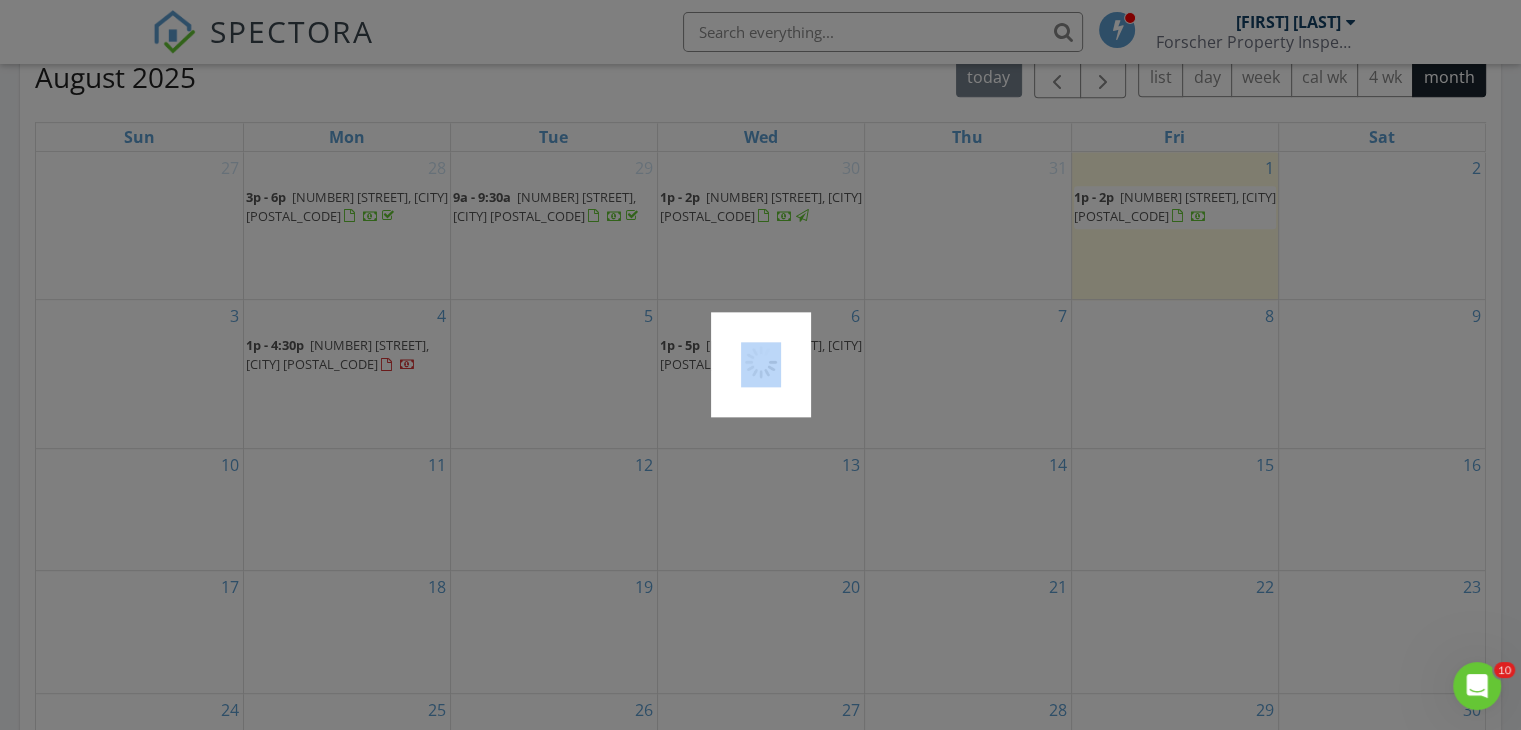 click at bounding box center [760, 365] 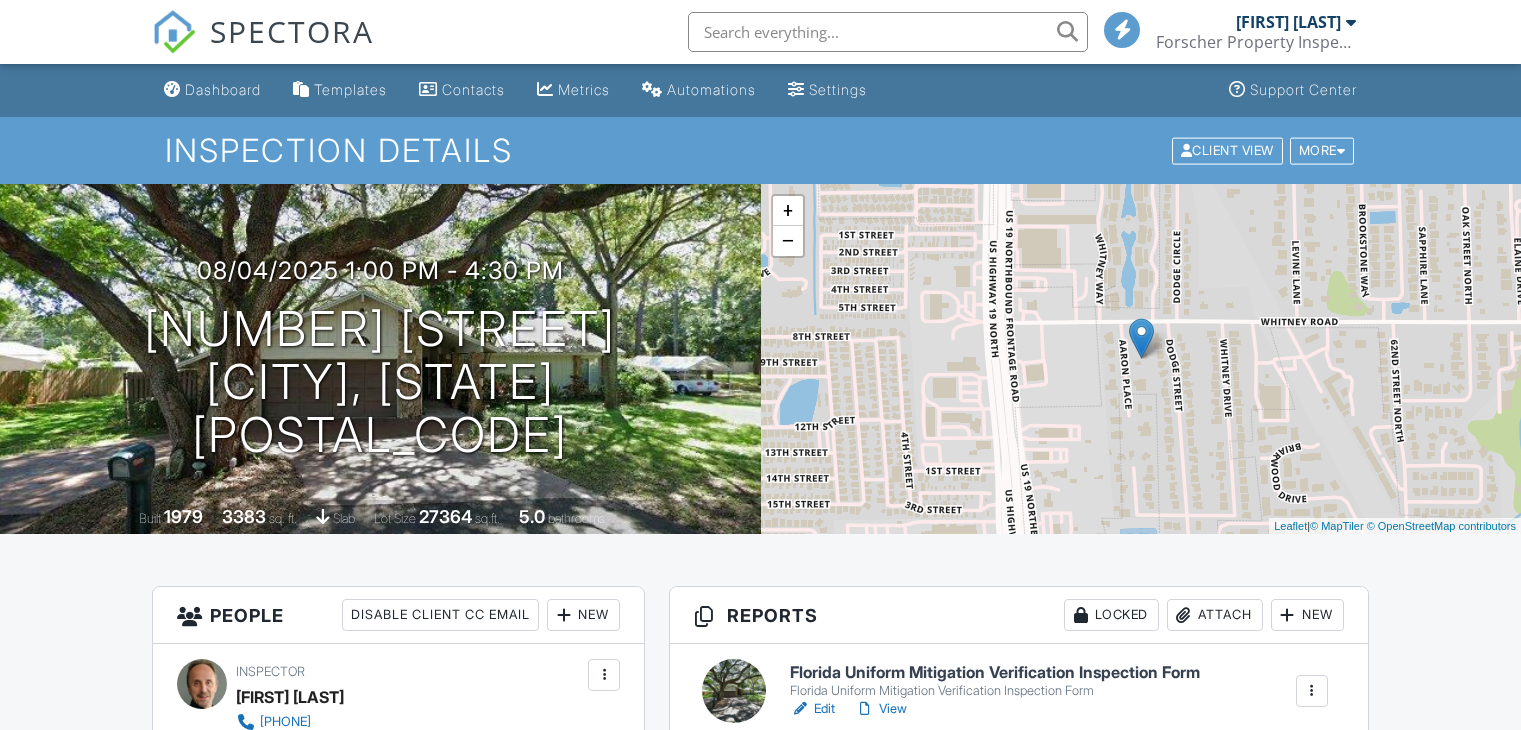 scroll, scrollTop: 0, scrollLeft: 0, axis: both 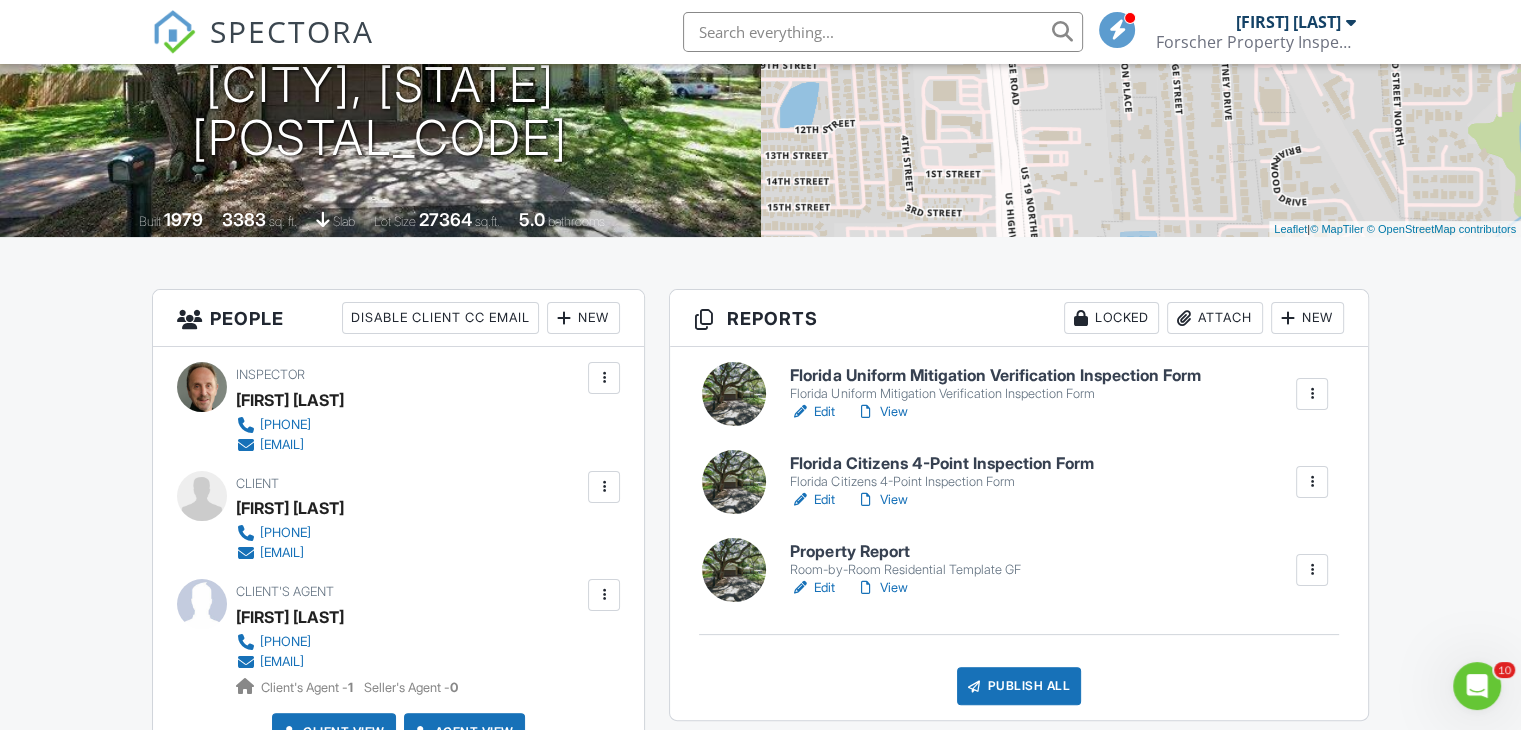 click on "Florida Citizens 4-Point Inspection Form" at bounding box center (941, 464) 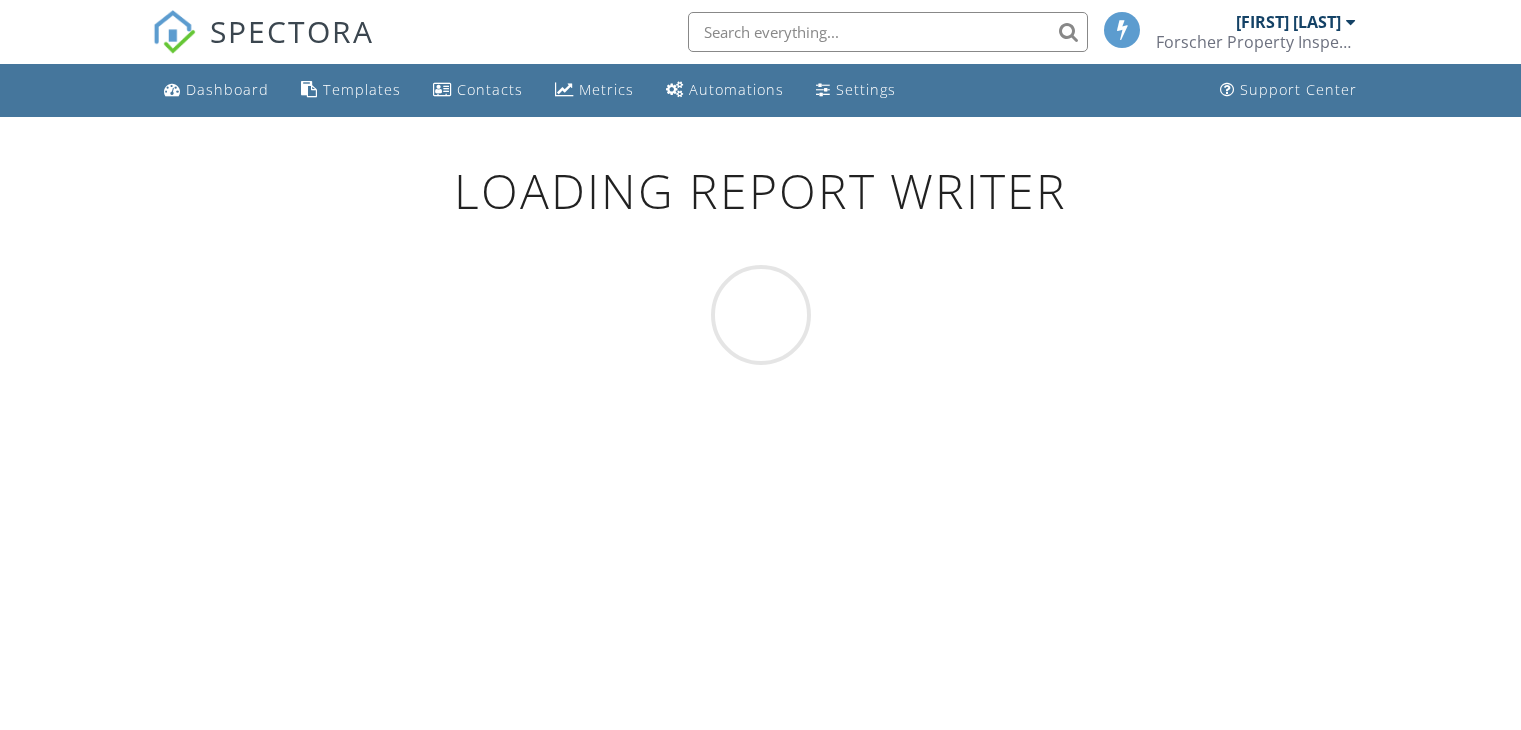 scroll, scrollTop: 0, scrollLeft: 0, axis: both 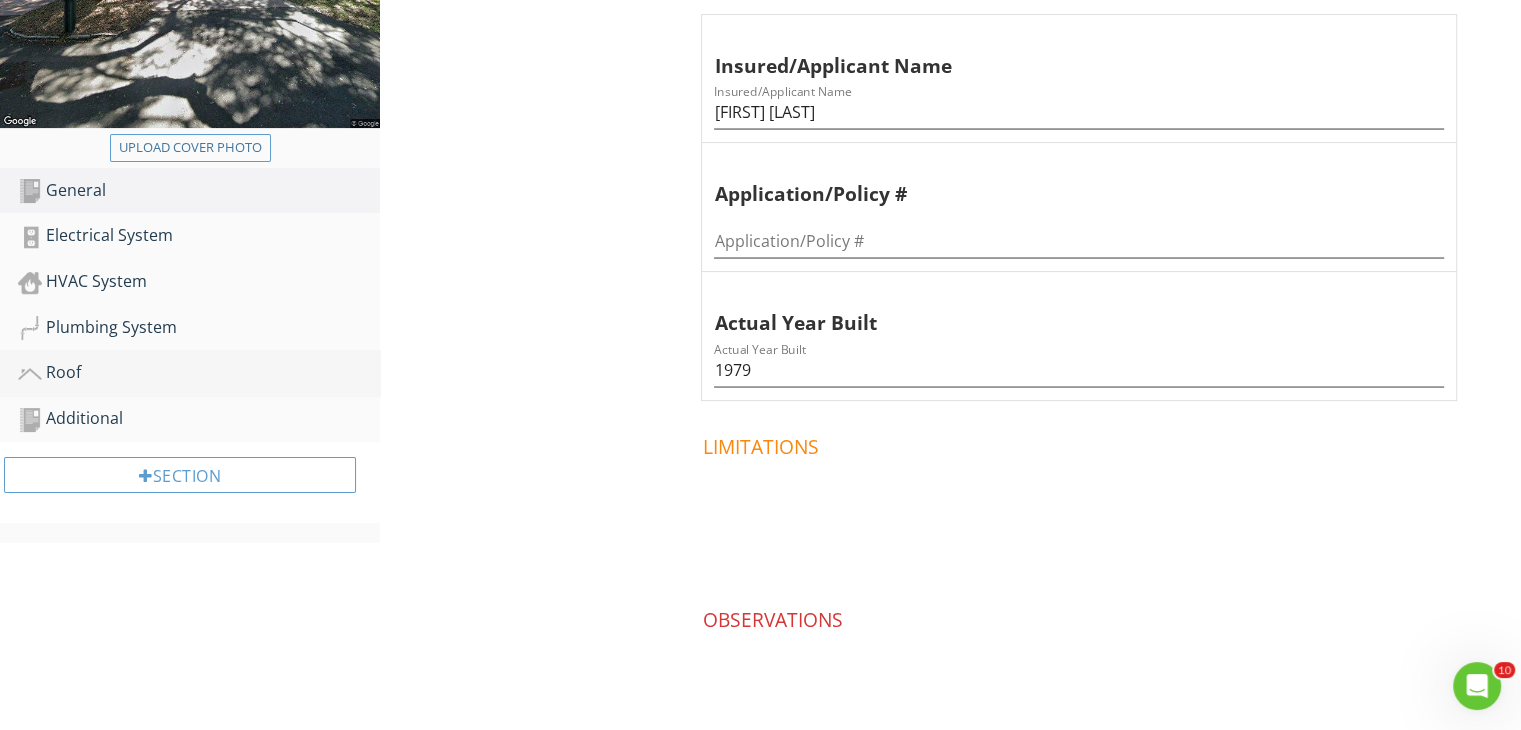click on "Roof" at bounding box center [199, 373] 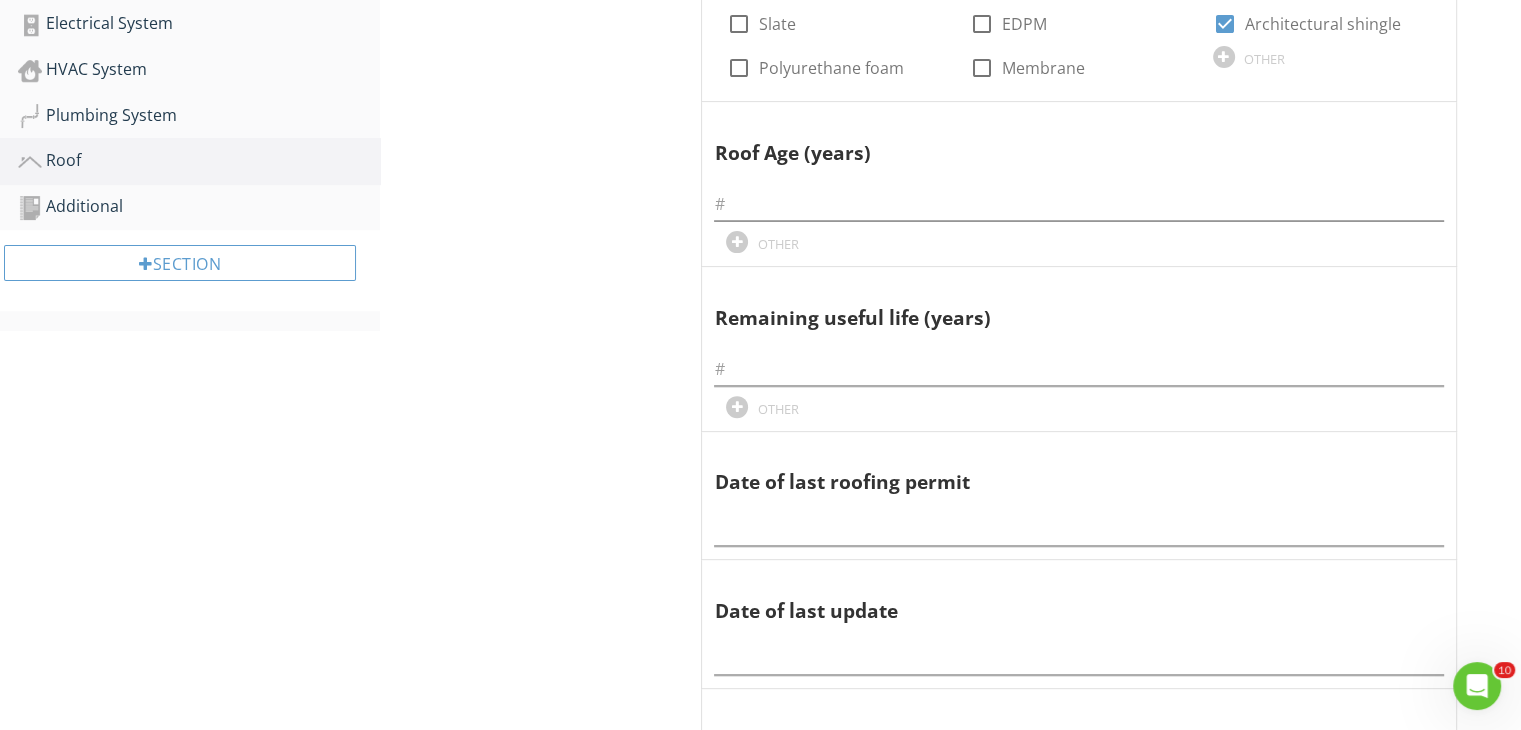 scroll, scrollTop: 698, scrollLeft: 0, axis: vertical 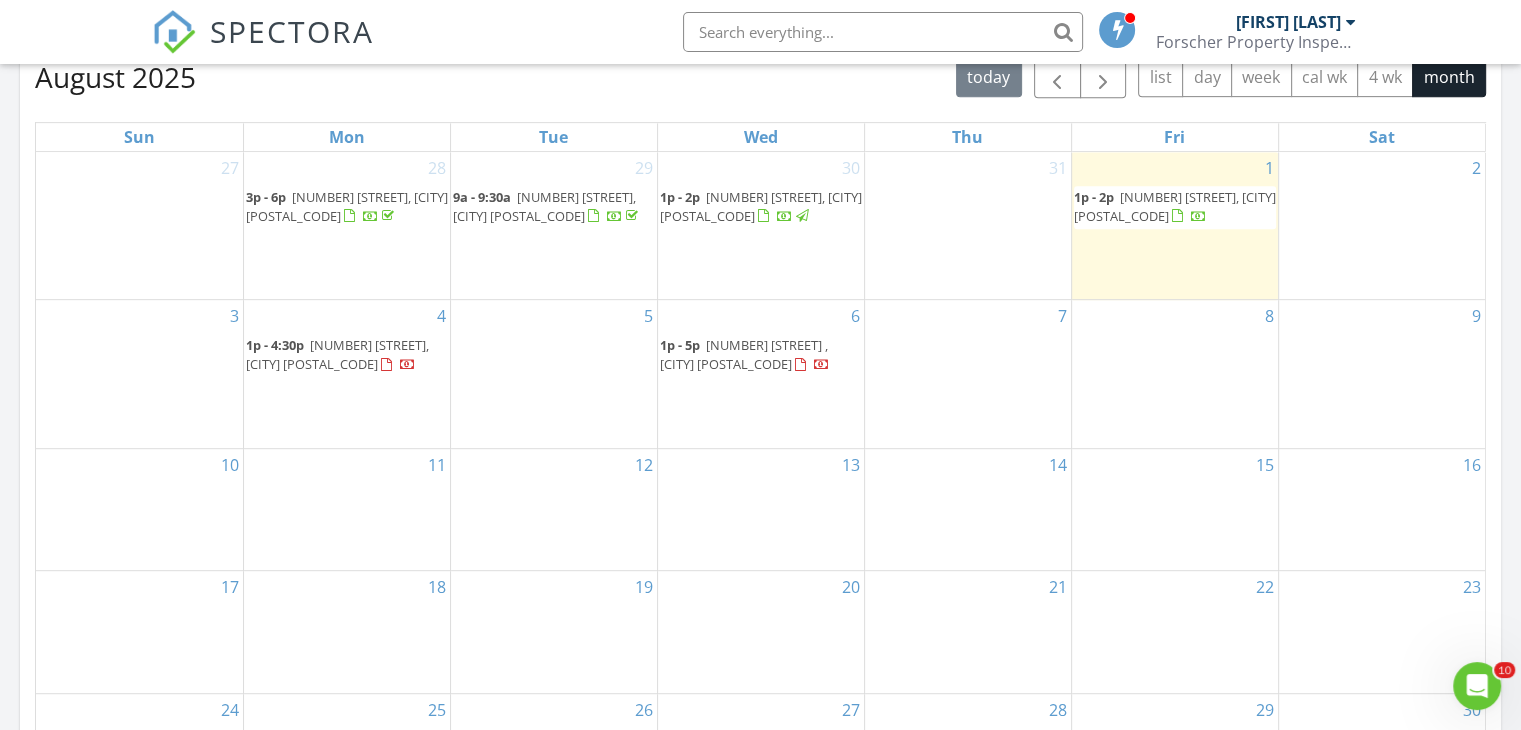 click on "7012 Pin Cherry Ln, Port Richey 34668" at bounding box center (1175, 206) 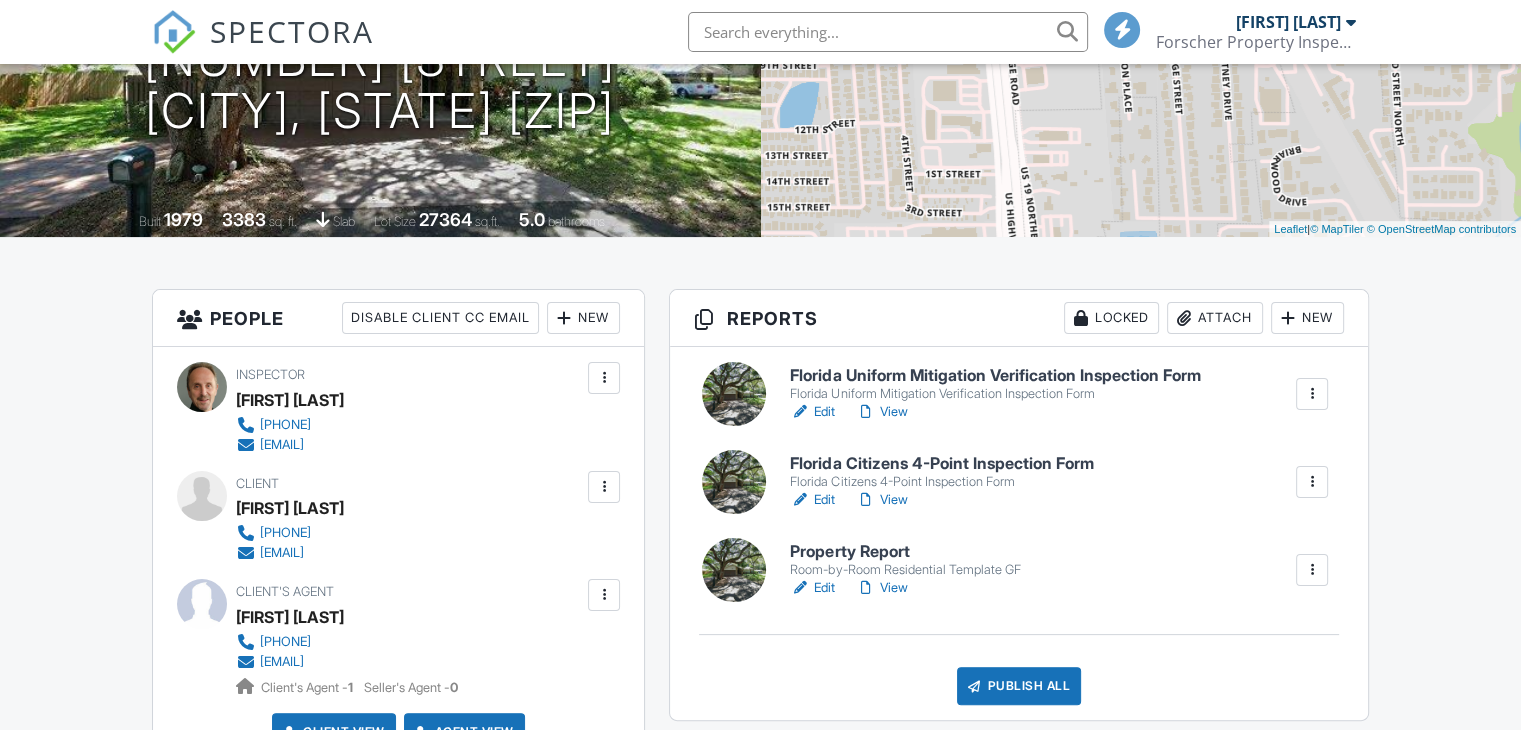 scroll, scrollTop: 322, scrollLeft: 0, axis: vertical 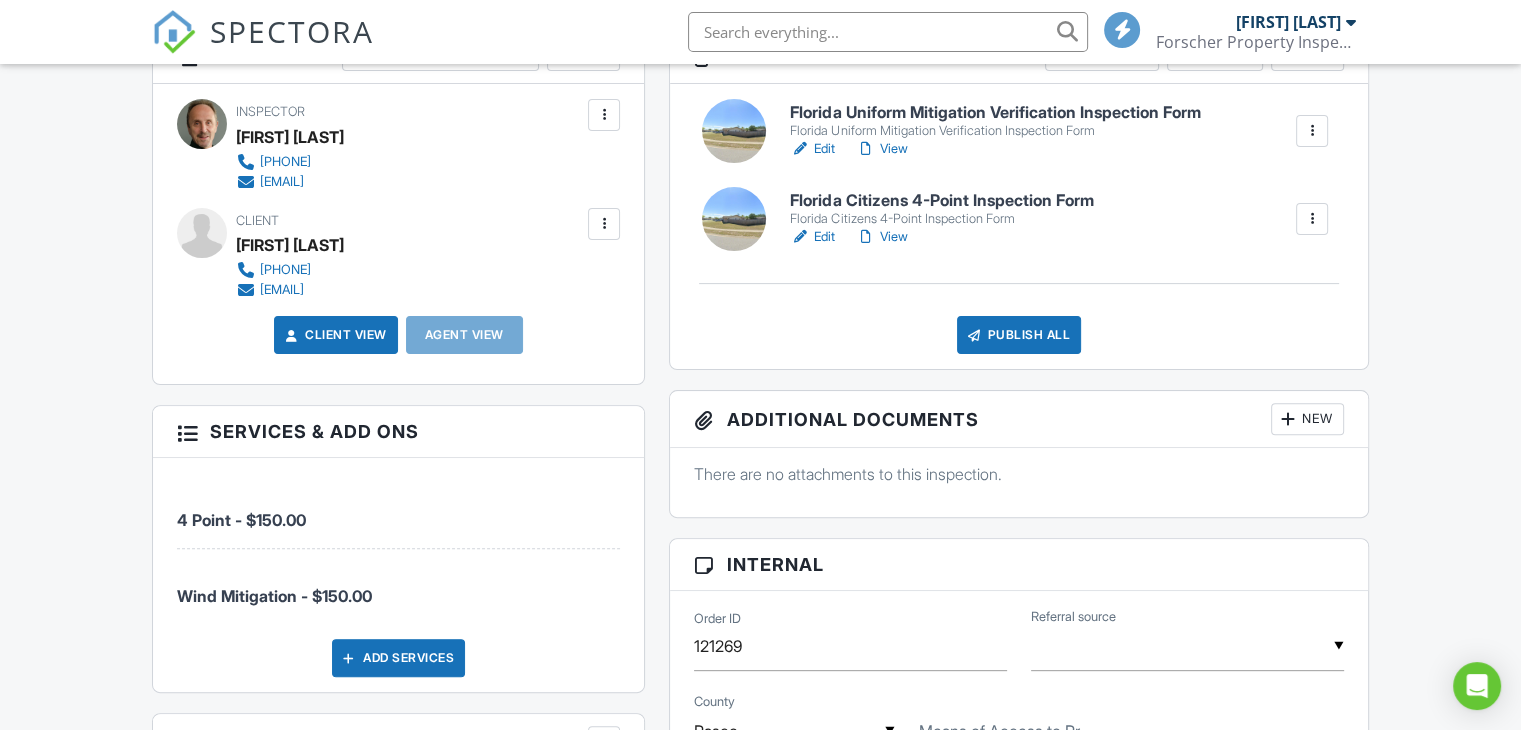 click on "Florida Citizens 4-Point Inspection Form" at bounding box center (941, 201) 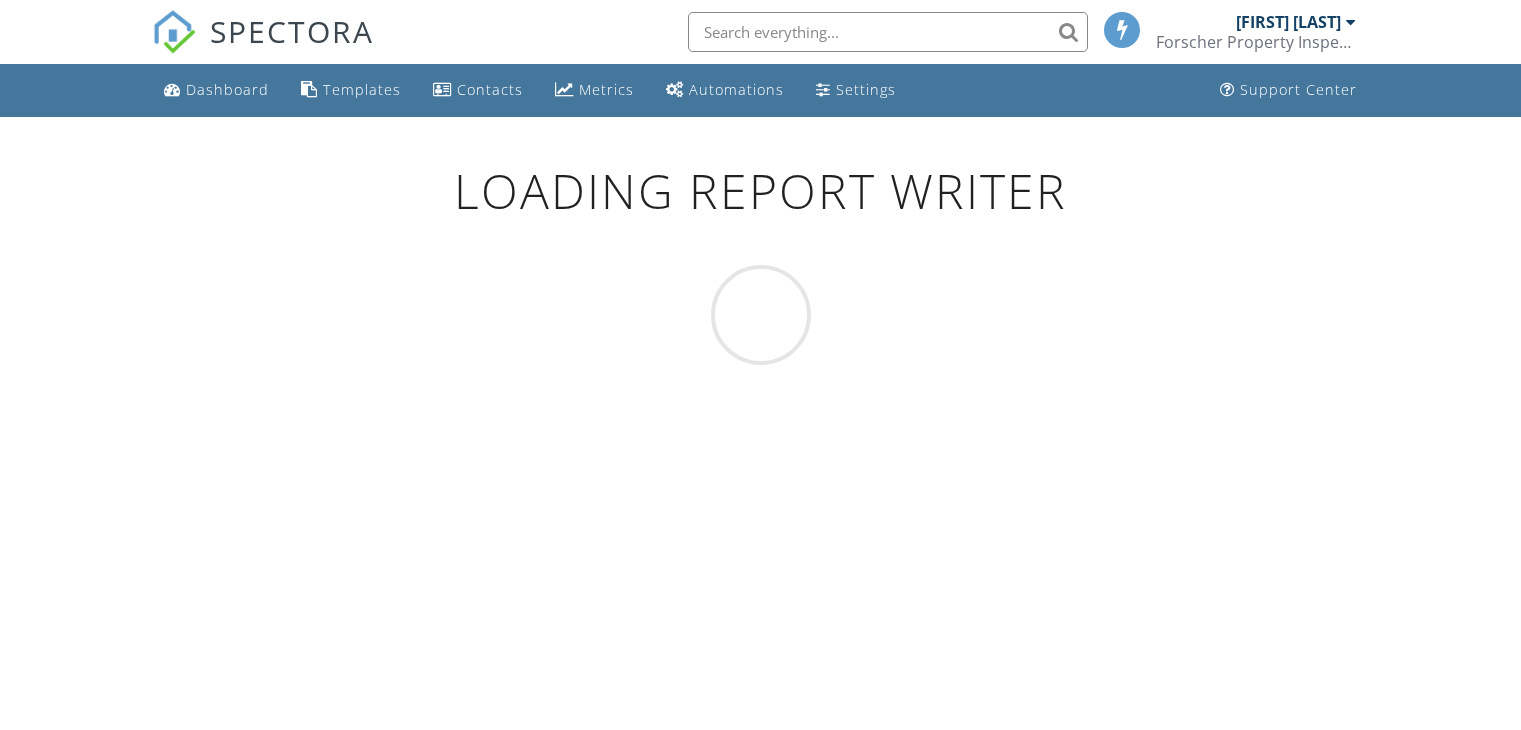scroll, scrollTop: 0, scrollLeft: 0, axis: both 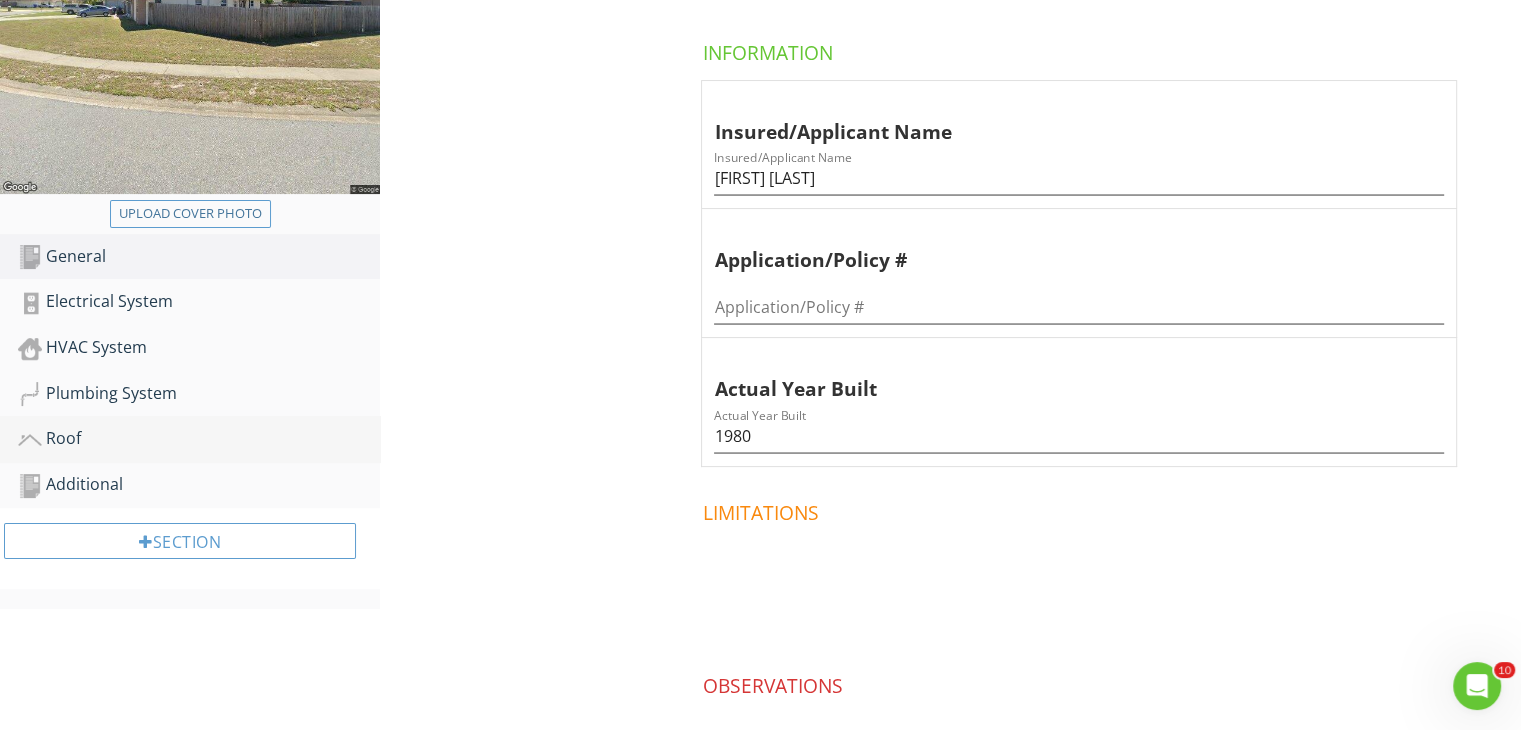 click on "Roof" at bounding box center [199, 439] 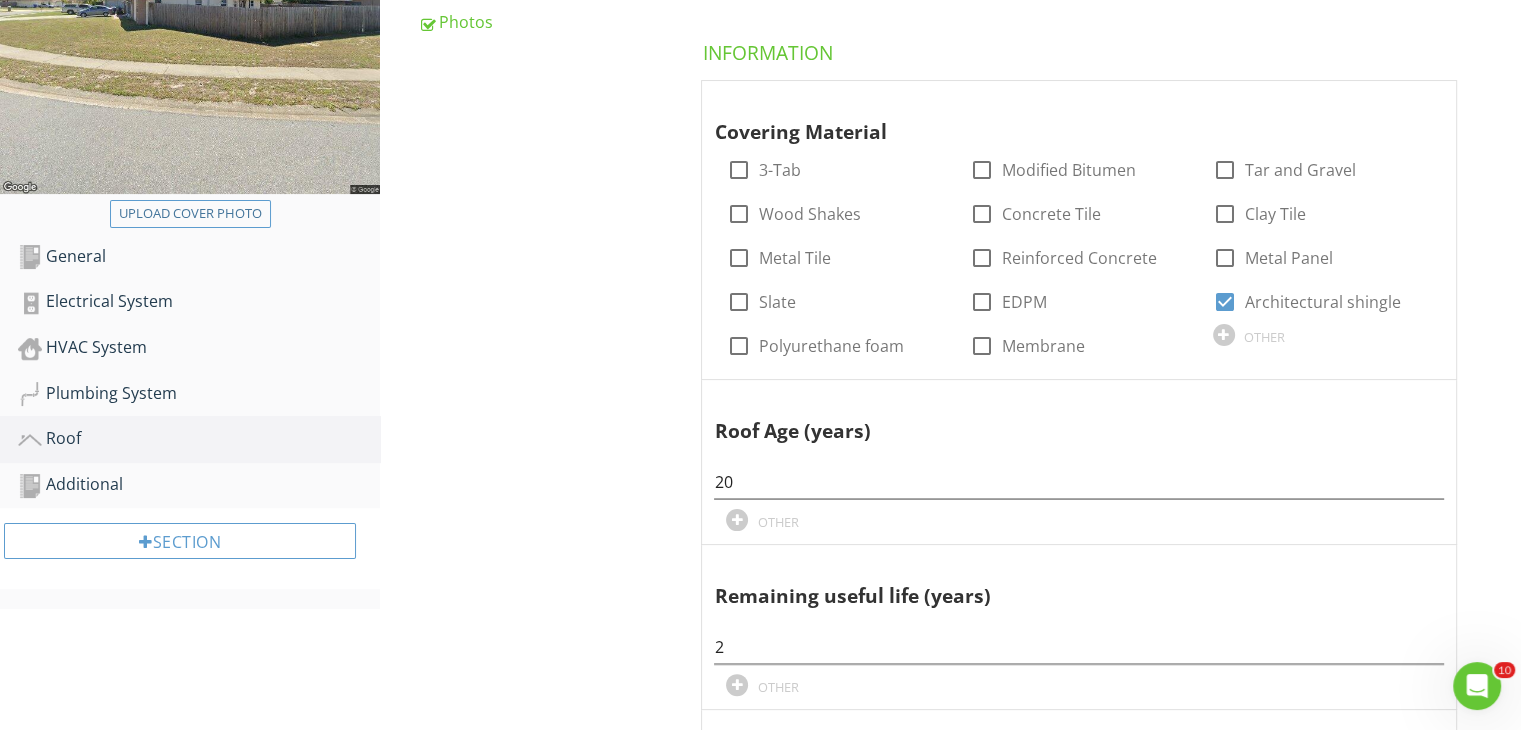 scroll, scrollTop: 0, scrollLeft: 0, axis: both 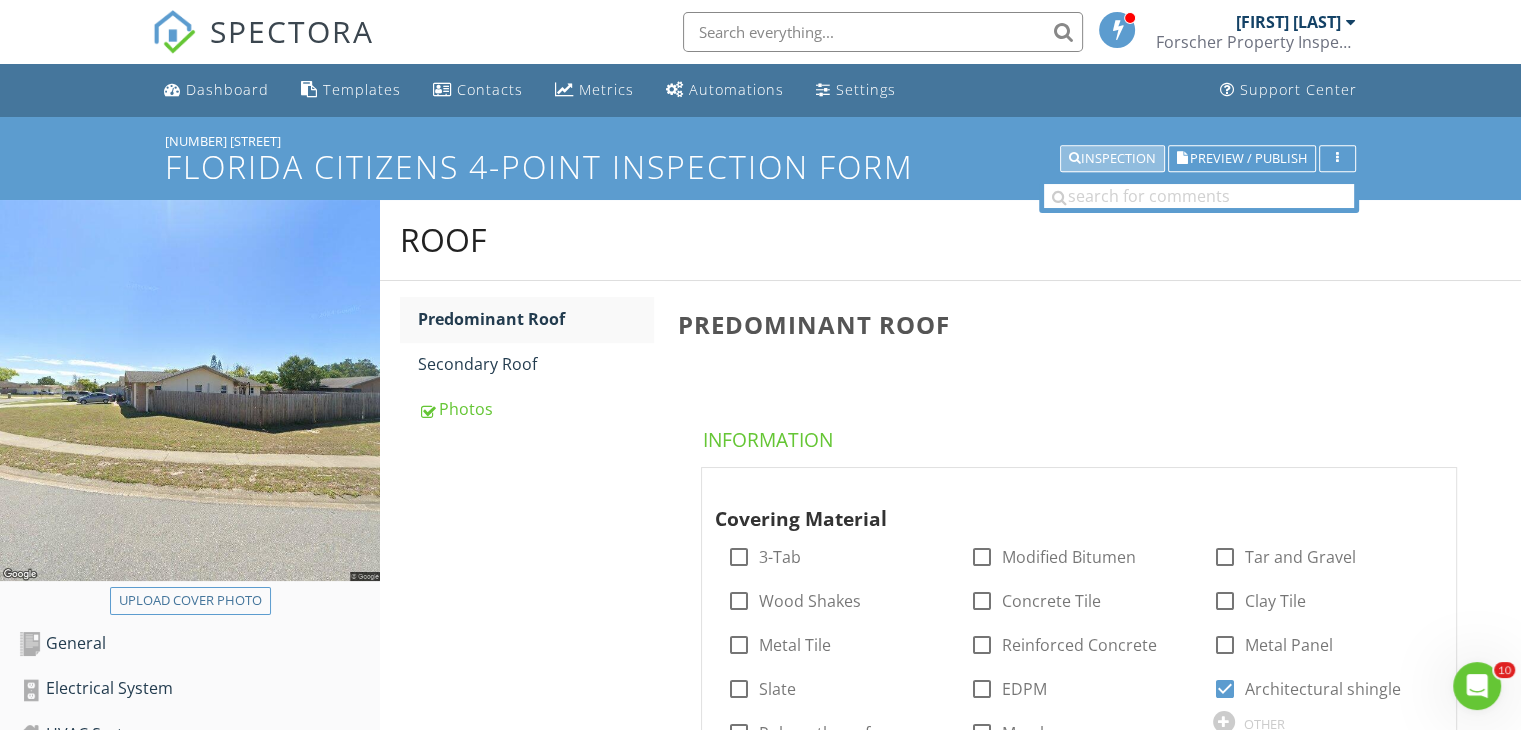 click on "Inspection" at bounding box center (1112, 159) 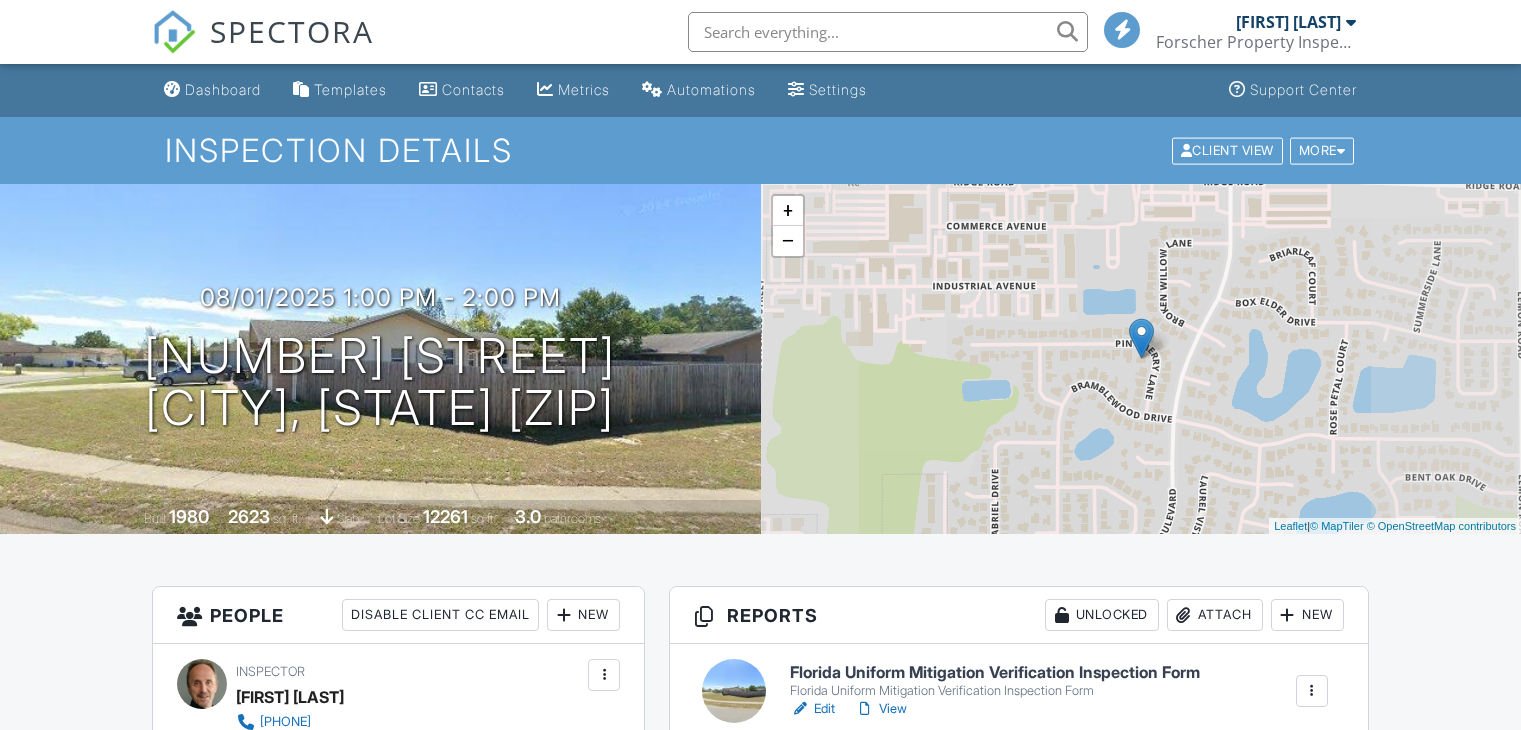 scroll, scrollTop: 0, scrollLeft: 0, axis: both 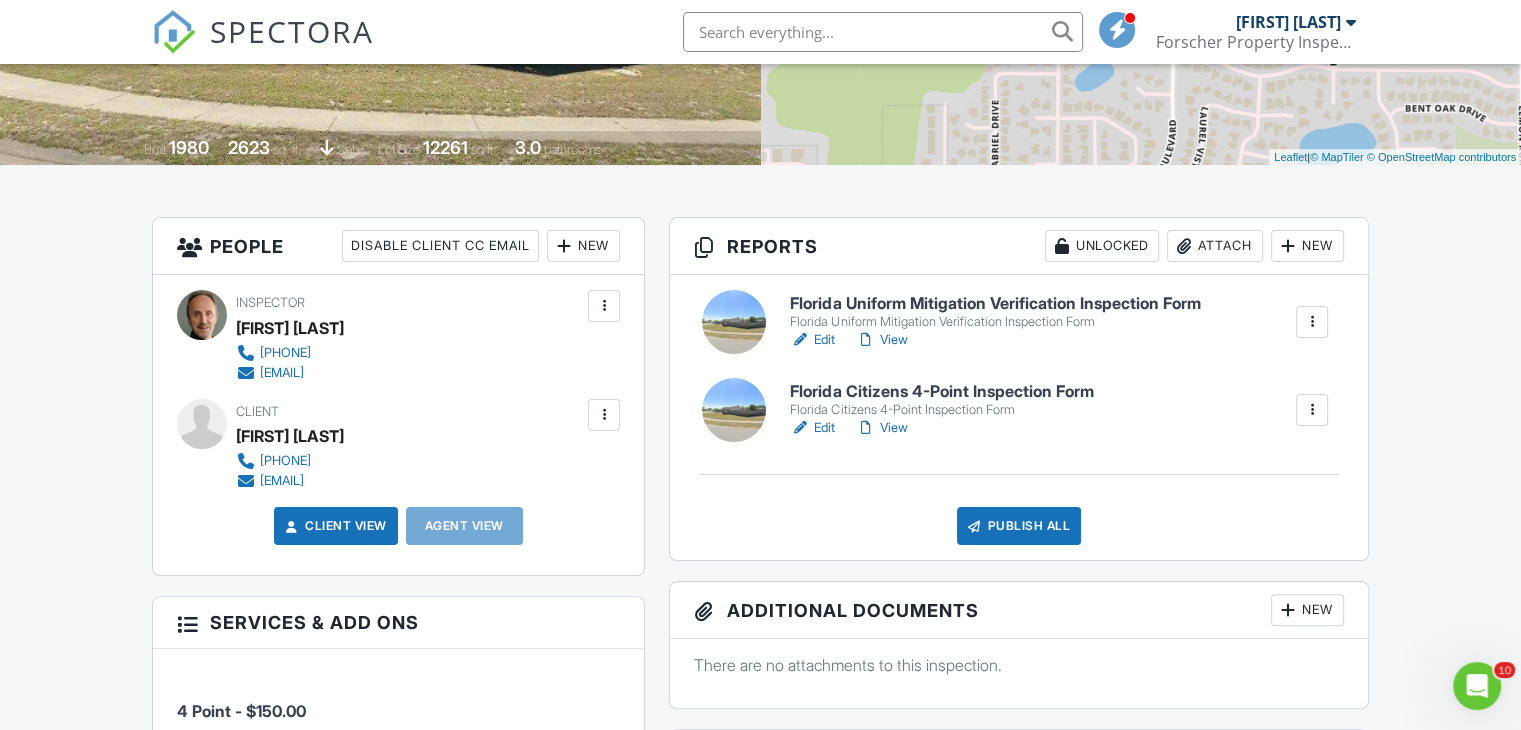click on "View" at bounding box center [881, 340] 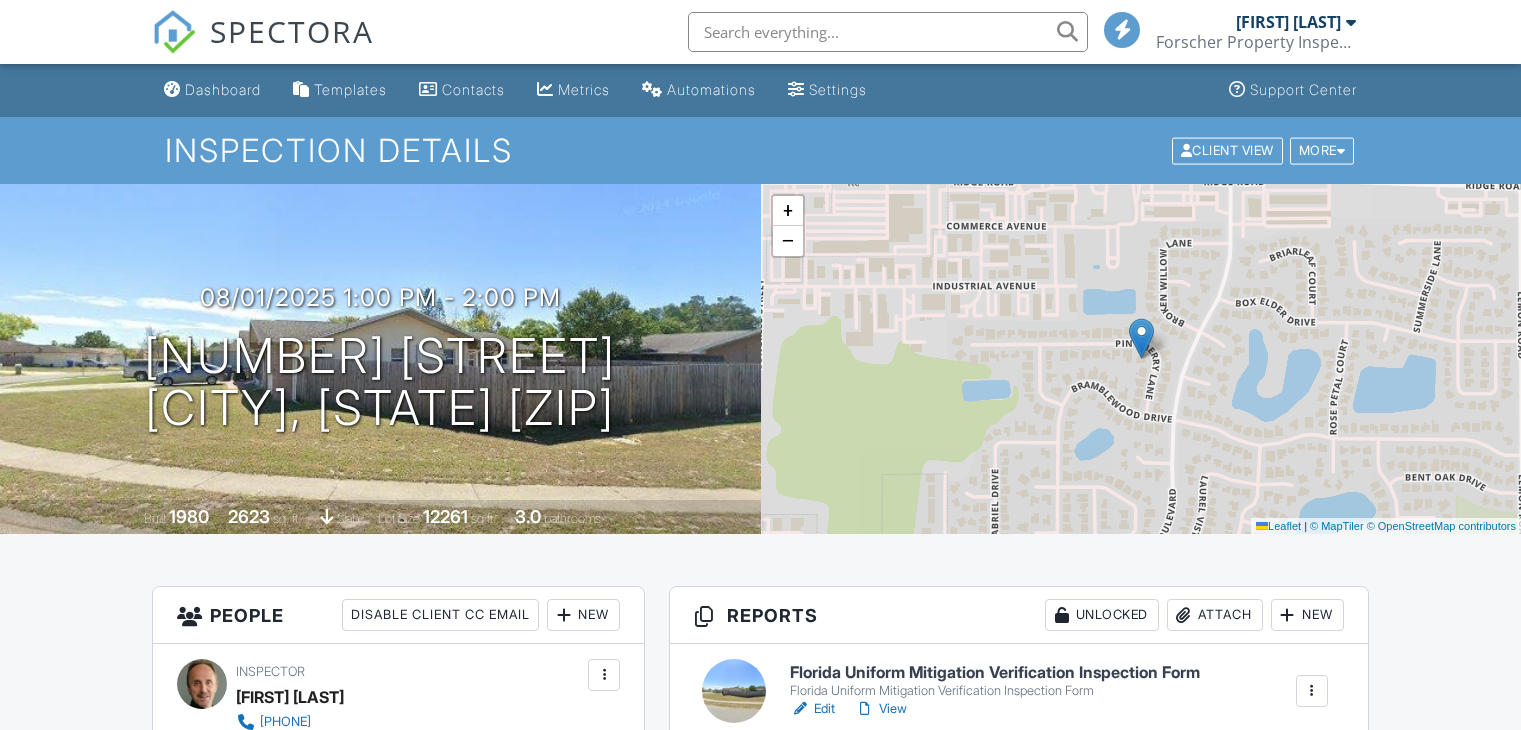 scroll, scrollTop: 368, scrollLeft: 0, axis: vertical 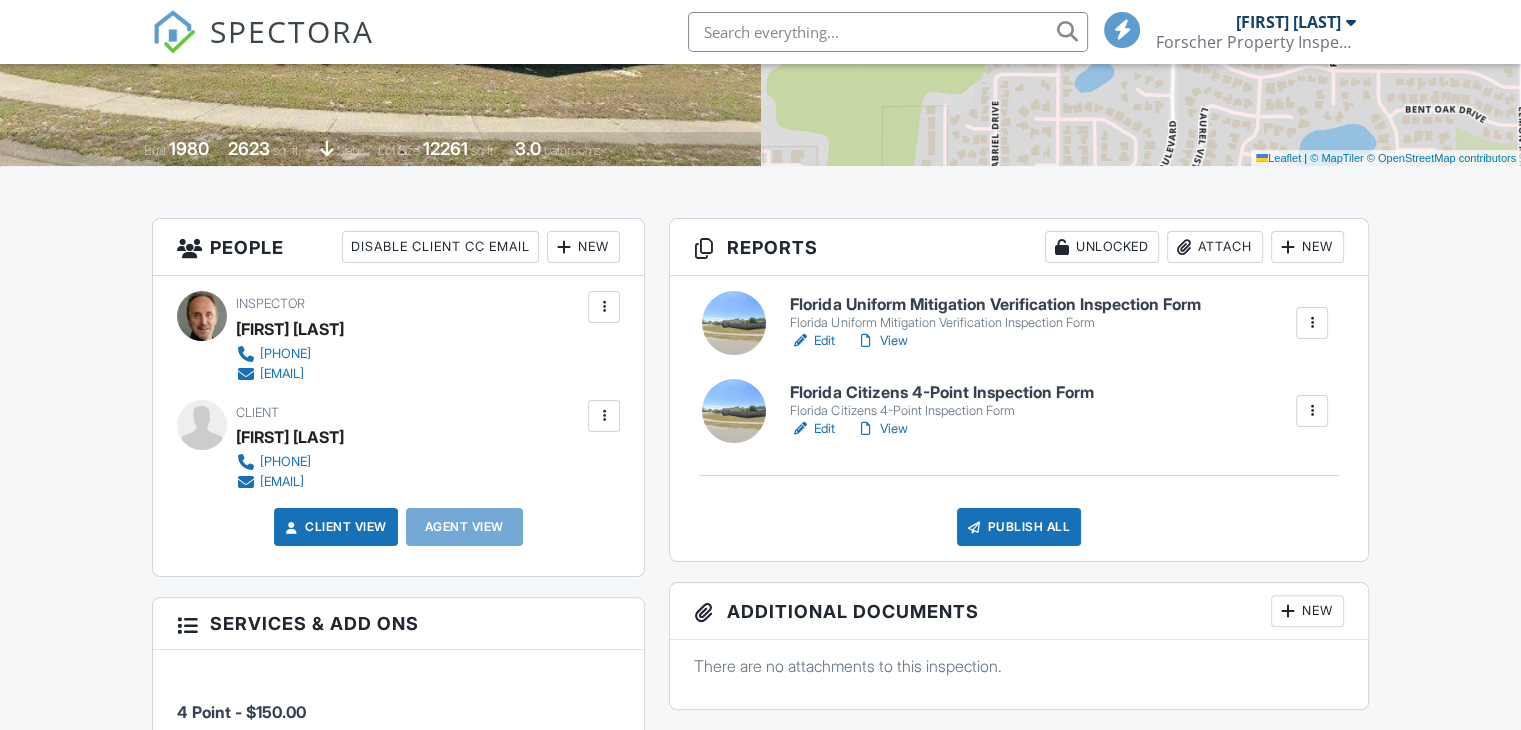 click on "Florida Uniform Mitigation Verification Inspection Form" at bounding box center (995, 305) 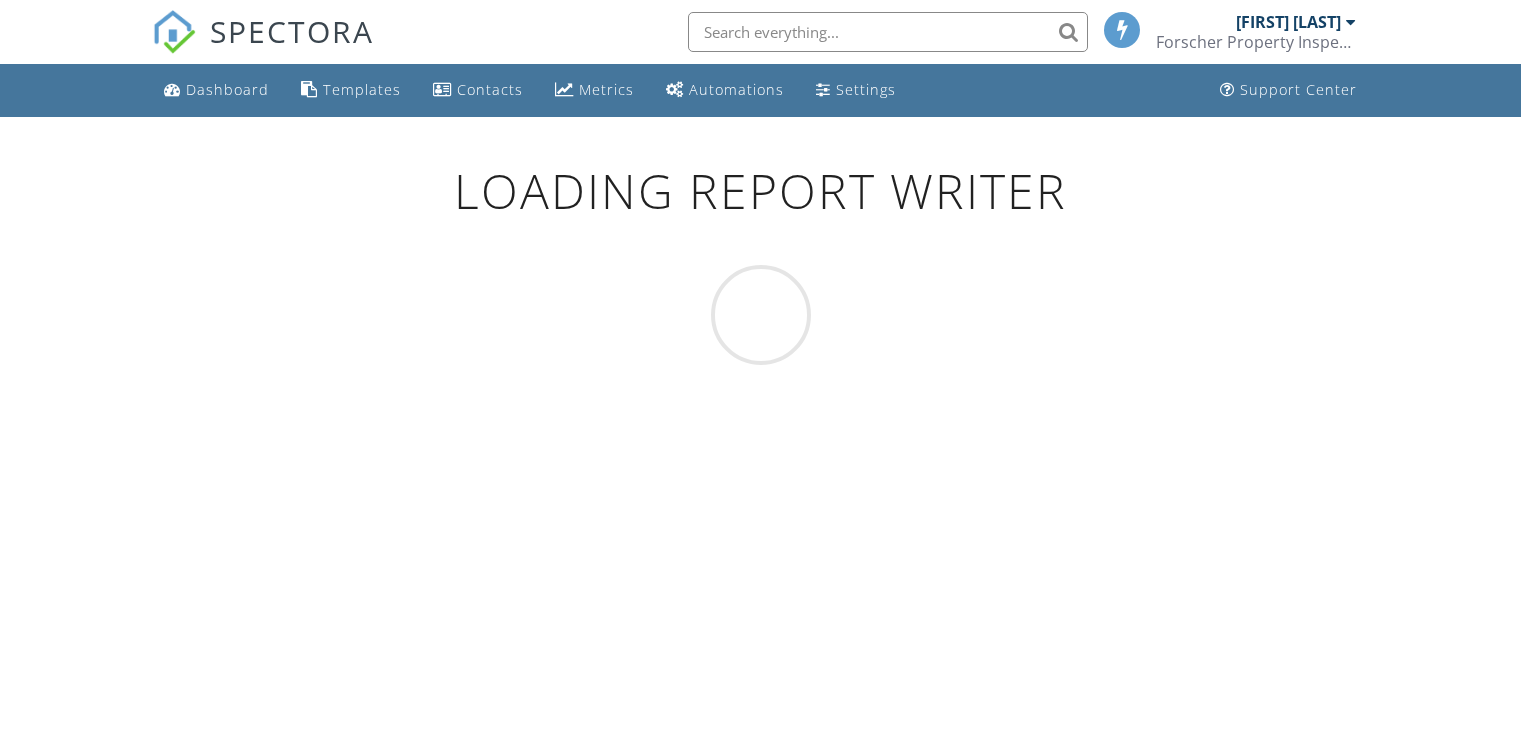 scroll, scrollTop: 0, scrollLeft: 0, axis: both 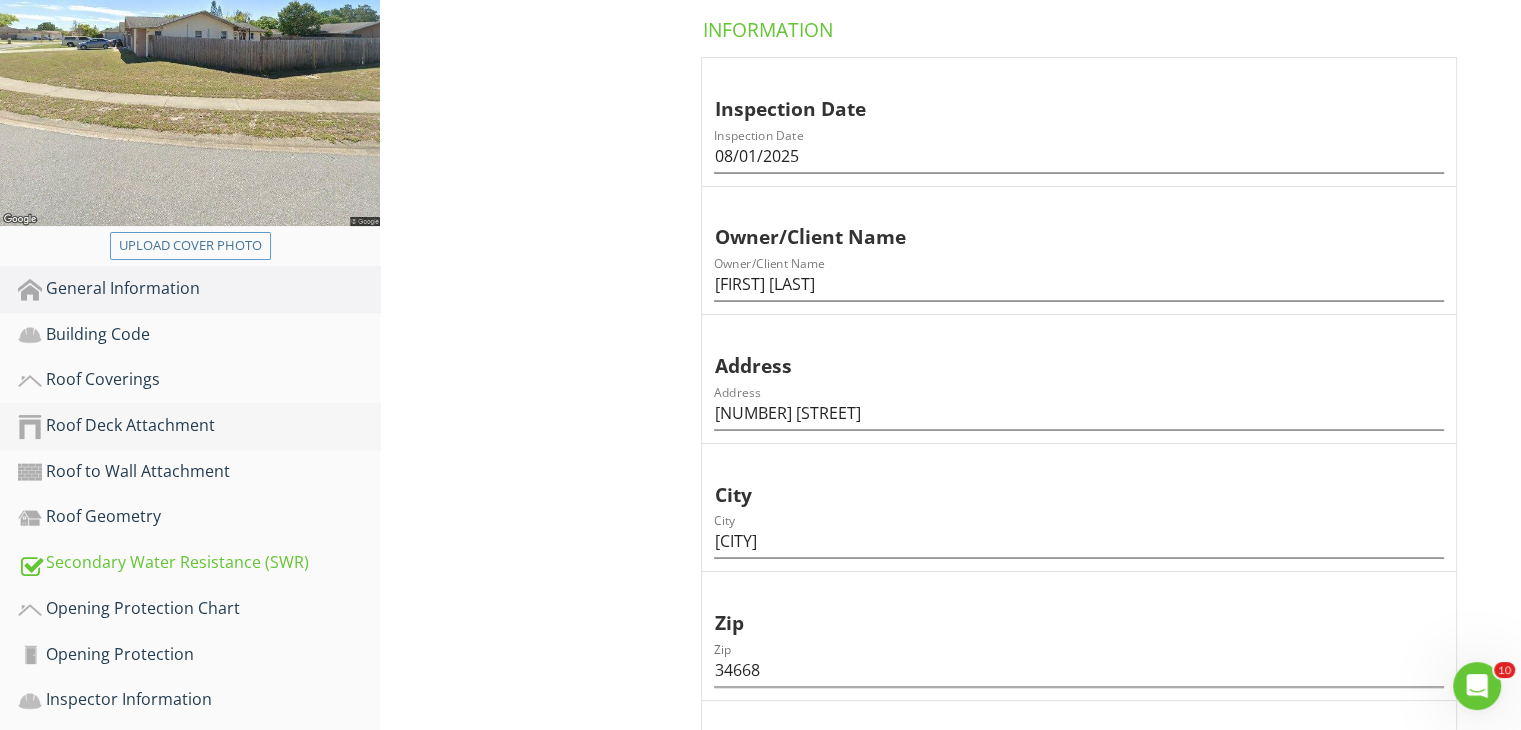 click on "Roof Deck Attachment" at bounding box center (199, 426) 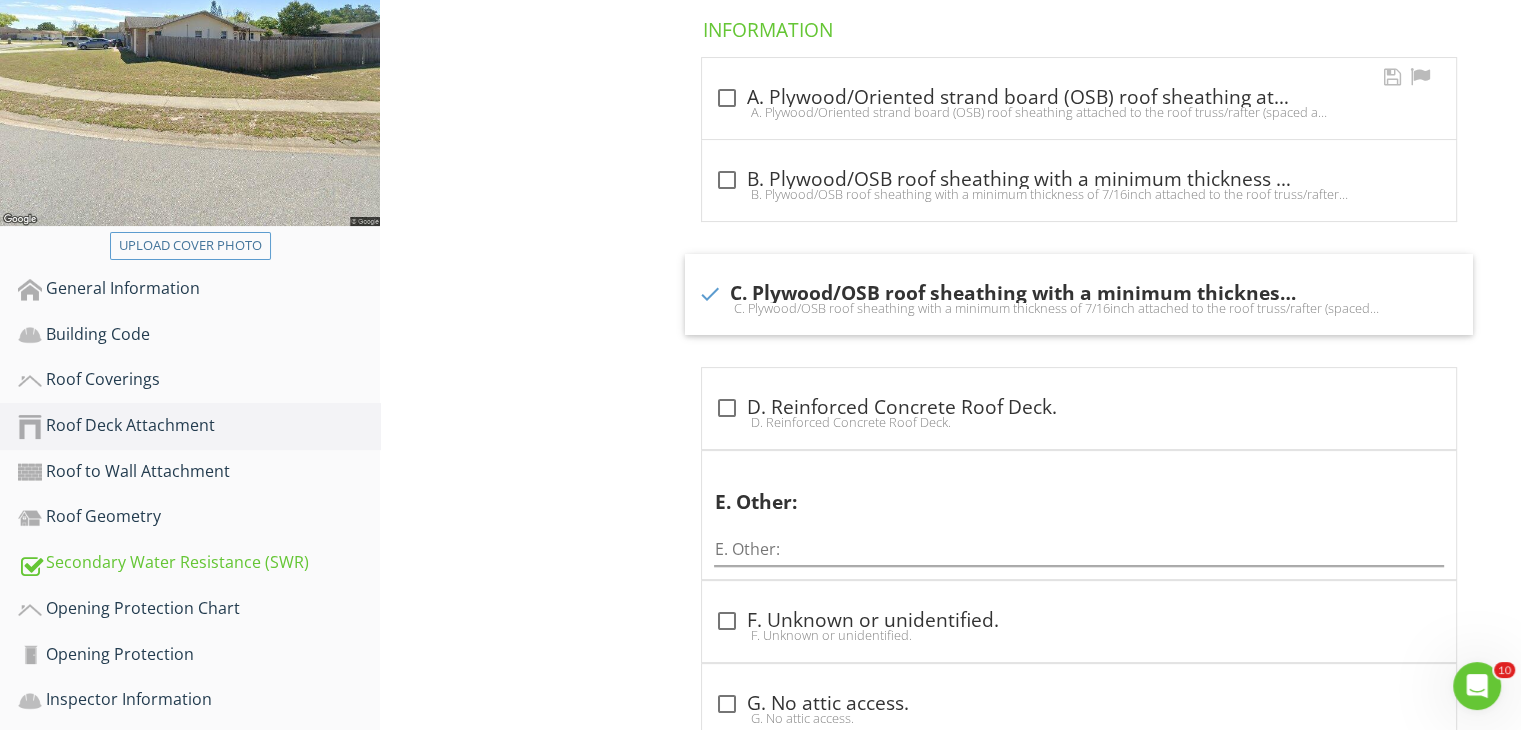 click on "A. Plywood/Oriented strand board (OSB) roof sheathing attached to the roof truss/rafter (spaced a maximum of 24 inches o.c.) by staples or 6d nails spaced at 6 along the edge and 12 in the field. -OR- Batten decking supporting wood shakes or wood shingles. -OR- Any system of screws, nails, adhesives, other deck fastening system or truss/rafter spacing that has an equivalent mean uplift less than that required for Options B or C below." at bounding box center (1079, 112) 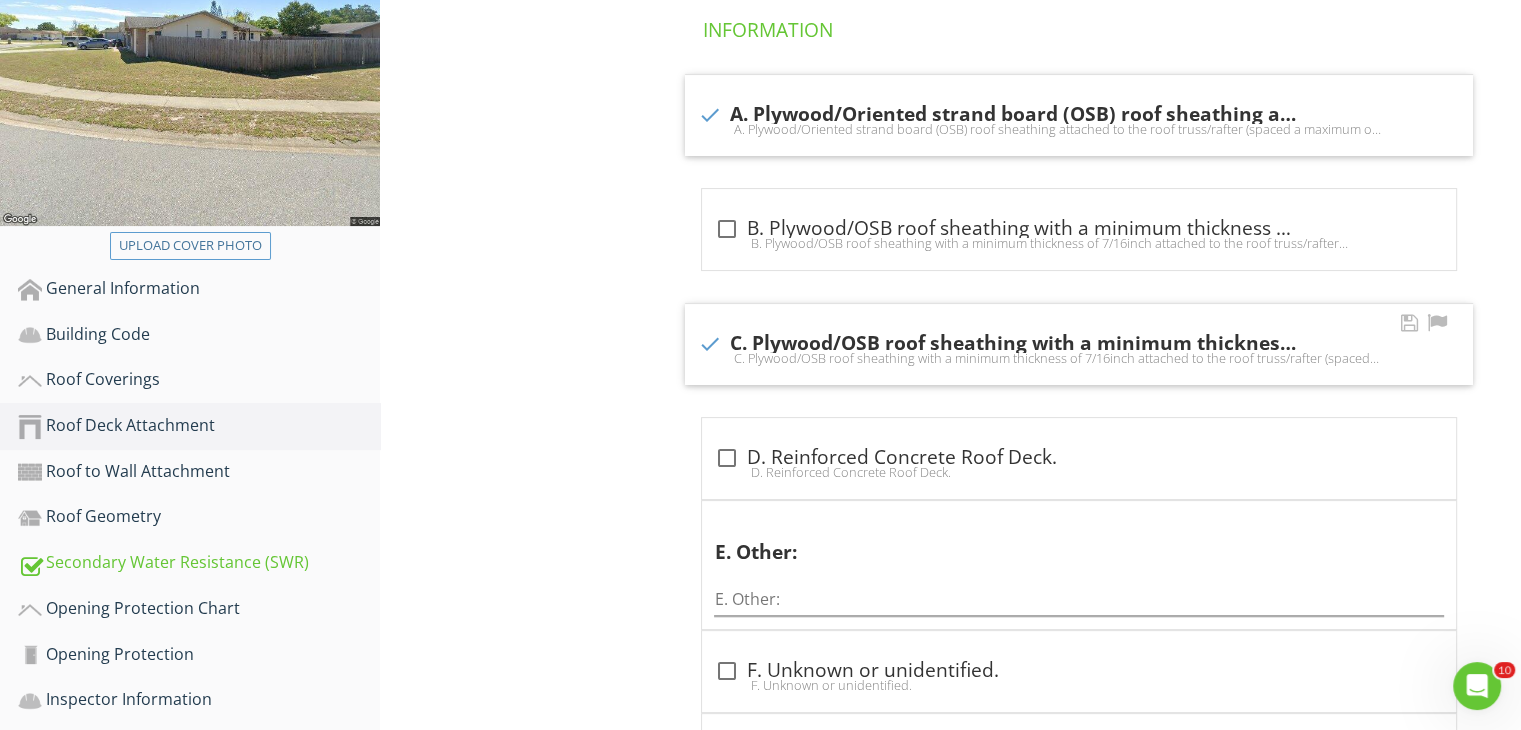 click on "C. Plywood/OSB roof sheathing with a minimum thickness of 7/16inch attached to the roof truss/rafter (spaced a maximum of 24inches o.c.) by 8d common nails spaced a maximum of 6 inches in the field. -OR- Dimensional lumber/Tongue  Groove decking with a minimum of 2 nails per board (or 1 nail per board if each board is equal to or less than 6 inches in width). -OR- Any system of screws, nails, adhesives, other deck fastening system or truss/rafter spacing that is shown to have an equivalent or greater resistance than 8d common nails spaced a maximum of 6 inches in the field or has a mean uplift resistance of at least 182 psf." at bounding box center [1079, 358] 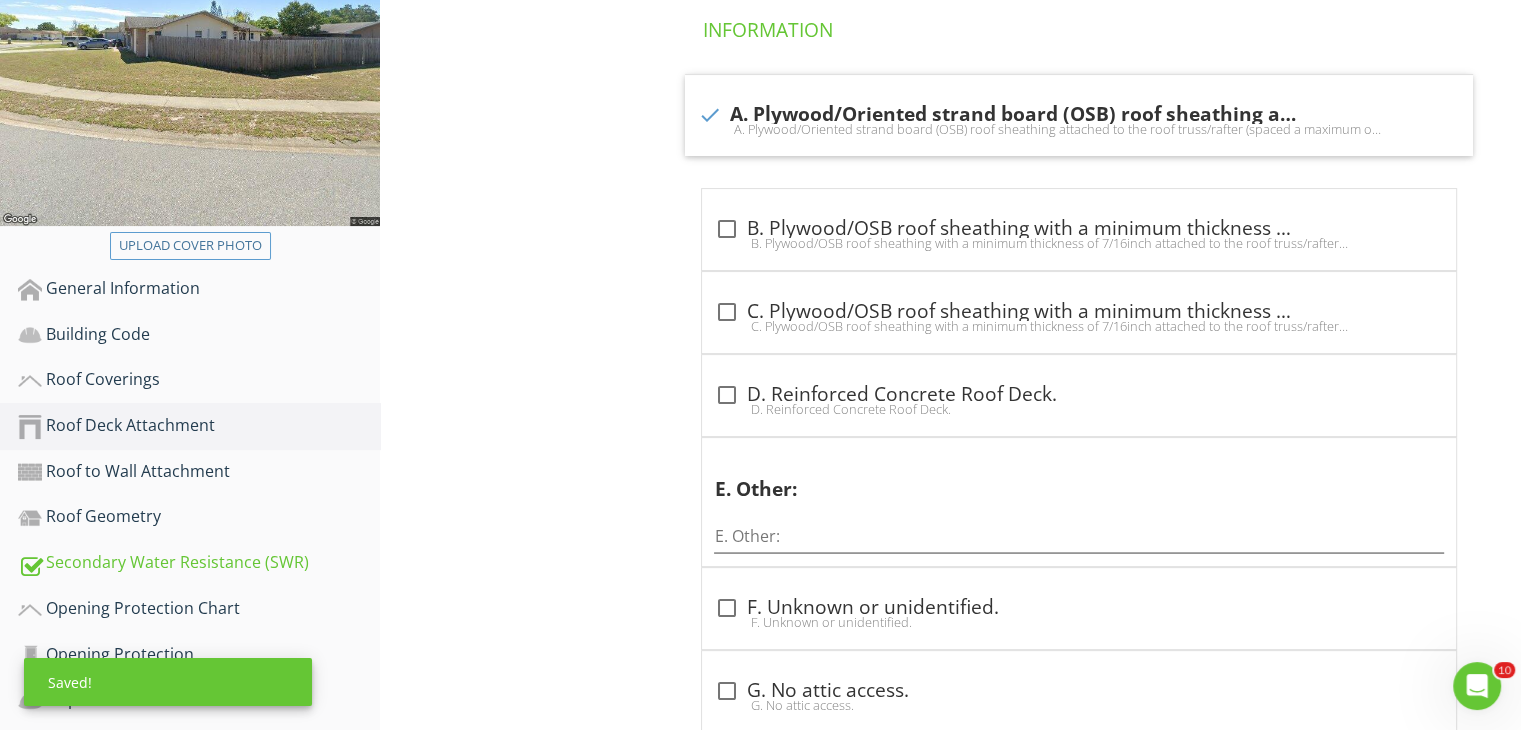 click on "Roof Deck Attachment
General
General
Information                       check
A. Plywood/Oriented strand board (OSB) roof sheathing attached to the roof truss/rafter (spaced a maximum of 24 inches o.c.) by staples or 6d nails spaced at 6 along the edge and 12 in the field. -OR- Batten decking supporting wood shakes or wood shingles. -OR- Any system of screws, nails, adhesives, other deck fastening system or truss/rafter spacing that has an equivalent mean uplift less than that required for Options B or C below.
check_box_outline_blank                           check_box_outline_blank                           check_box_outline_blank
D. Reinforced Concrete Roof Deck.
D. Reinforced Concrete Roof Deck.
E. Other:
E. Other:" at bounding box center (950, 401) 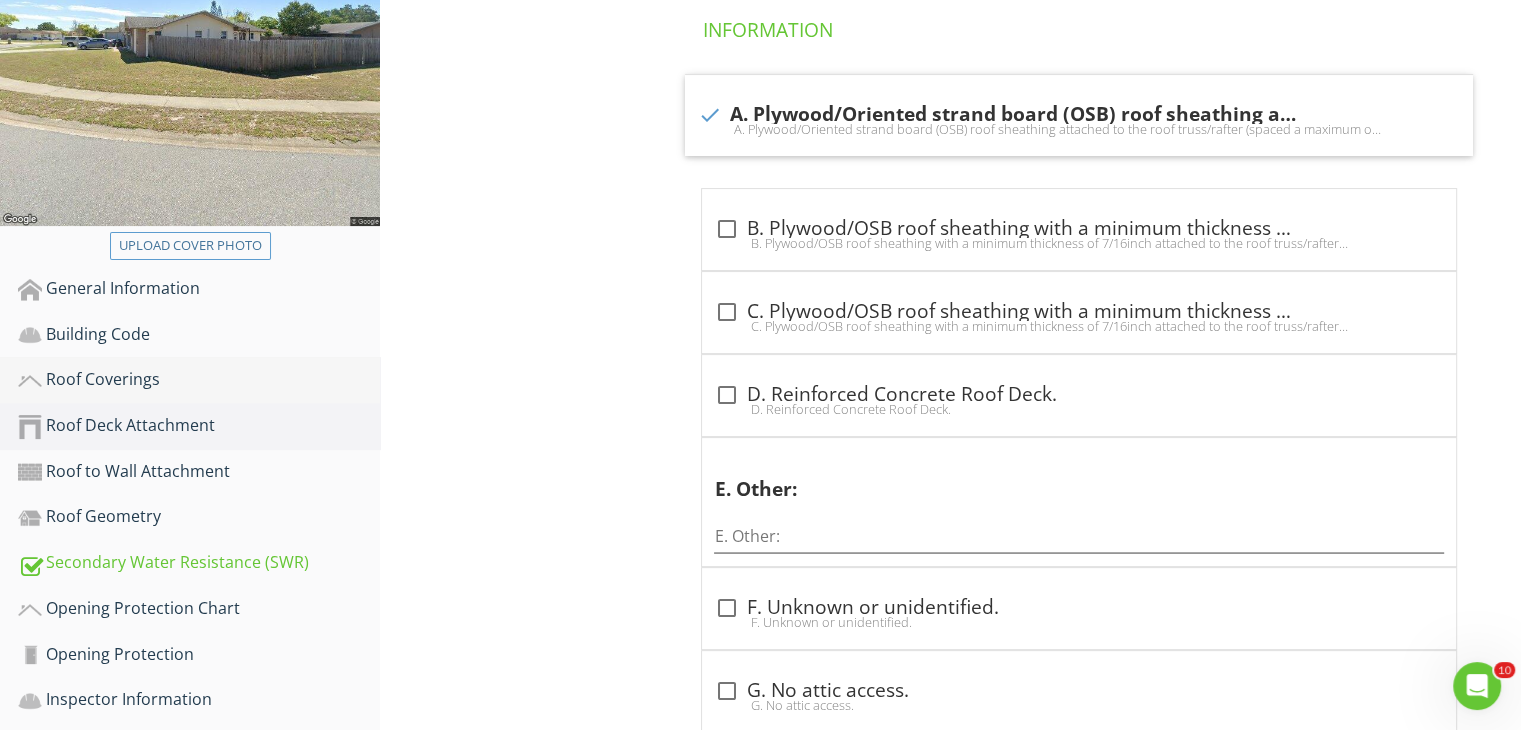 click on "Roof Coverings" at bounding box center [199, 380] 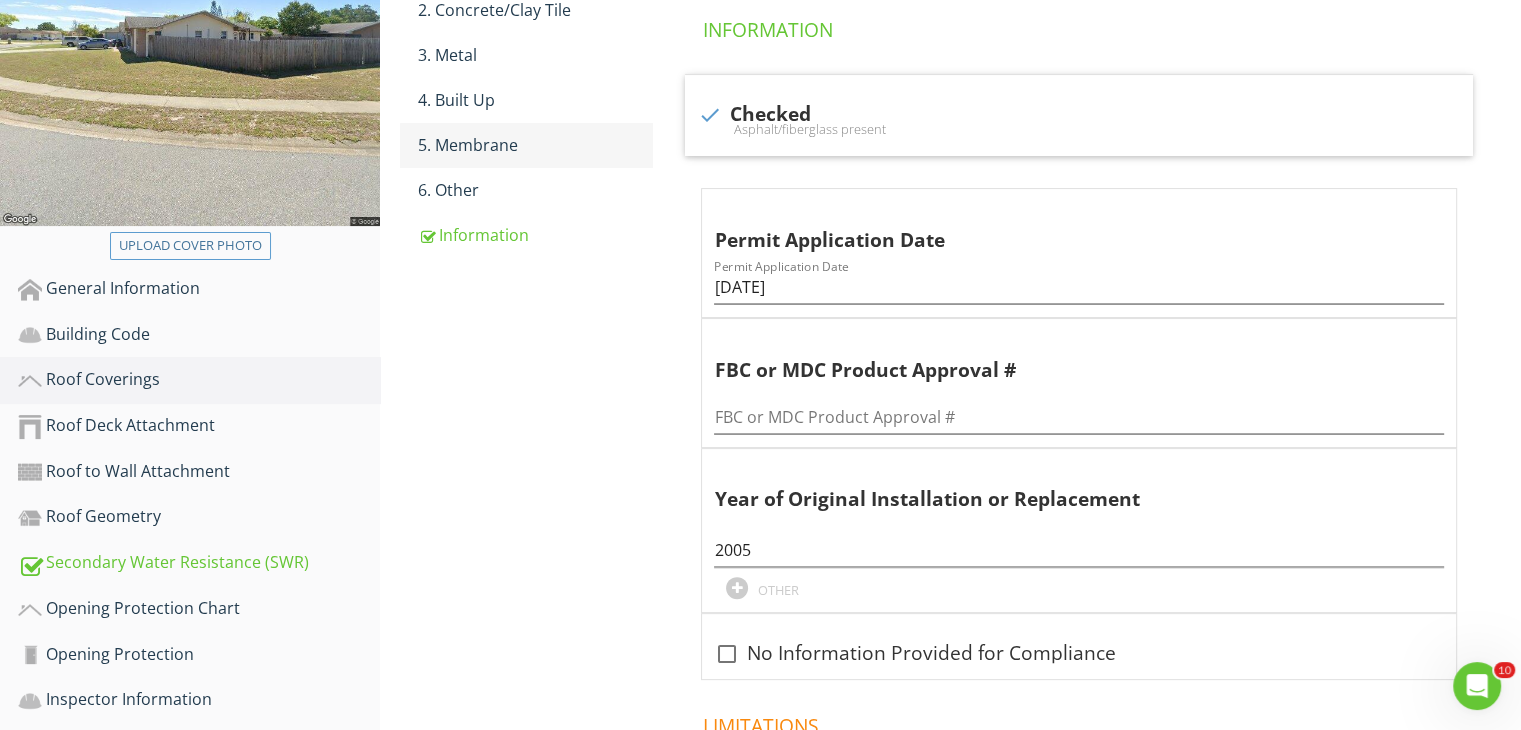click on "5. Membrane" at bounding box center [535, 145] 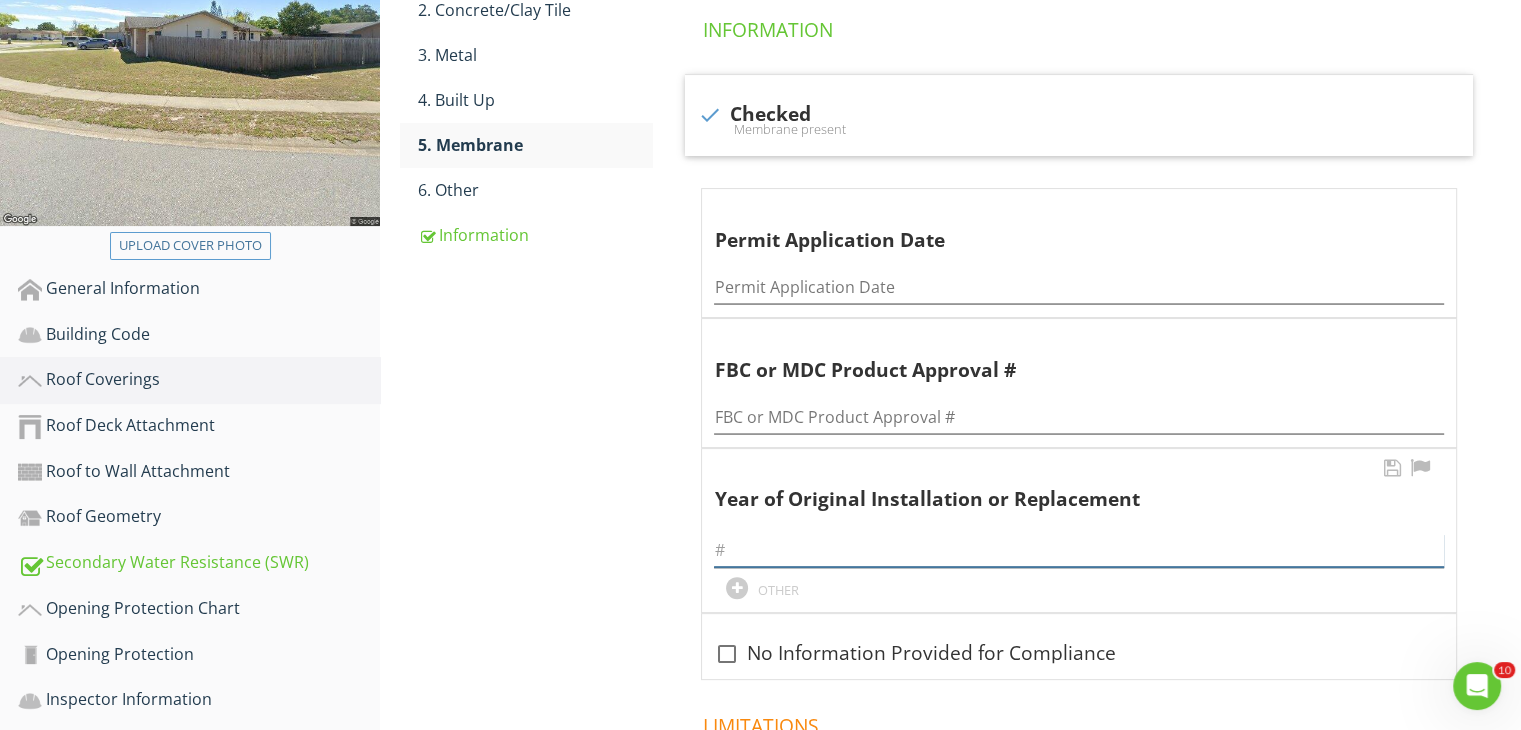 click at bounding box center (1079, 550) 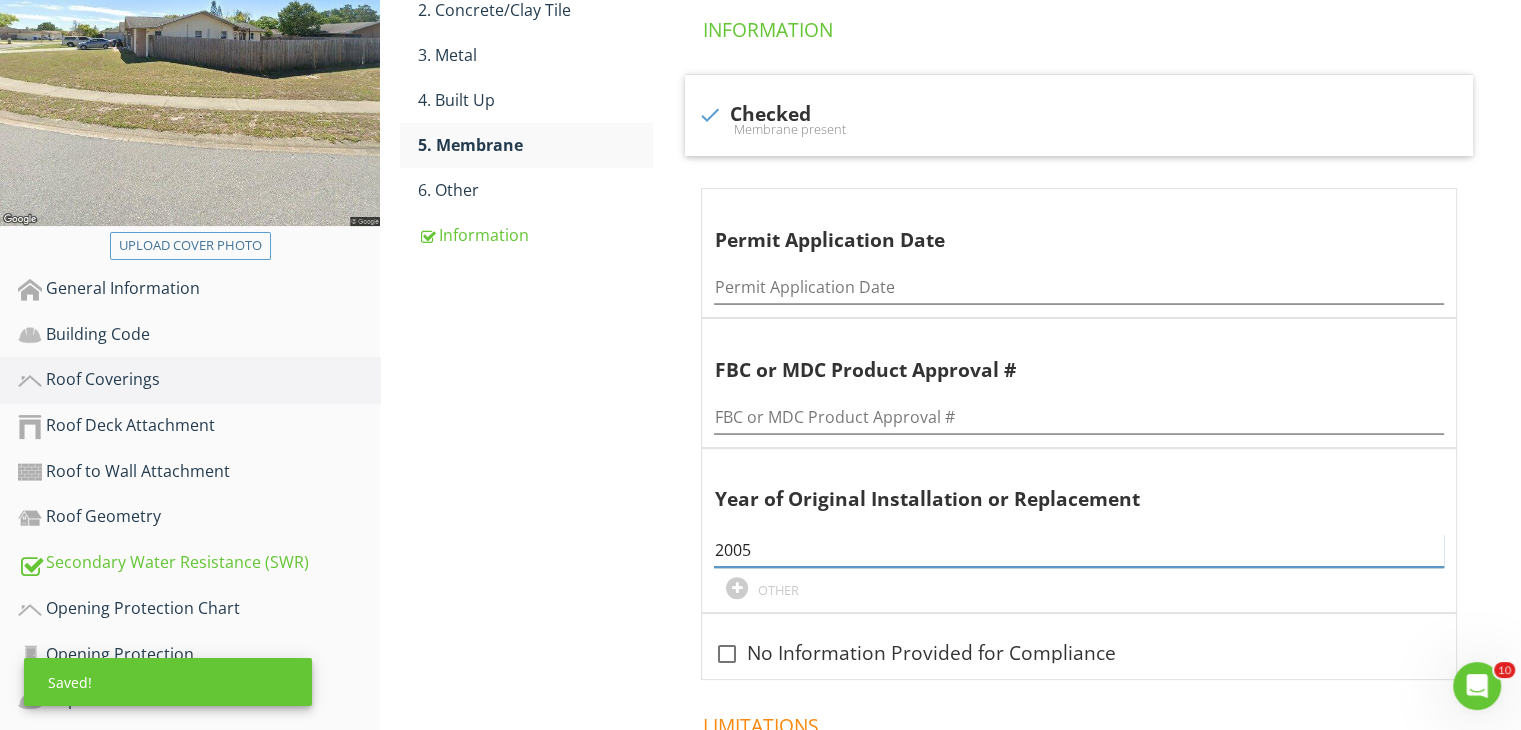 type on "2005" 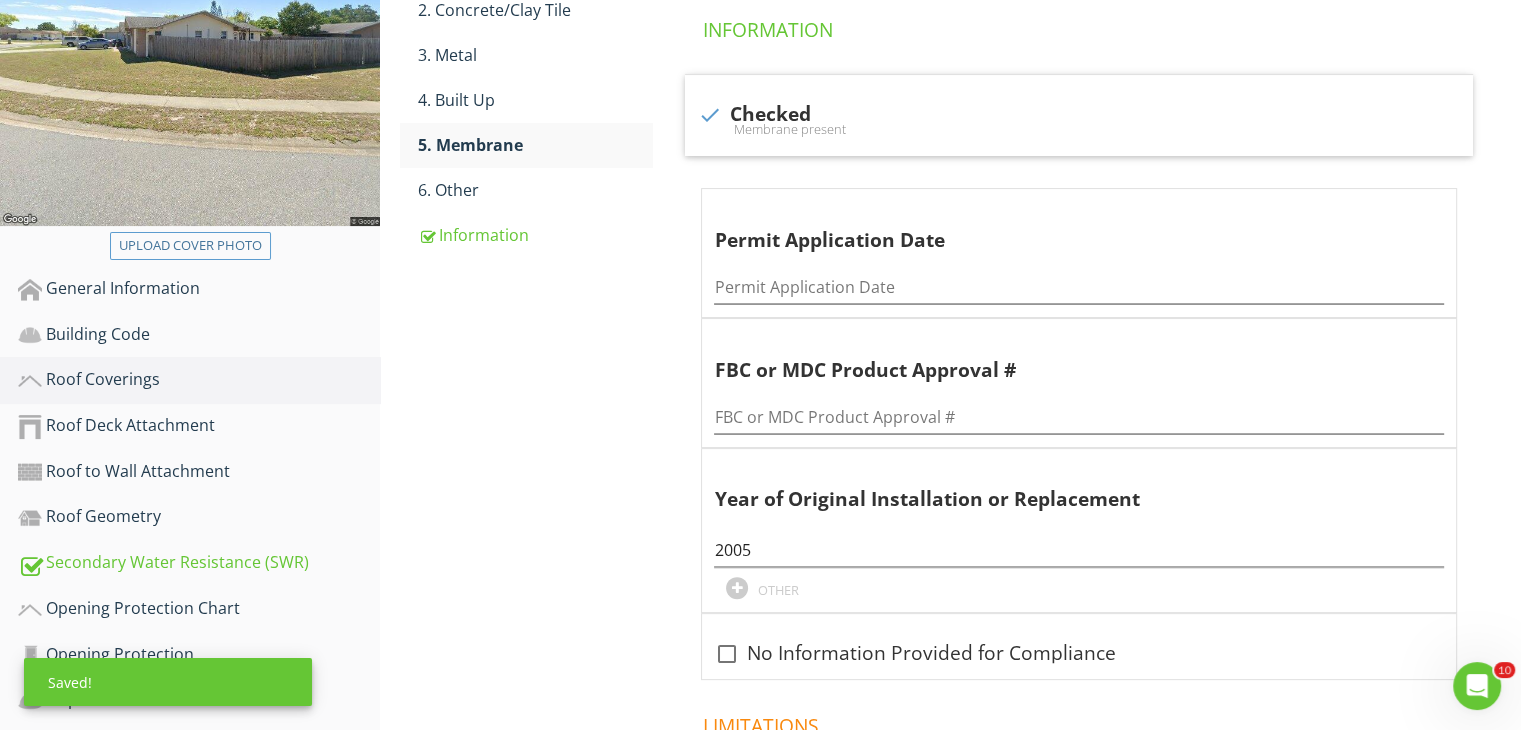 click on "Roof Coverings
1. Asphalt/Fiberglass
2. Concrete/Clay Tile
3. Metal
4. Built Up
5. Membrane
6. Other
Information
5. Membrane
Information                       check
Checked
Membrane present
Permit Application Date
Permit Application Date
FBC or MDC Product Approval #
FBC or MDC Product Approval #
Year of Original Installation or Replacement
2005         OTHER                         check_box_outline_blank
No Information Provided for Compliance
Limitations" at bounding box center [950, 375] 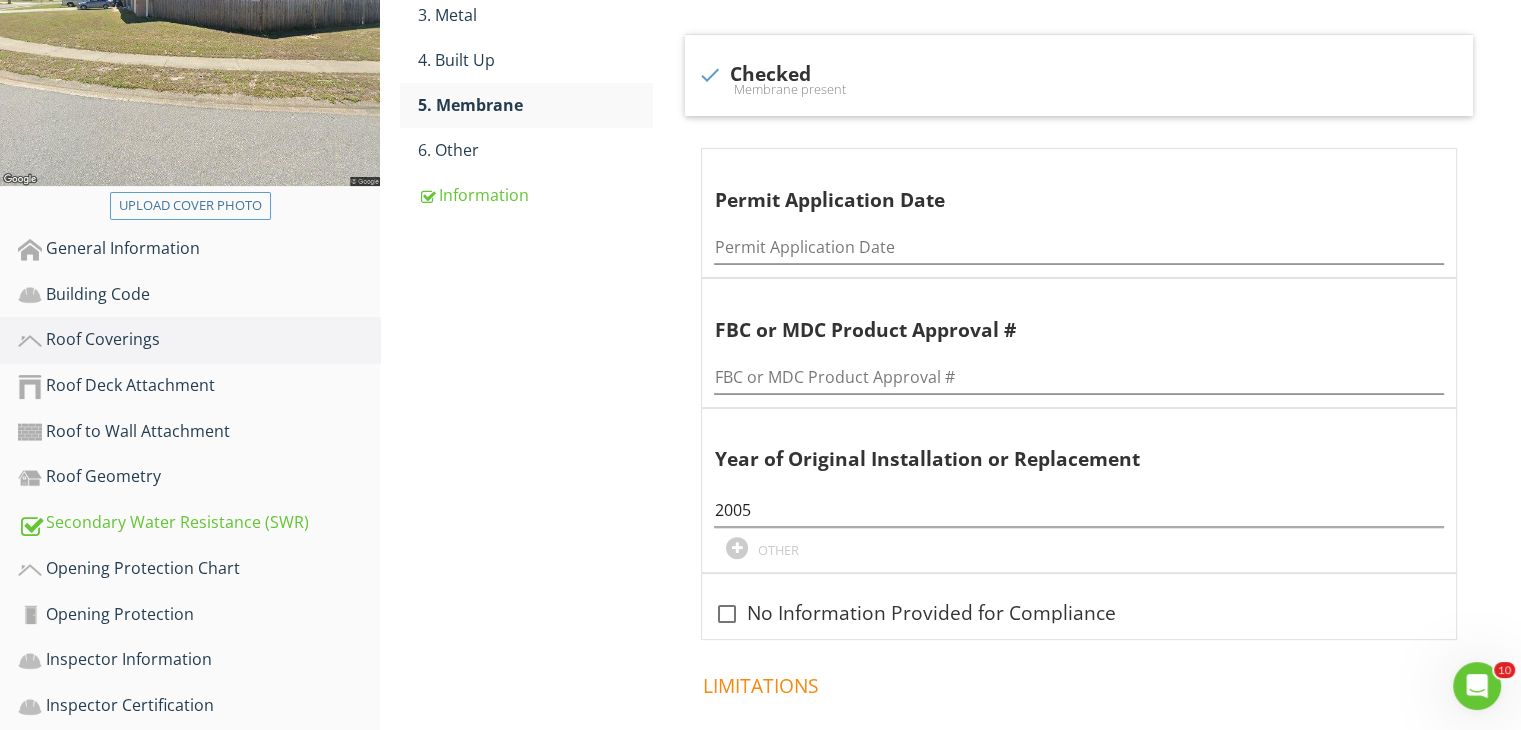 scroll, scrollTop: 470, scrollLeft: 0, axis: vertical 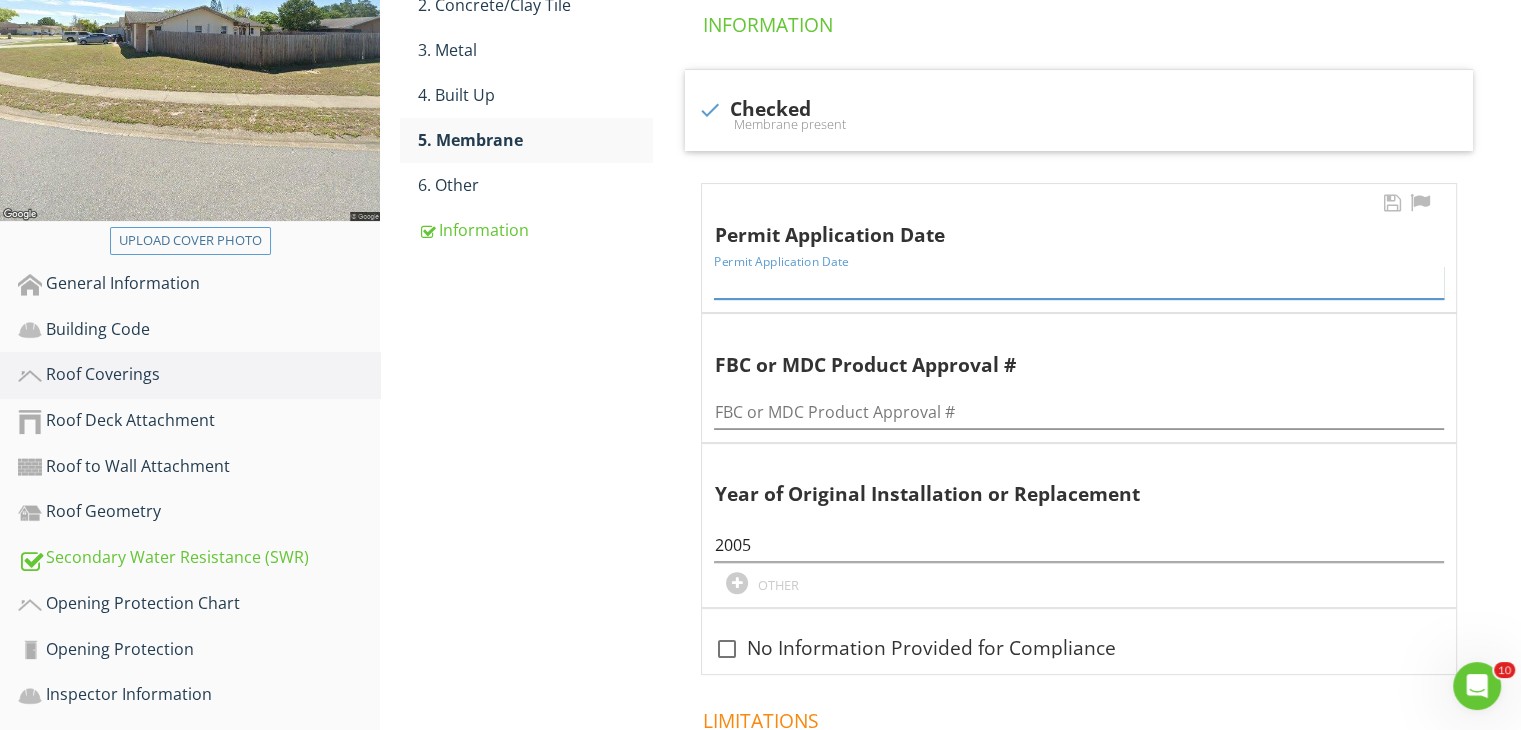 click at bounding box center [1079, 282] 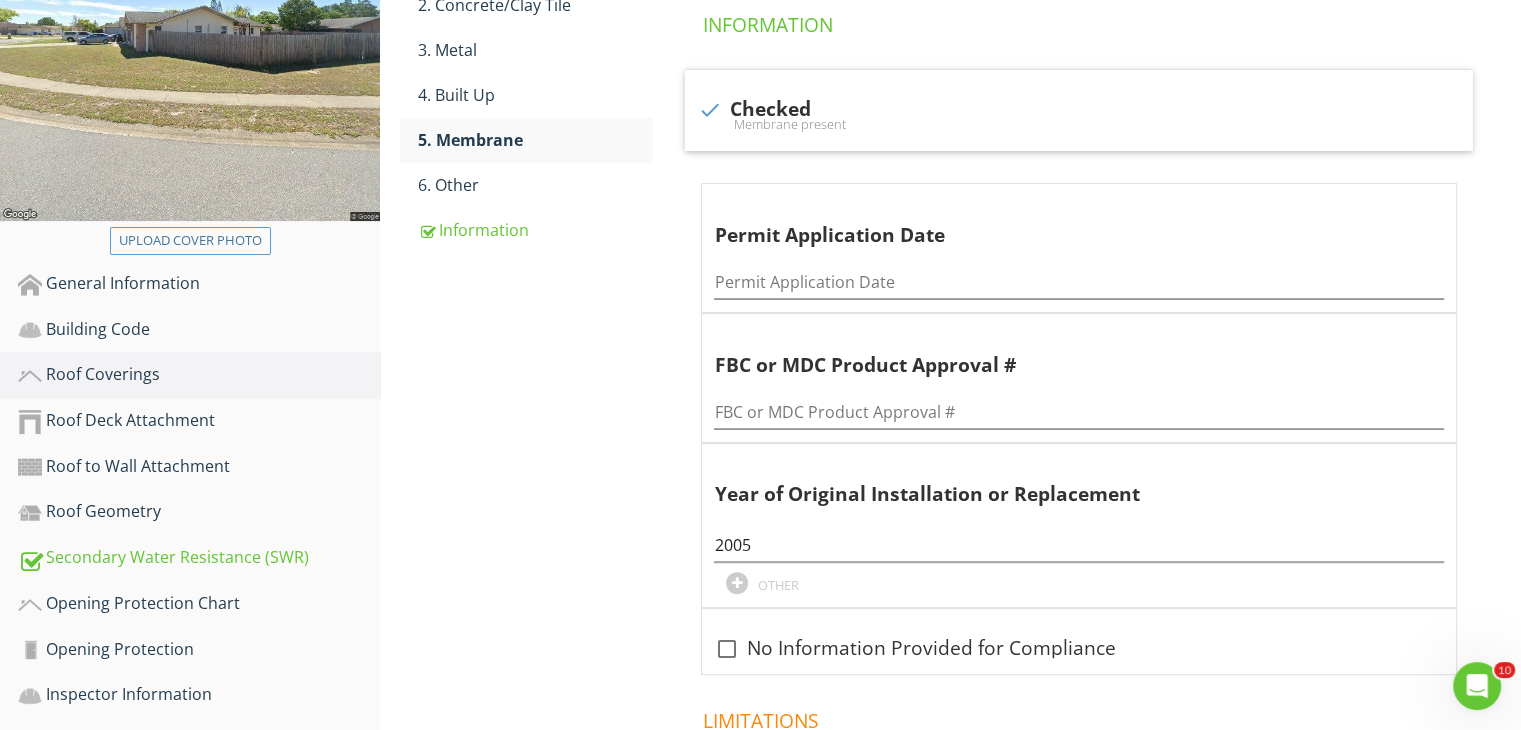 click on "Roof Coverings
1. Asphalt/Fiberglass
2. Concrete/Clay Tile
3. Metal
4. Built Up
5. Membrane
6. Other
Information
5. Membrane
Information                       check
Checked
Membrane present
Permit Application Date
Permit Application Date
FBC or MDC Product Approval #
FBC or MDC Product Approval #
Year of Original Installation or Replacement
2005         OTHER                         check_box_outline_blank
No Information Provided for Compliance
Limitations" at bounding box center (950, 370) 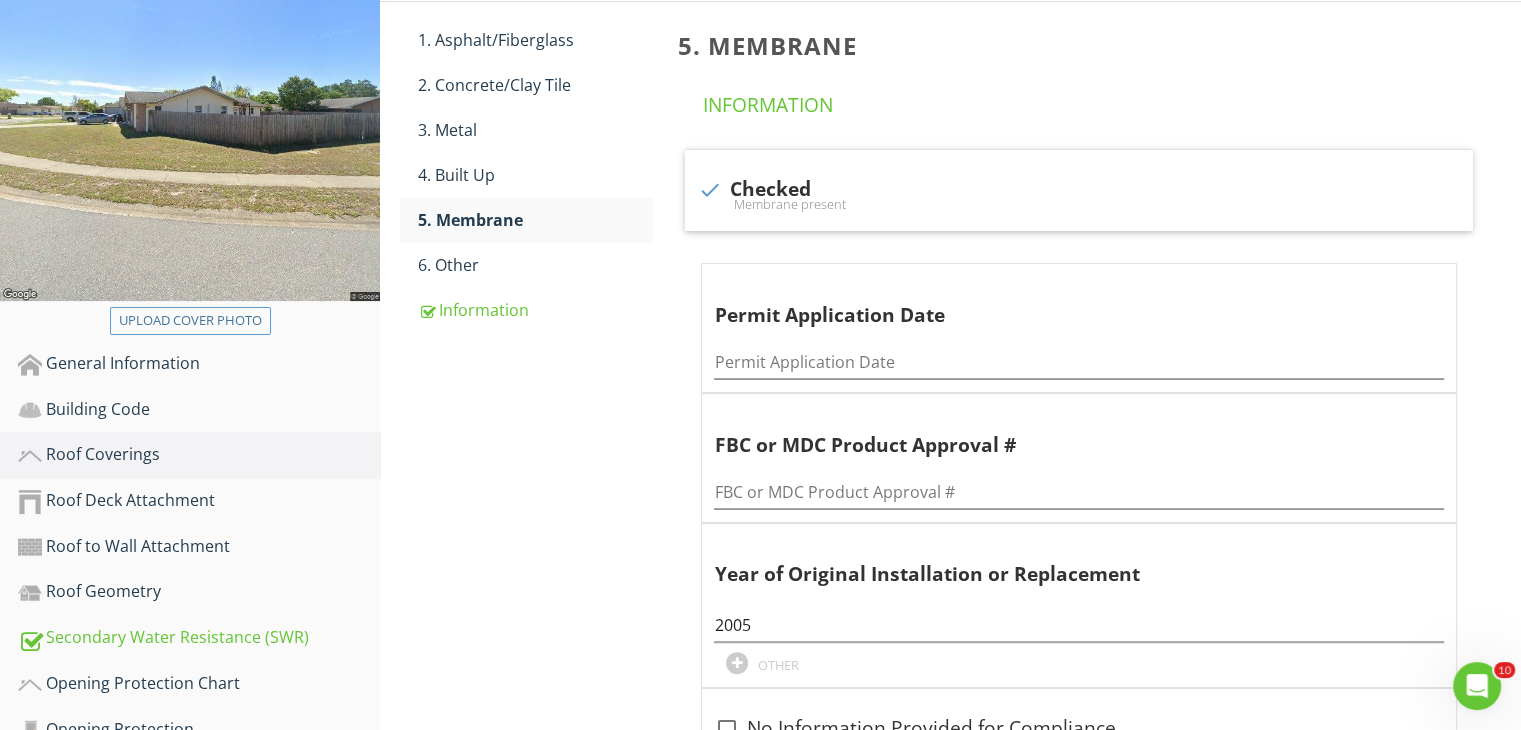 scroll, scrollTop: 275, scrollLeft: 0, axis: vertical 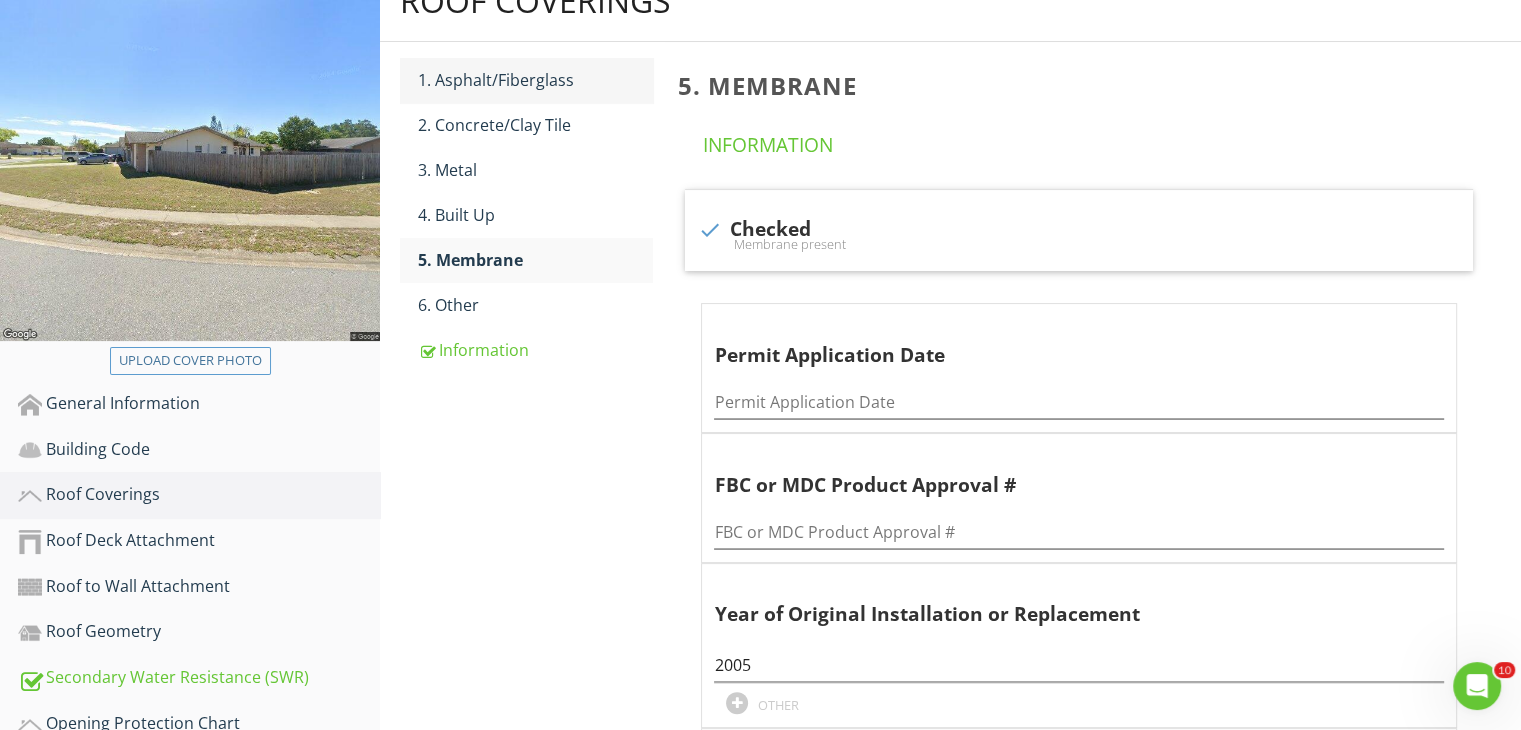 click on "1. Asphalt/Fiberglass" at bounding box center [535, 80] 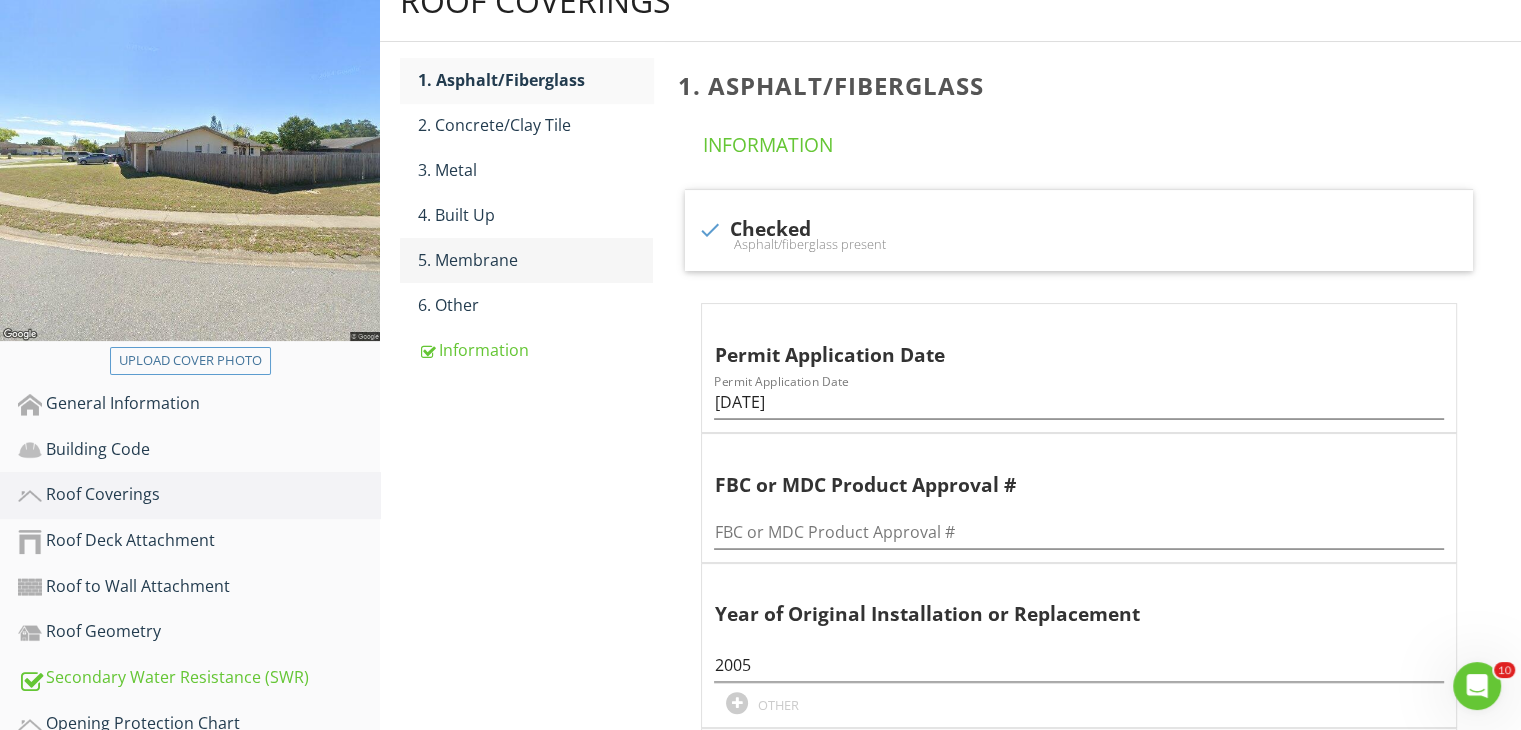 click on "5. Membrane" at bounding box center (535, 260) 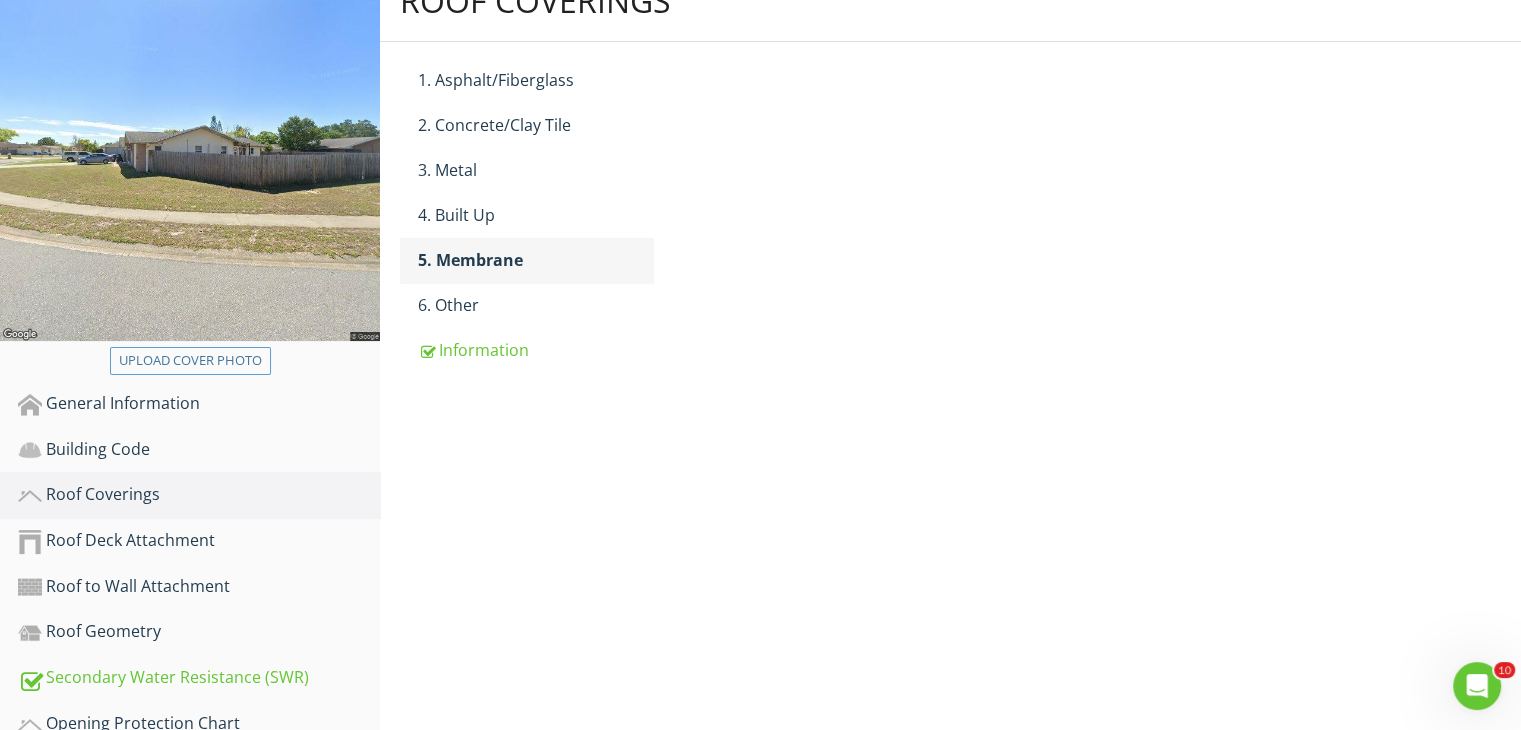 click on "5. Membrane" at bounding box center [535, 260] 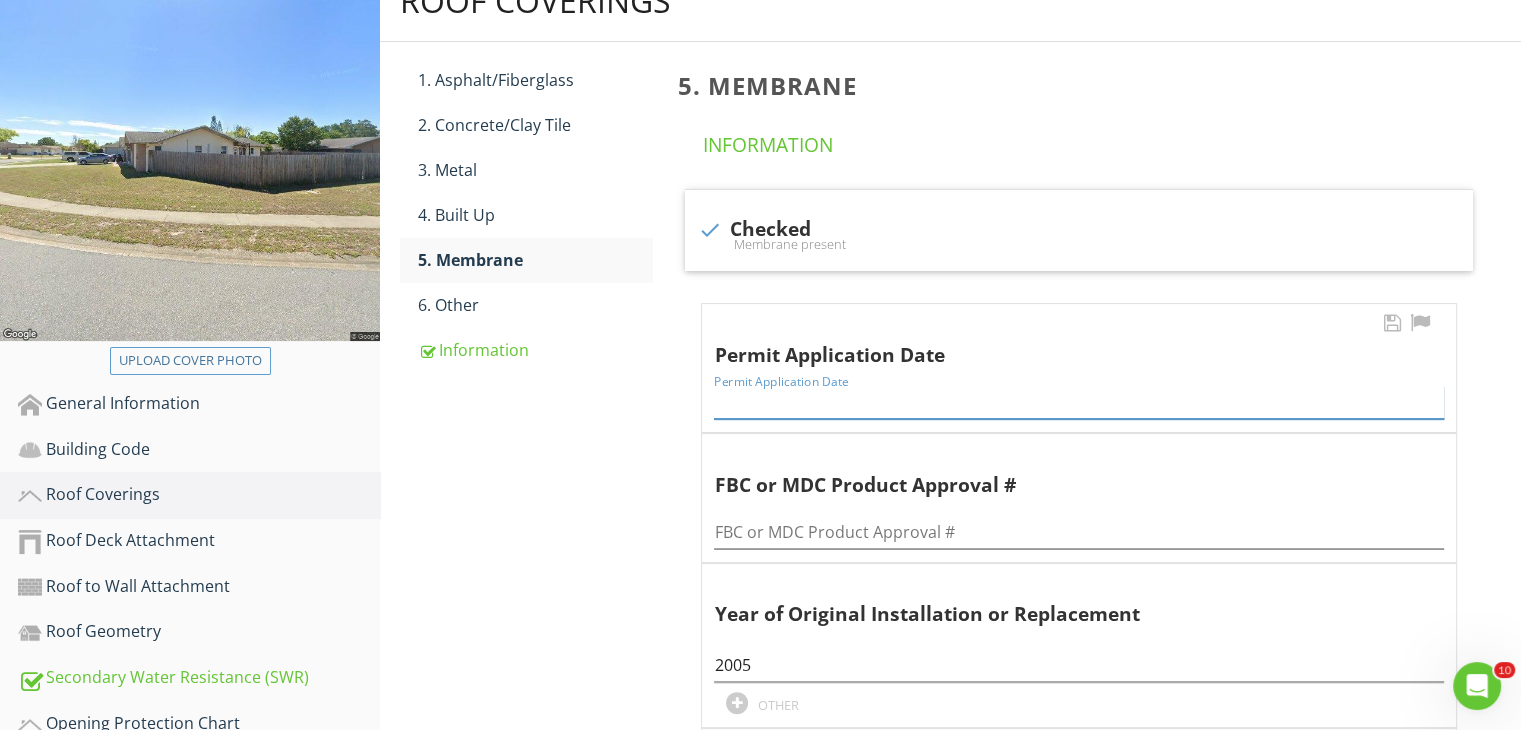 click at bounding box center [1079, 402] 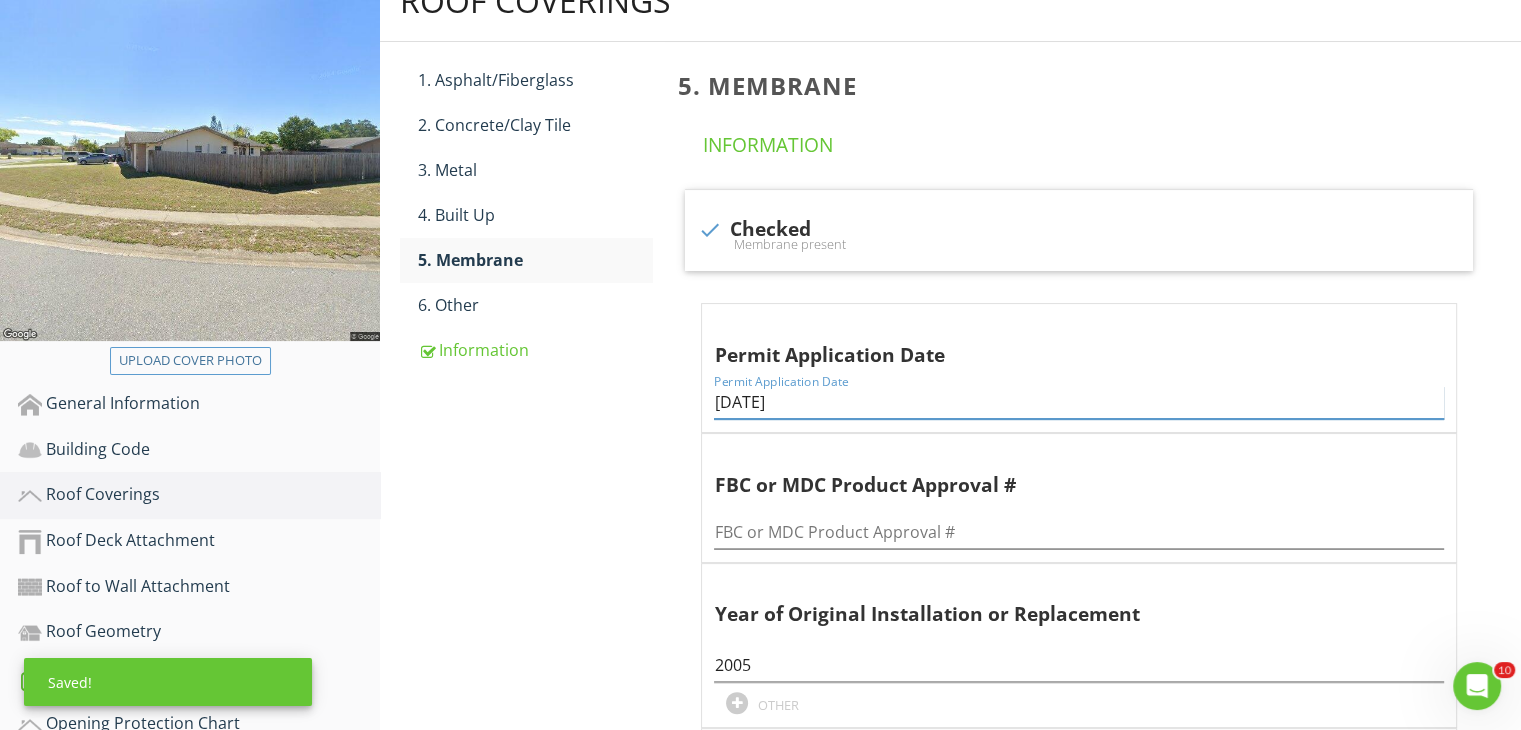type on "4/11/05" 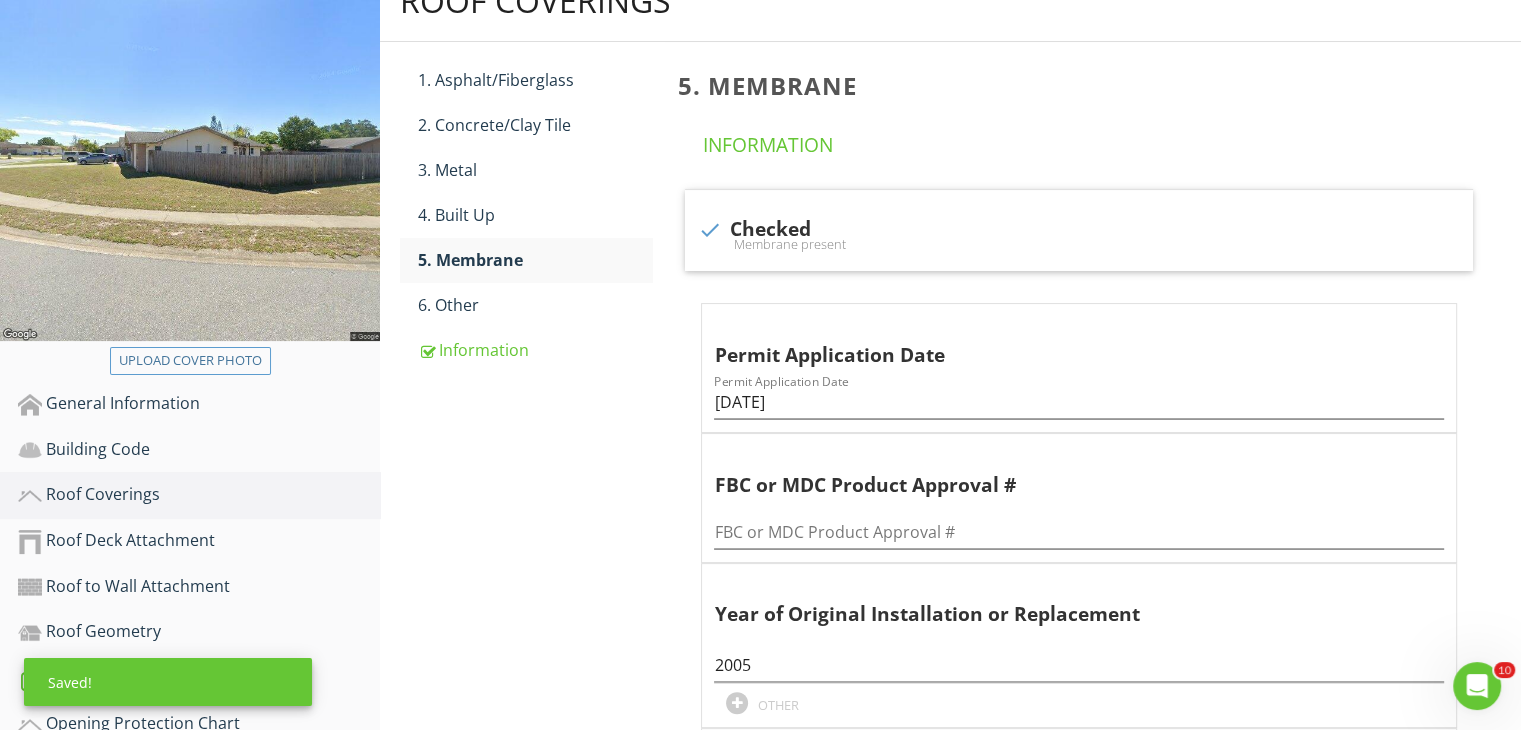 click on "Roof Coverings
1. Asphalt/Fiberglass
2. Concrete/Clay Tile
3. Metal
4. Built Up
5. Membrane
6. Other
Information
5. Membrane
Information                       check
Checked
Membrane present
Permit Application Date
Permit Application Date 4/11/05
FBC or MDC Product Approval #
FBC or MDC Product Approval #
Year of Original Installation or Replacement
2005         OTHER                         check_box_outline_blank
No Information Provided for Compliance
Limitations" at bounding box center (950, 490) 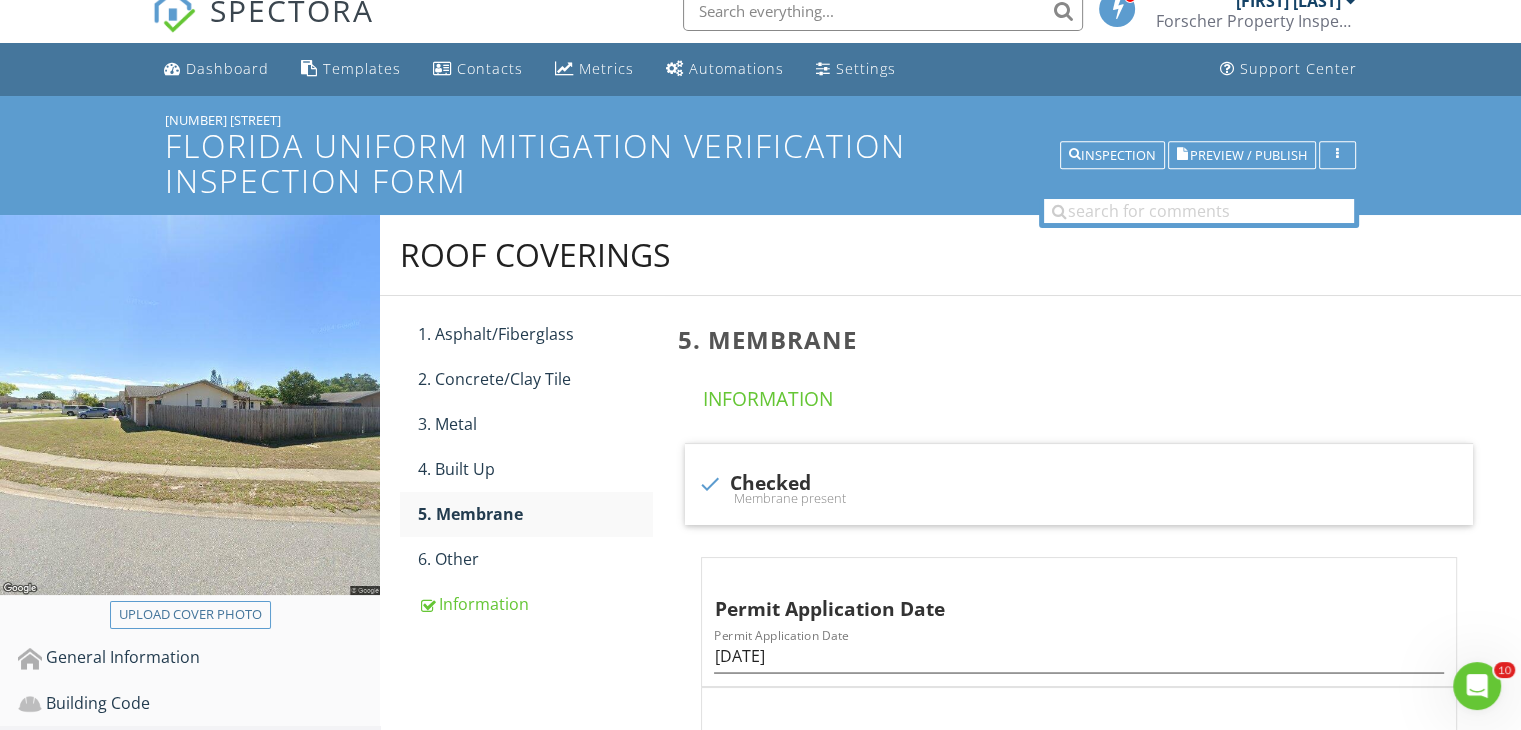 scroll, scrollTop: 0, scrollLeft: 0, axis: both 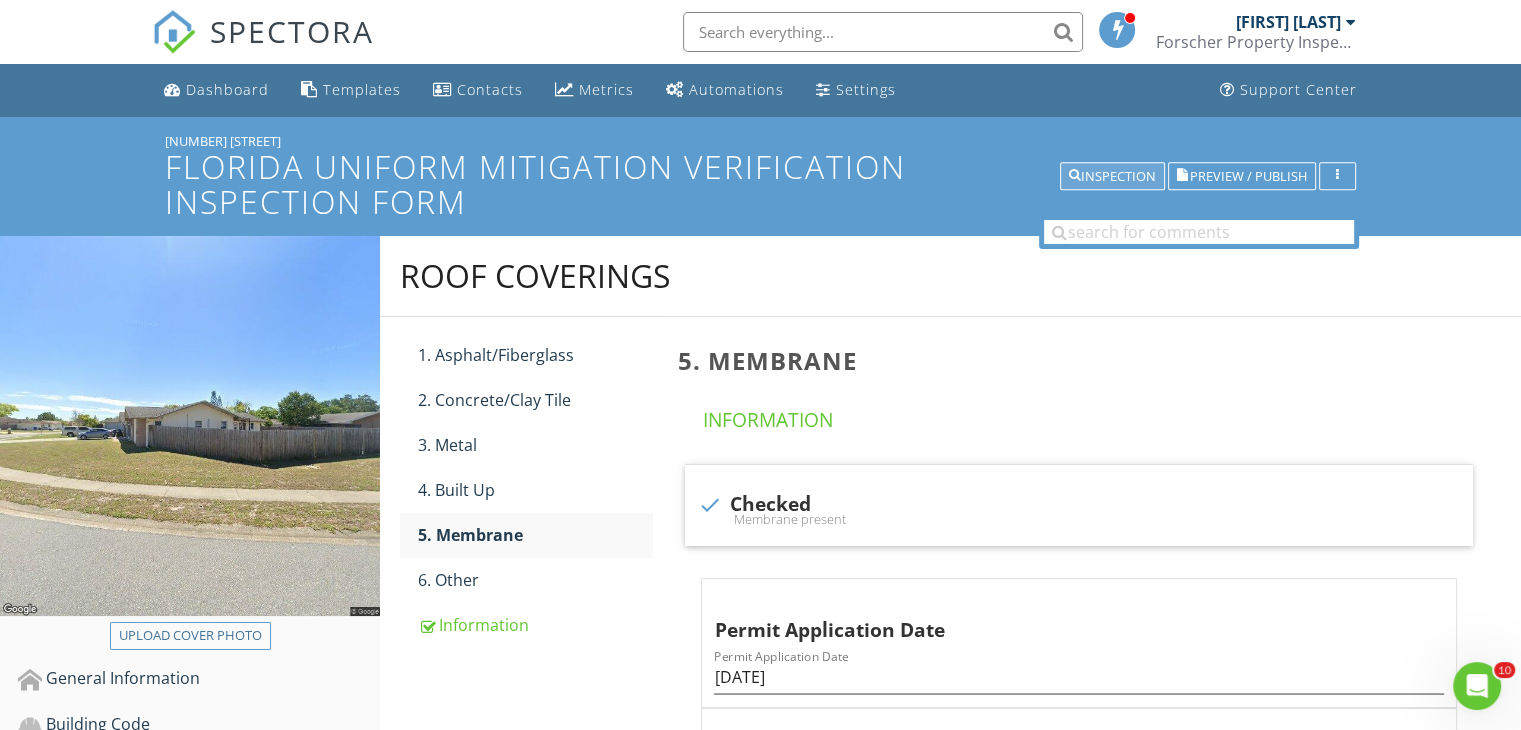 click on "Inspection" at bounding box center [1112, 177] 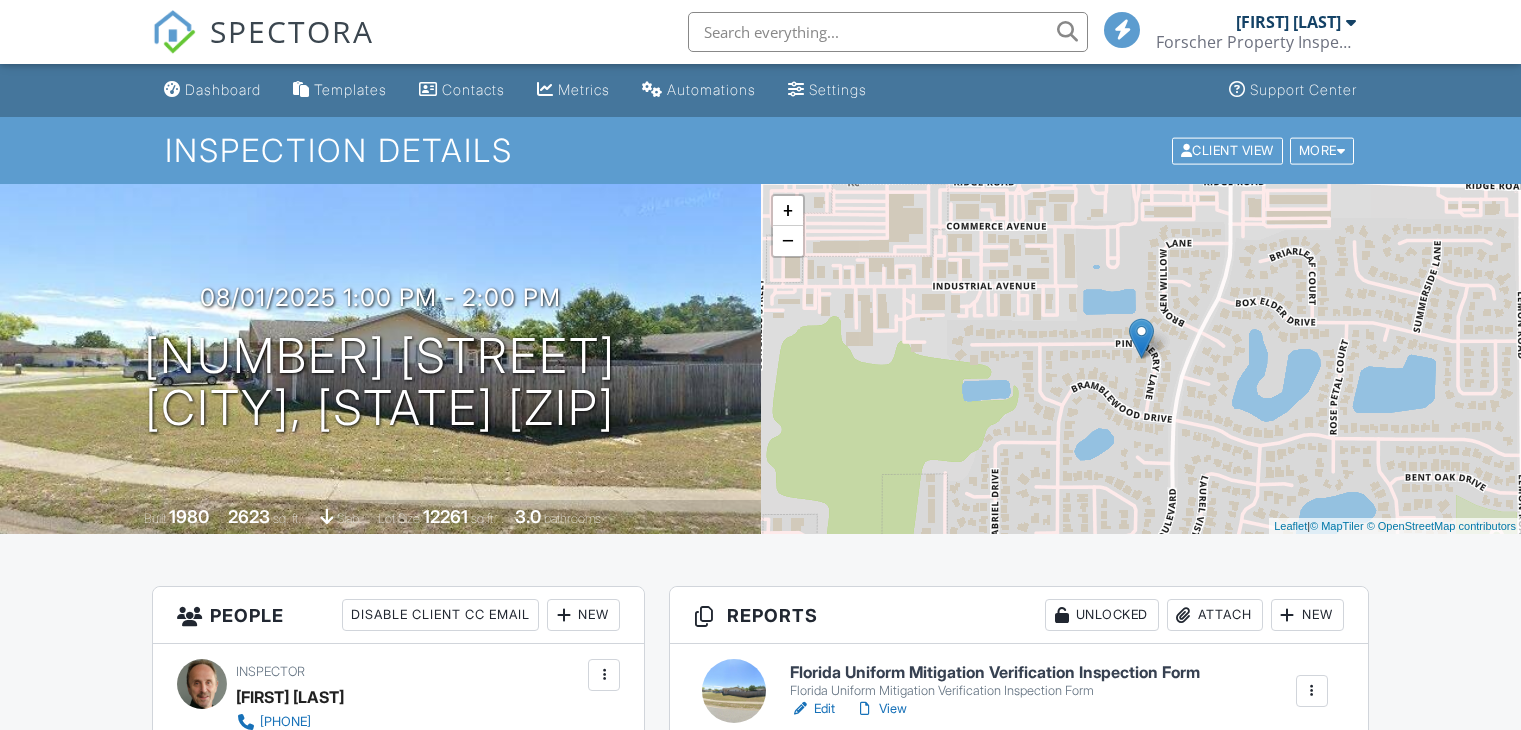 scroll, scrollTop: 0, scrollLeft: 0, axis: both 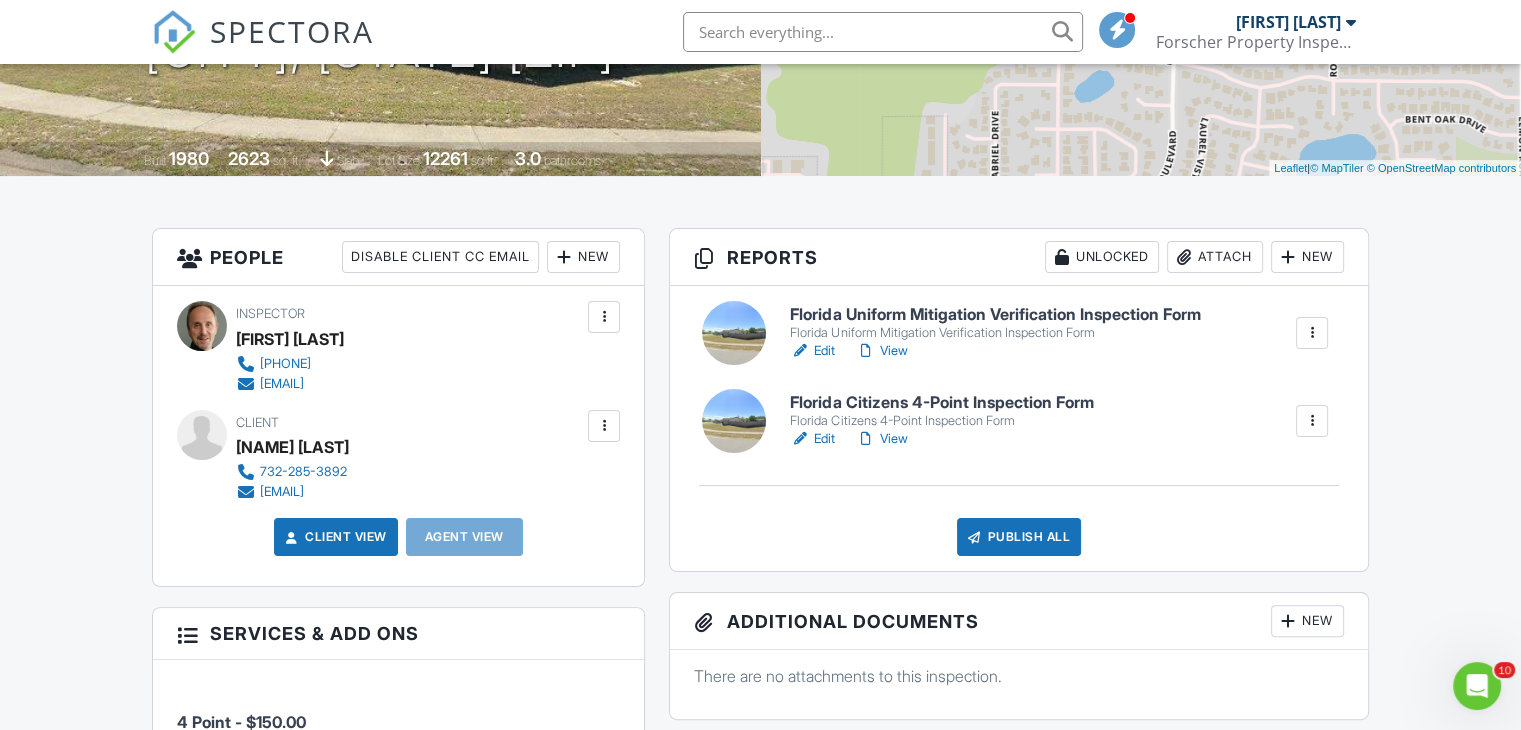 click on "View" at bounding box center [881, 439] 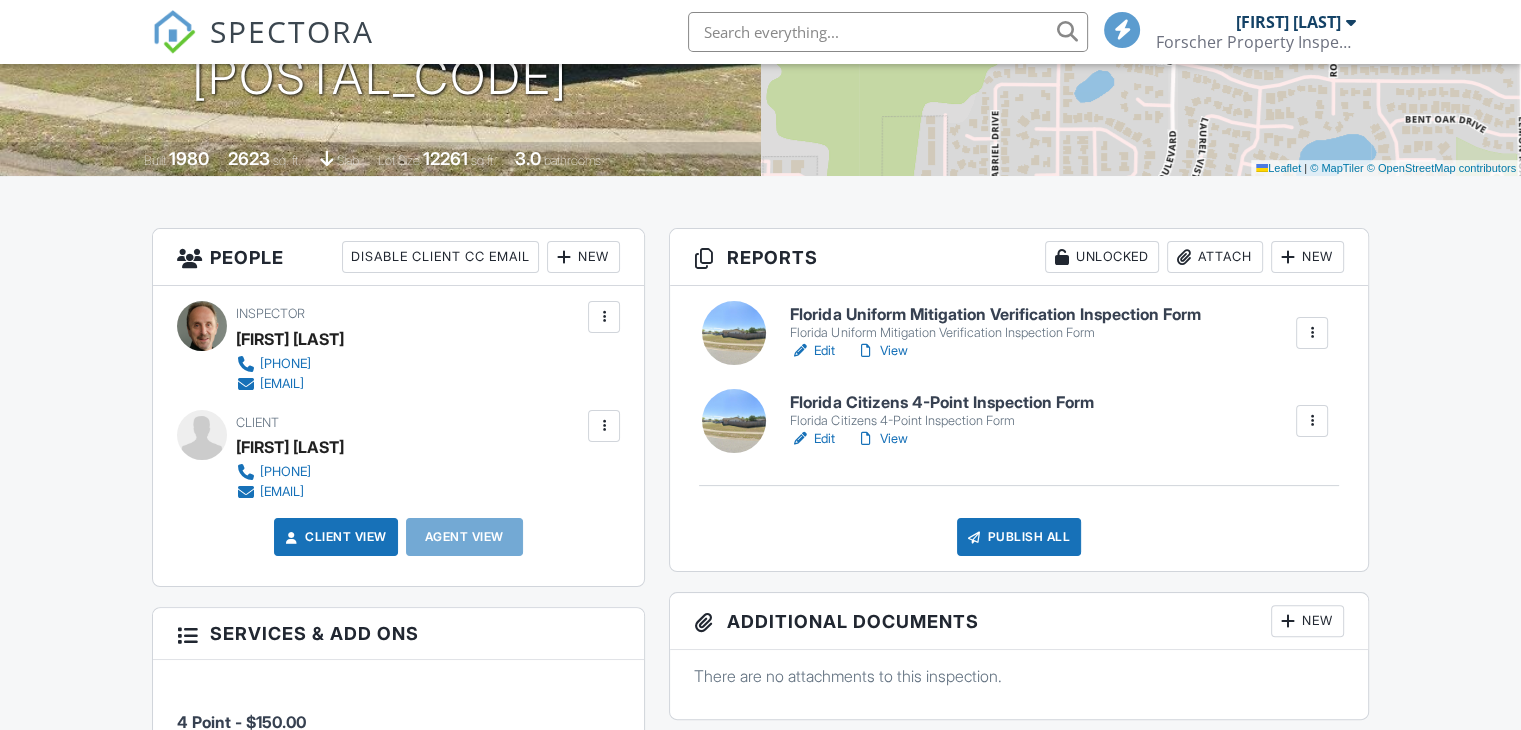 click on "Florida Uniform Mitigation Verification Inspection Form" at bounding box center (995, 315) 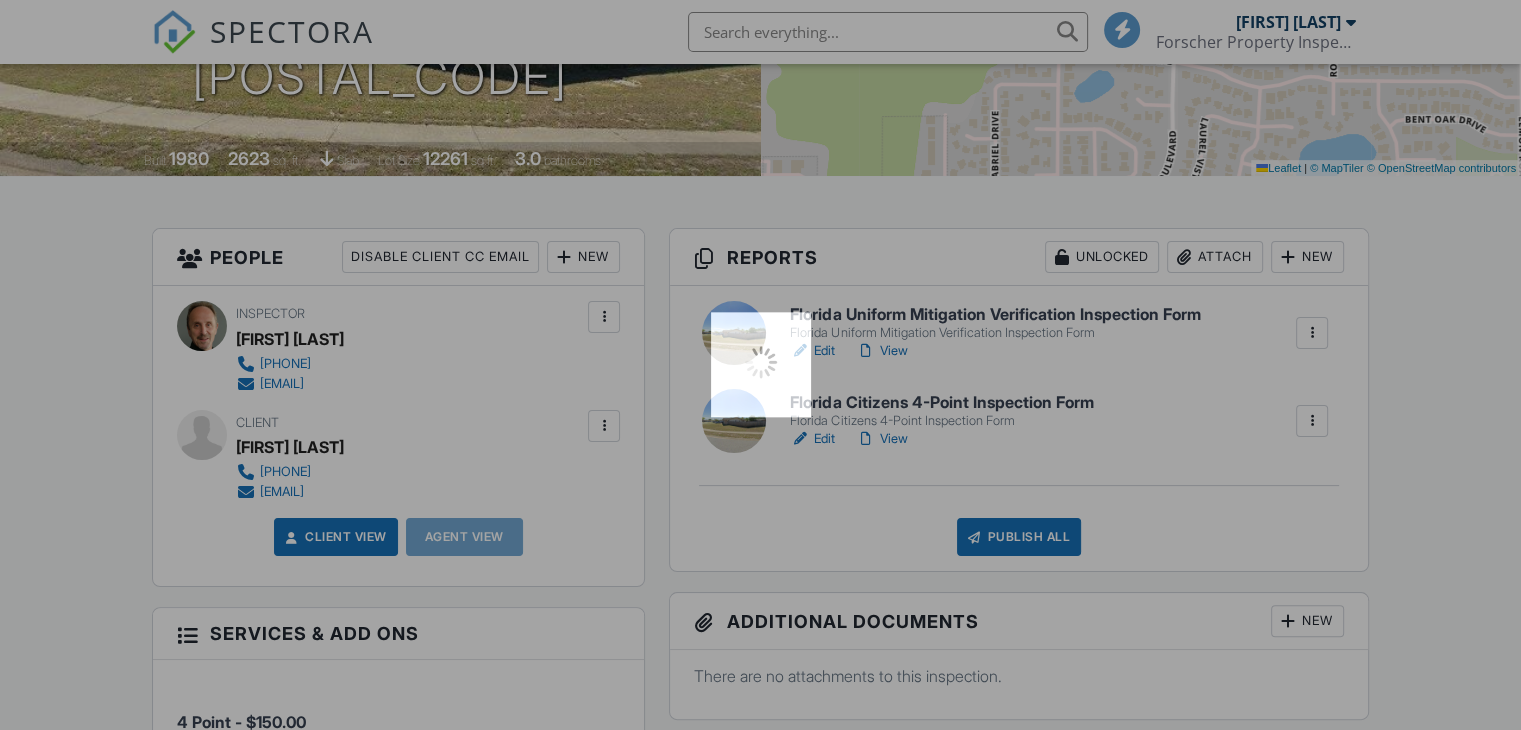 scroll, scrollTop: 0, scrollLeft: 0, axis: both 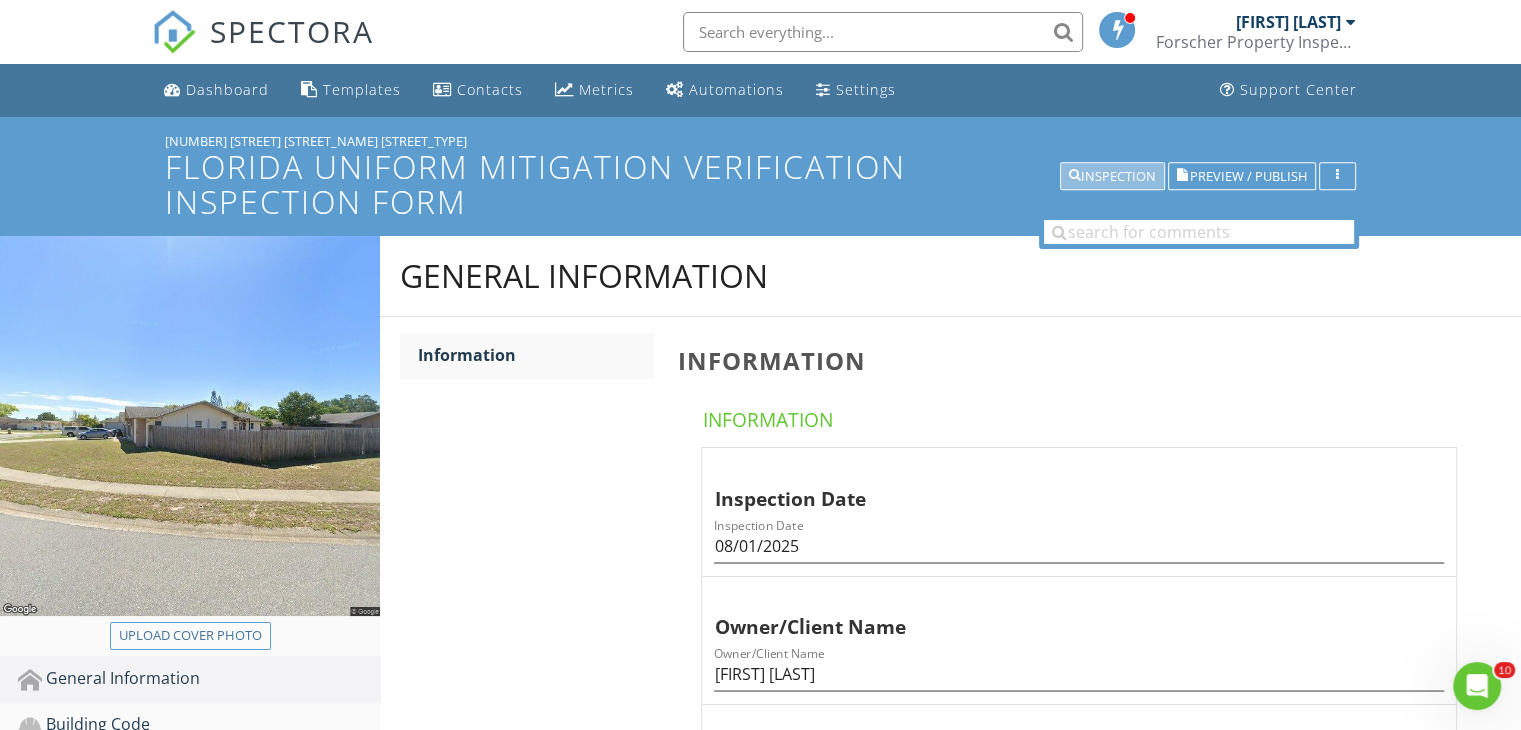 click on "Inspection" at bounding box center (1112, 177) 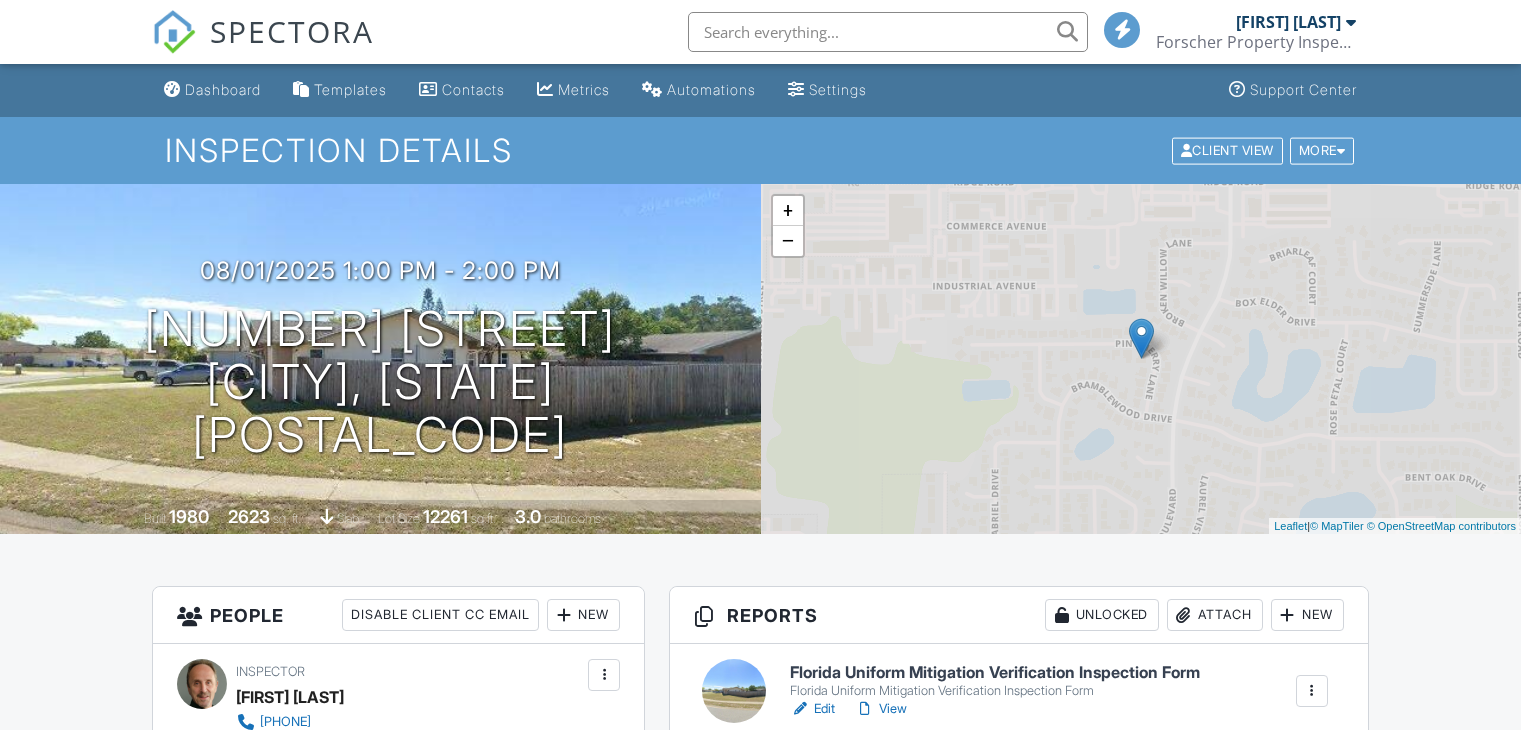 scroll, scrollTop: 0, scrollLeft: 0, axis: both 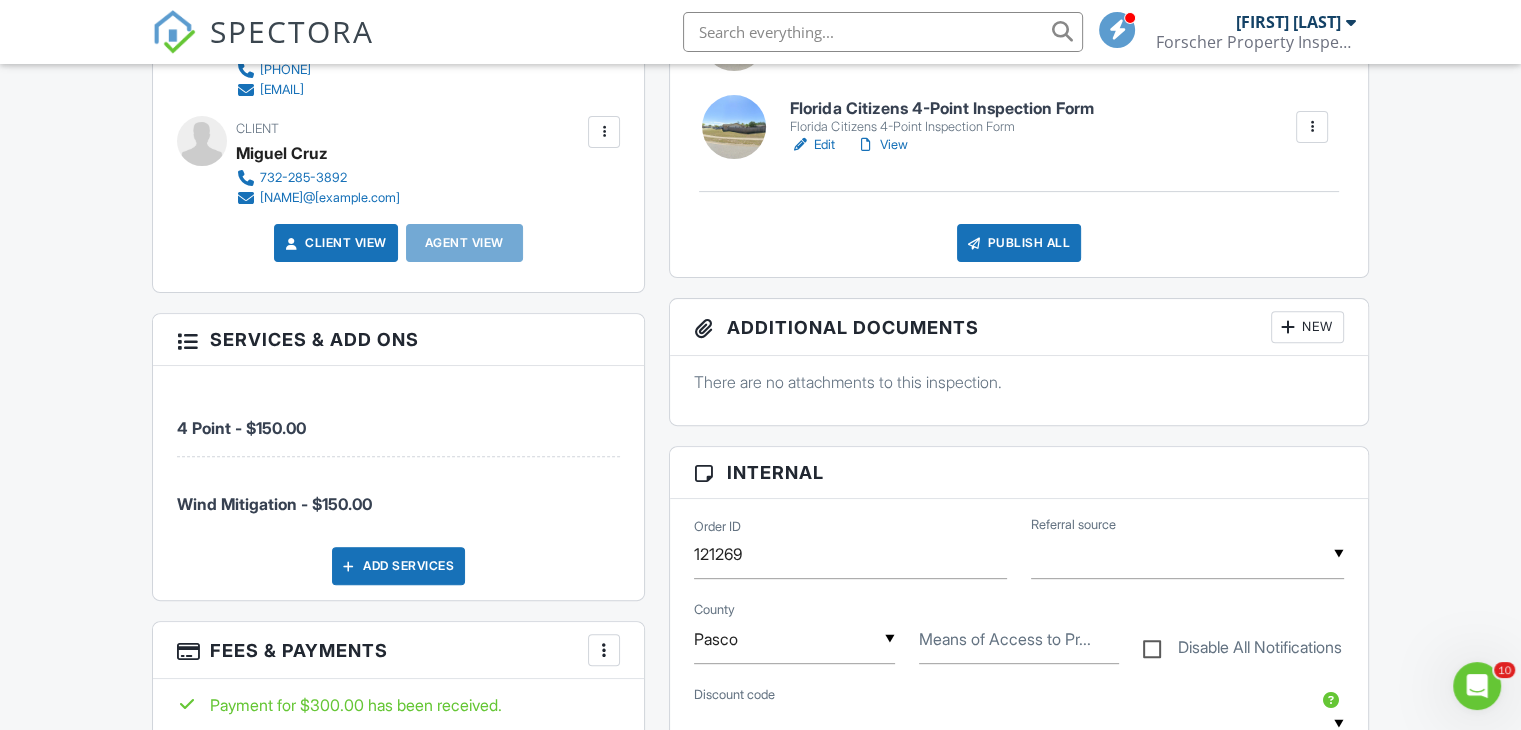 click on "Florida Citizens 4-Point Inspection Form" at bounding box center (941, 109) 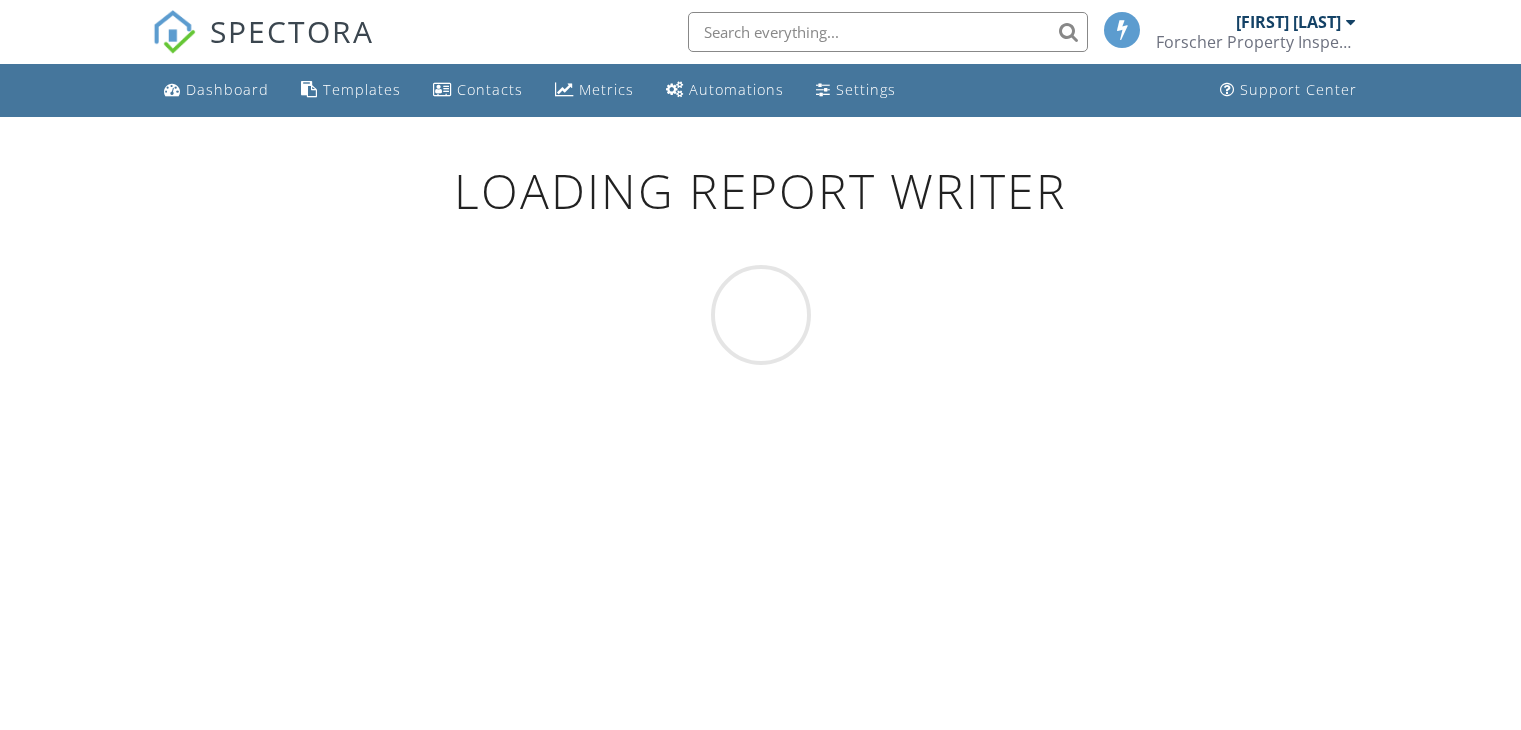 scroll, scrollTop: 0, scrollLeft: 0, axis: both 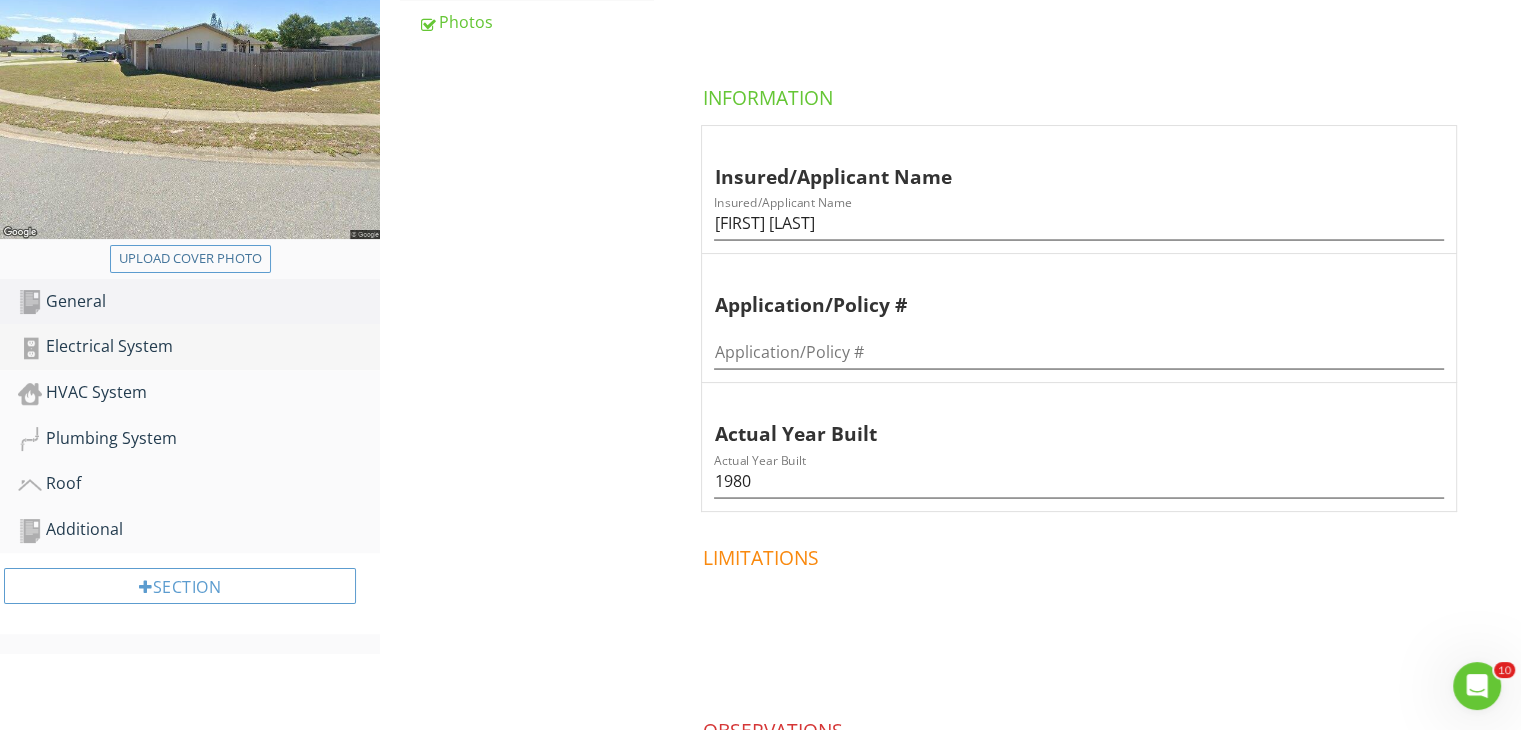 click on "Electrical System" at bounding box center (199, 347) 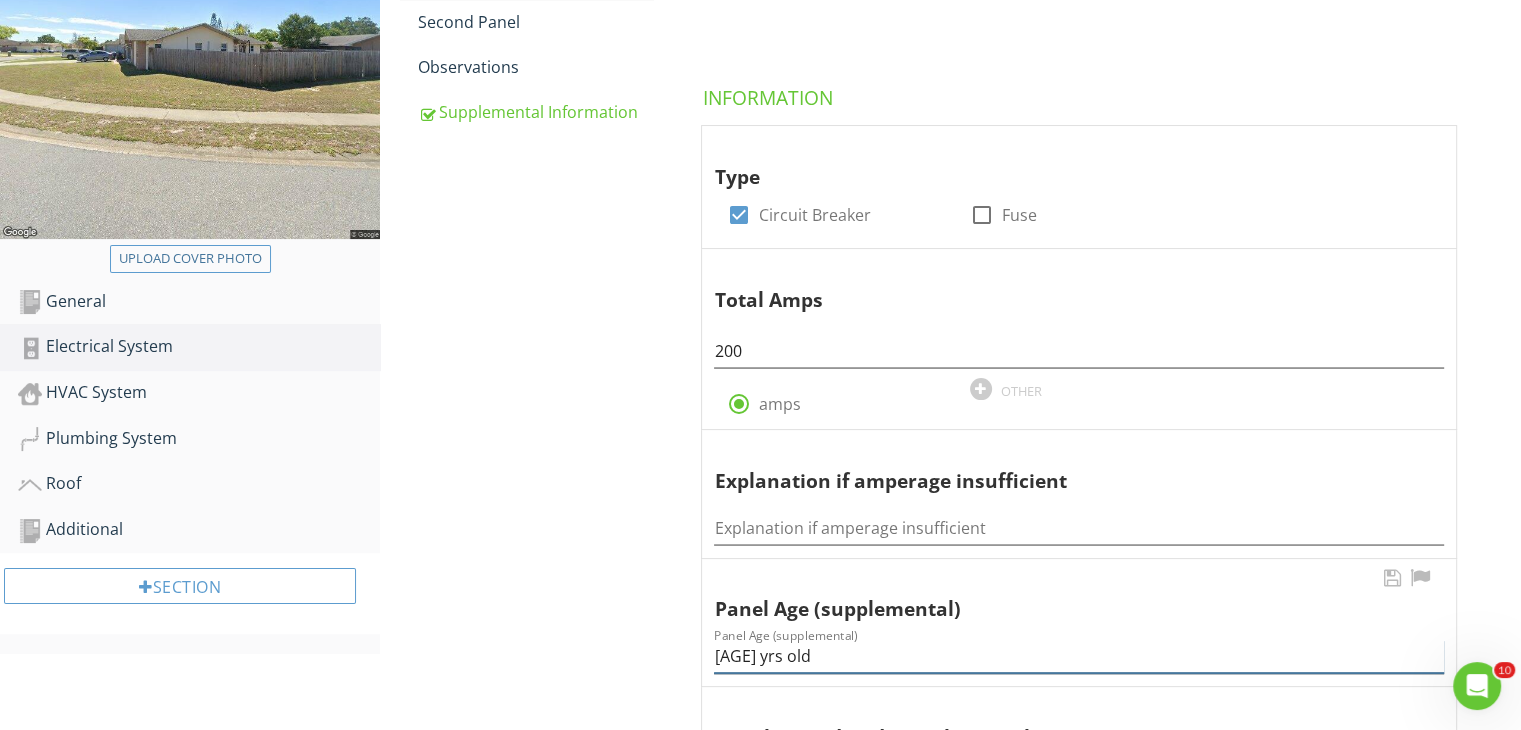 click on "44 yrs old" at bounding box center (1079, 656) 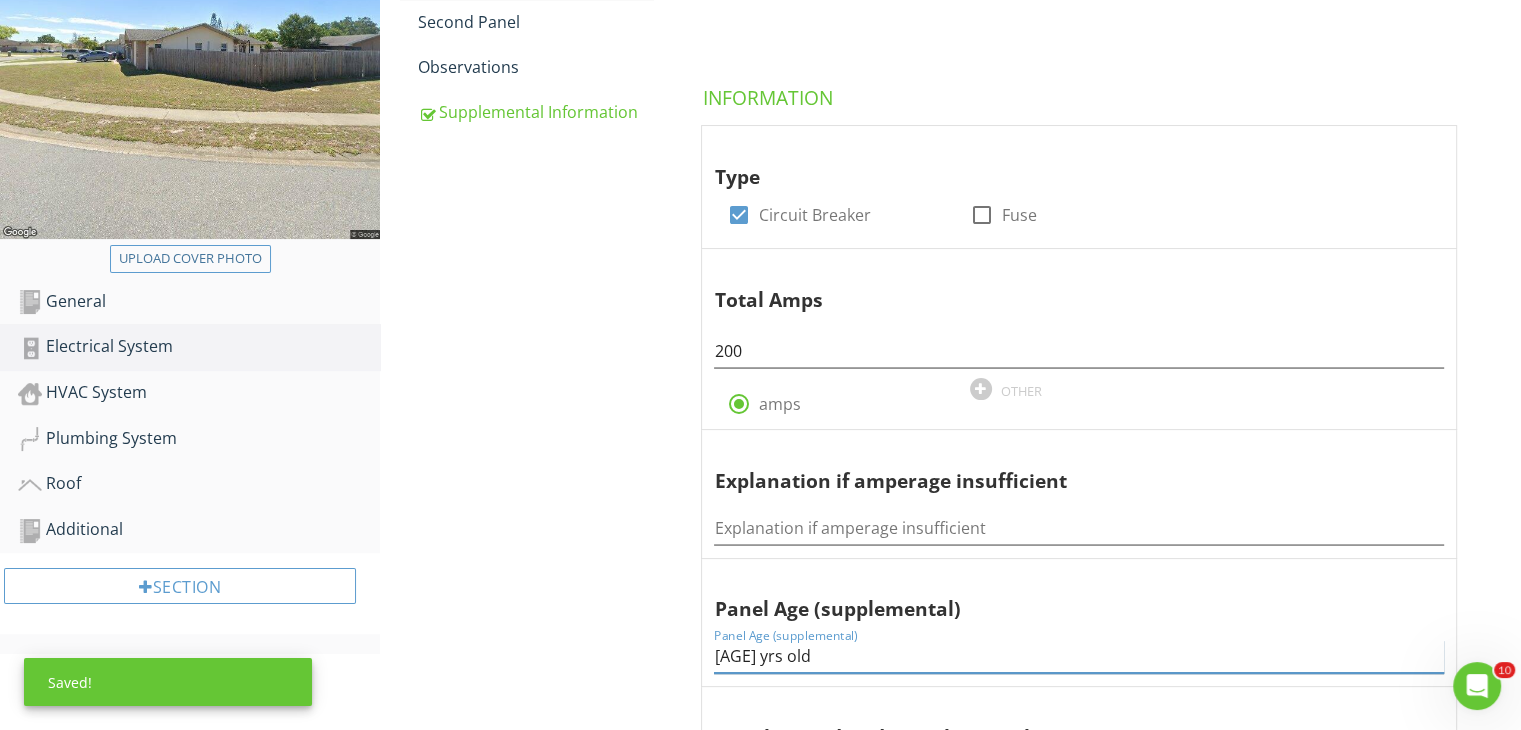 type on "45 yrs old" 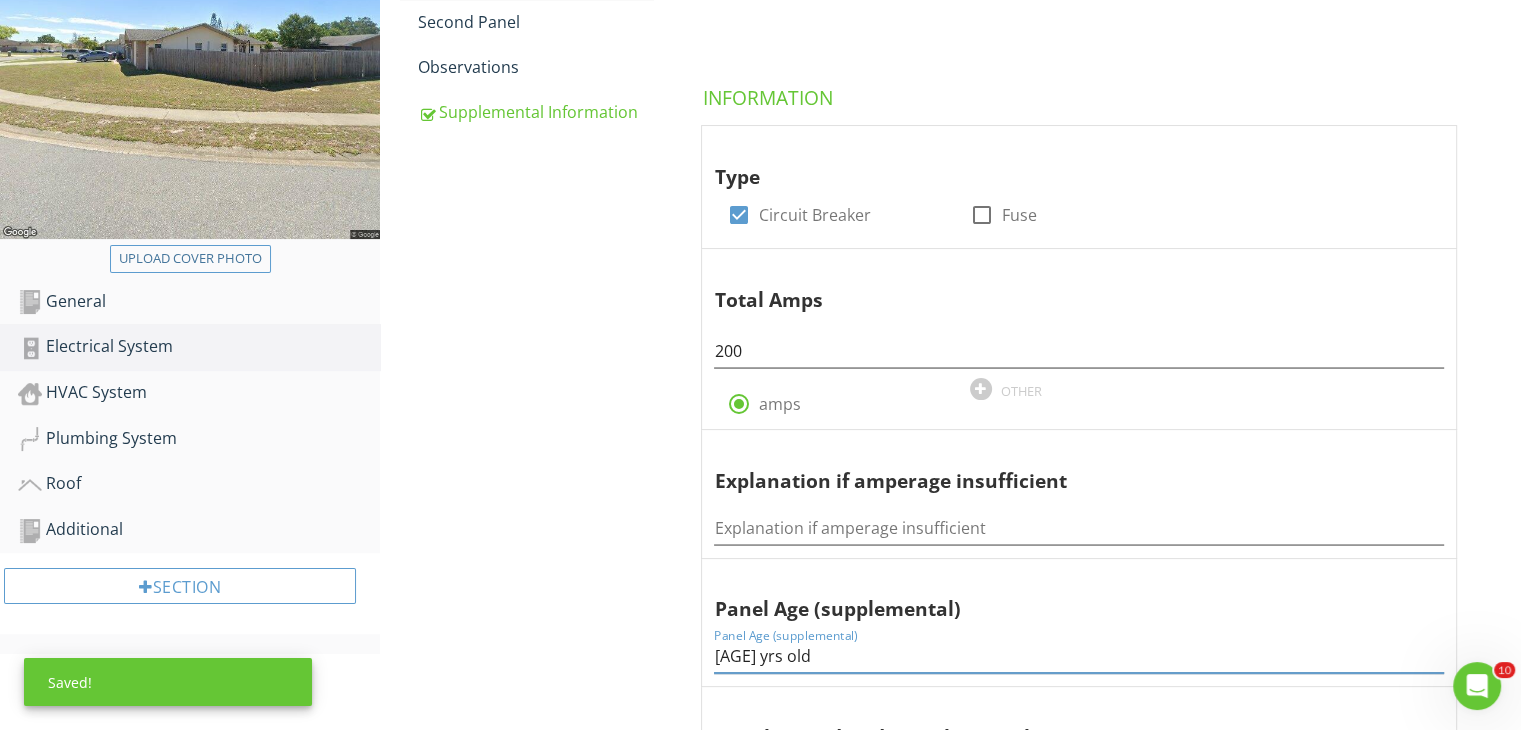 click on "Electrical System
Main Panel
Second Panel
Observations
Supplemental Information
Main Panel
Information
Type
check_box Circuit Breaker   check_box_outline_blank Fuse
Total Amps
200   radio_button_checked amps         OTHER
Explanation if amperage insufficient
Explanation if amperage insufficient
Panel Age (supplemental)
Panel Age (supplemental) 45 yrs old
Year last updated (supplemental)
Year last updated (supplemental) NA
Brand/Model (supplemental)
check_box_outline_blank" at bounding box center [950, 1271] 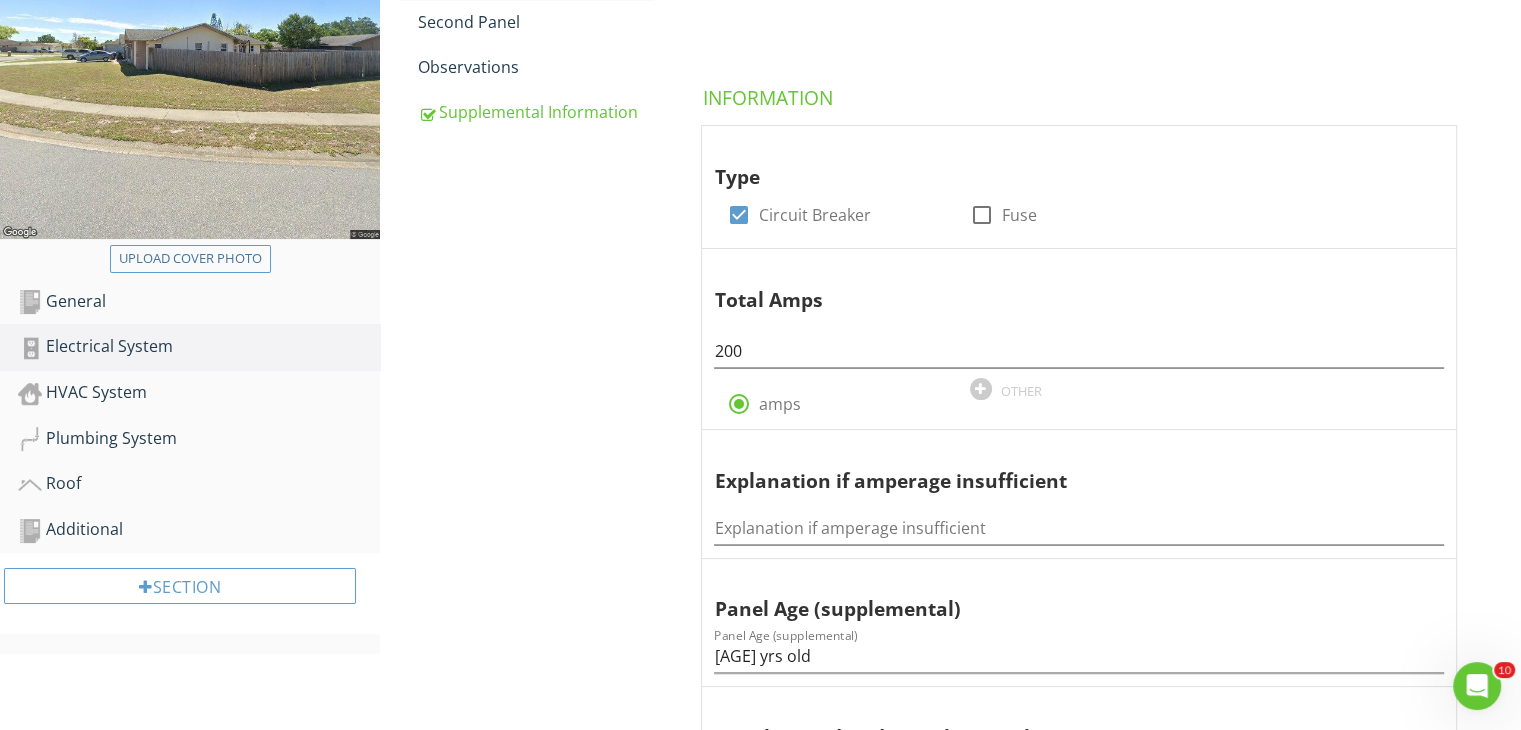 scroll, scrollTop: 0, scrollLeft: 0, axis: both 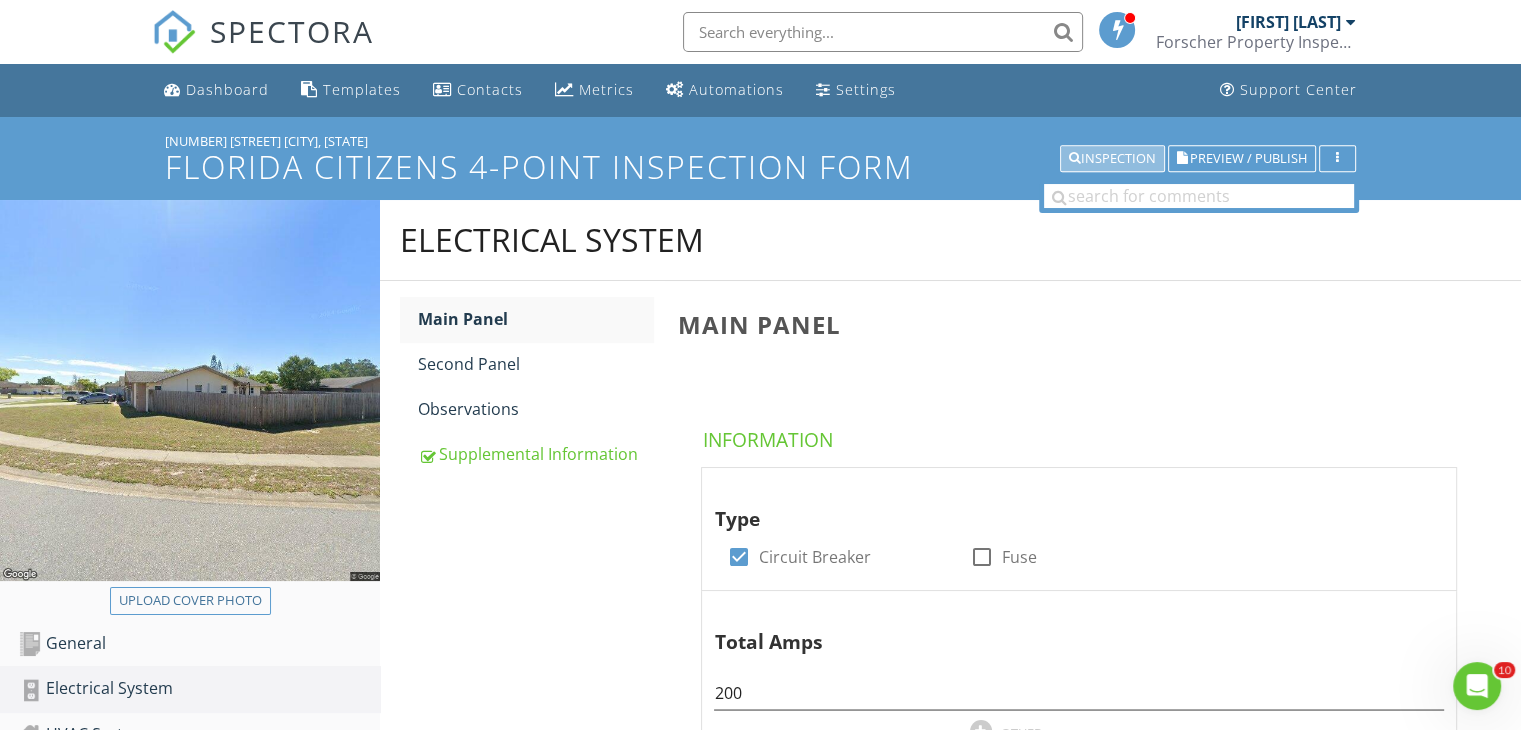 click on "Inspection" at bounding box center [1112, 159] 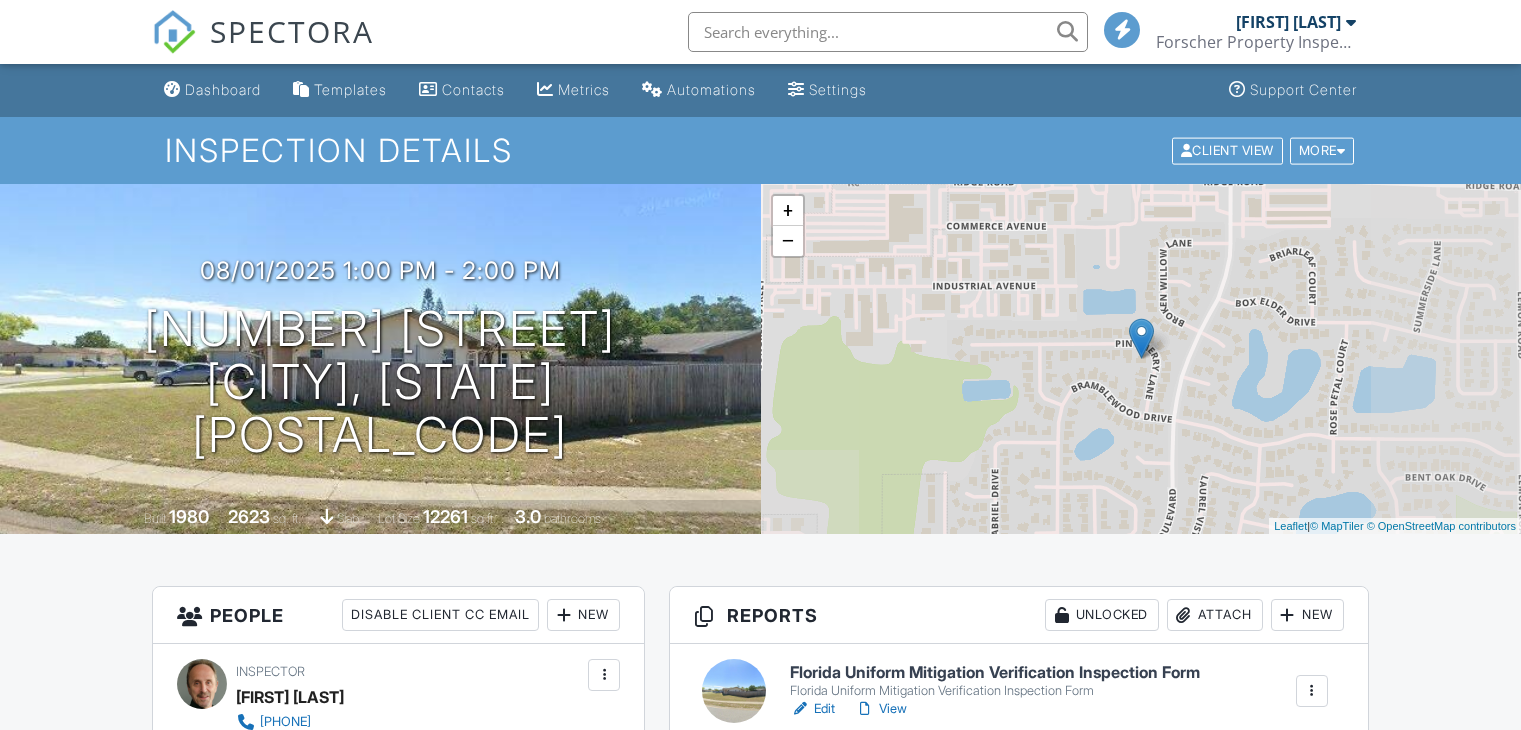 scroll, scrollTop: 0, scrollLeft: 0, axis: both 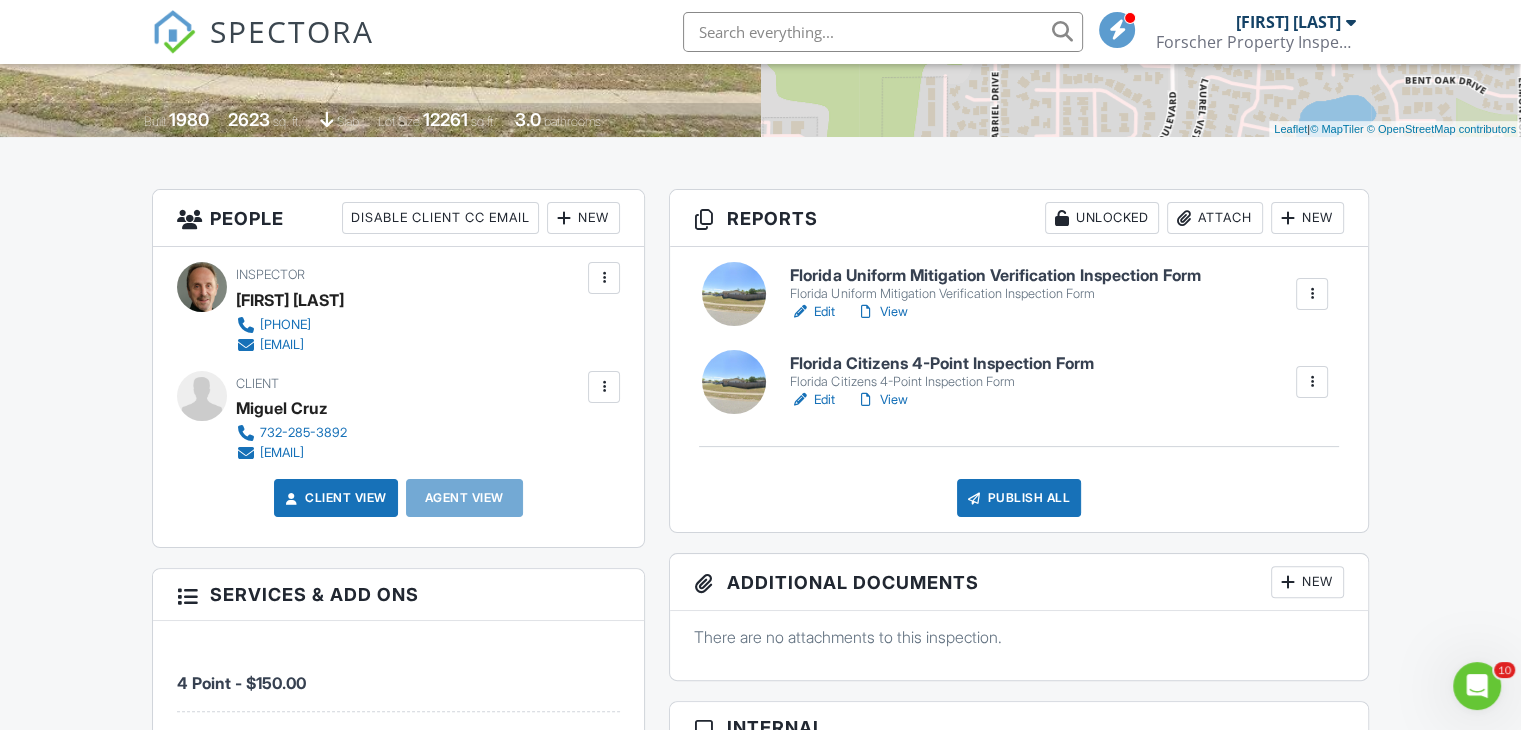 click on "View" at bounding box center (881, 400) 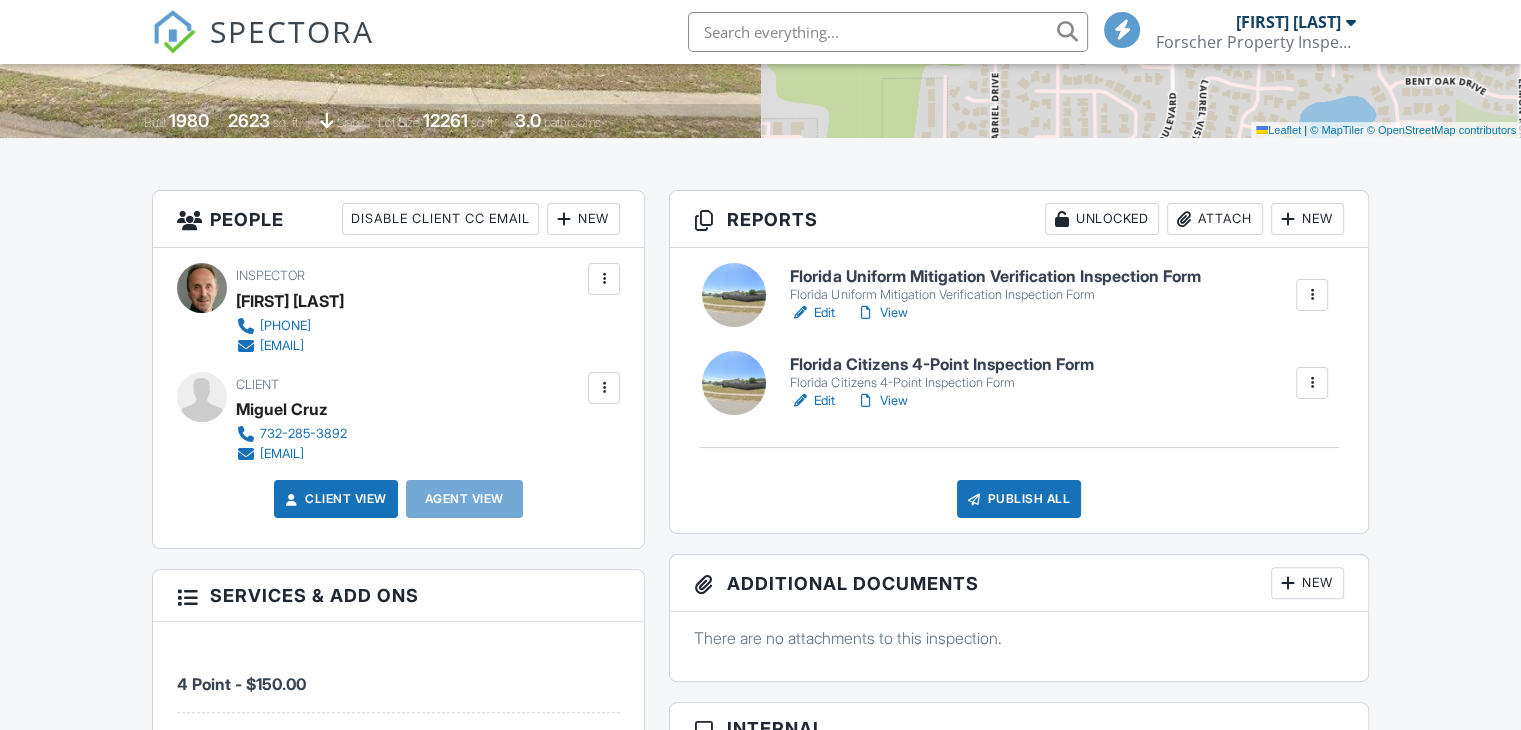 scroll, scrollTop: 396, scrollLeft: 0, axis: vertical 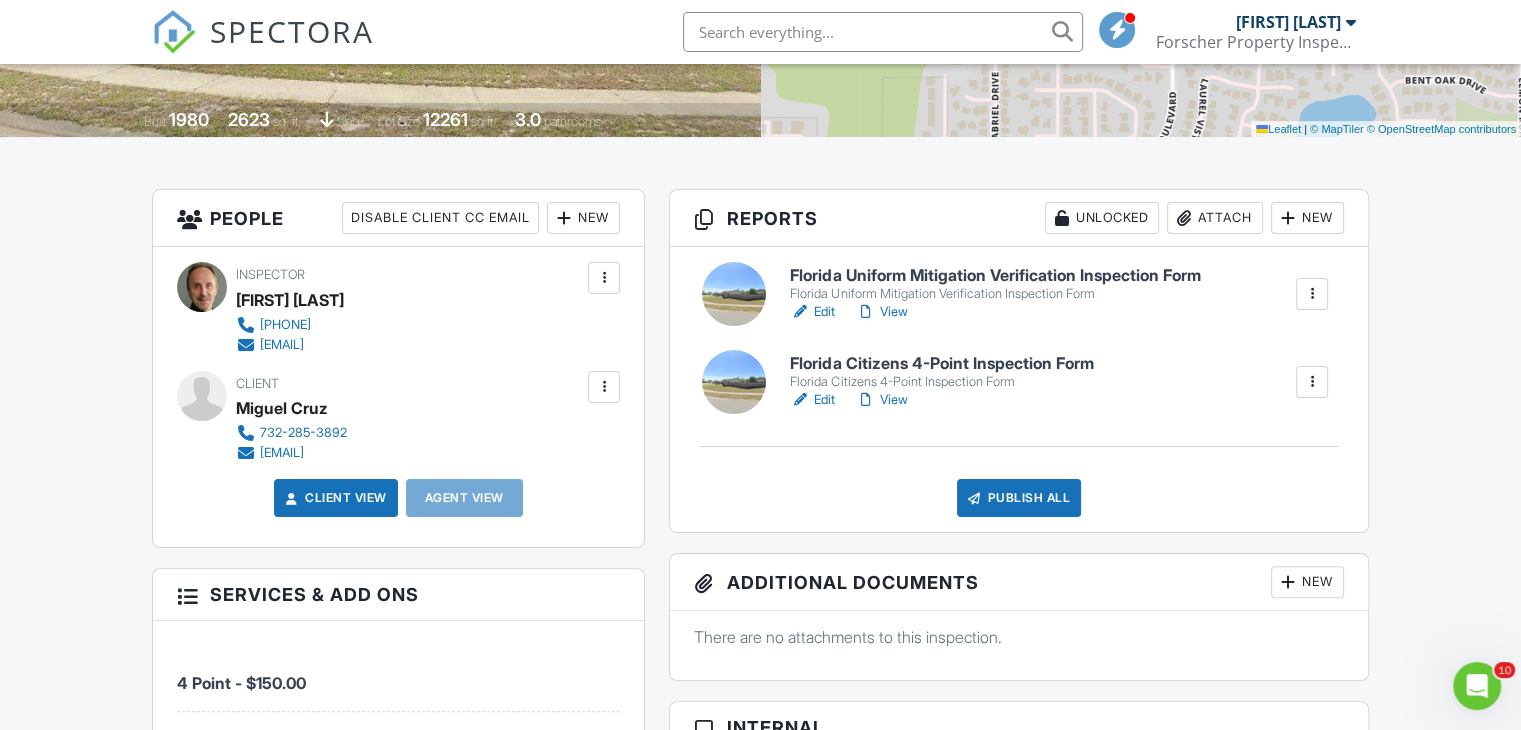 click on "Publish All" at bounding box center (1019, 498) 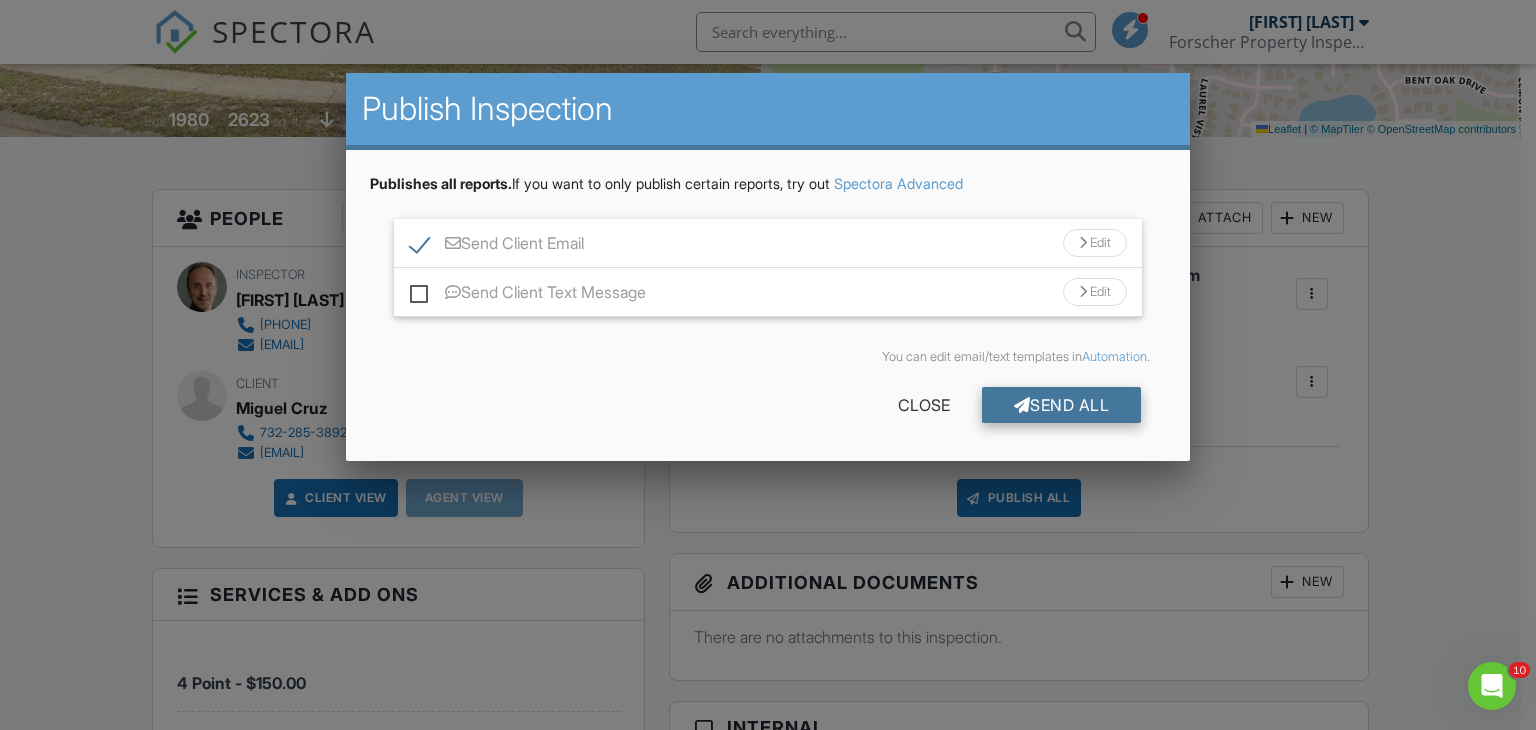 click on "Send All" at bounding box center (1062, 405) 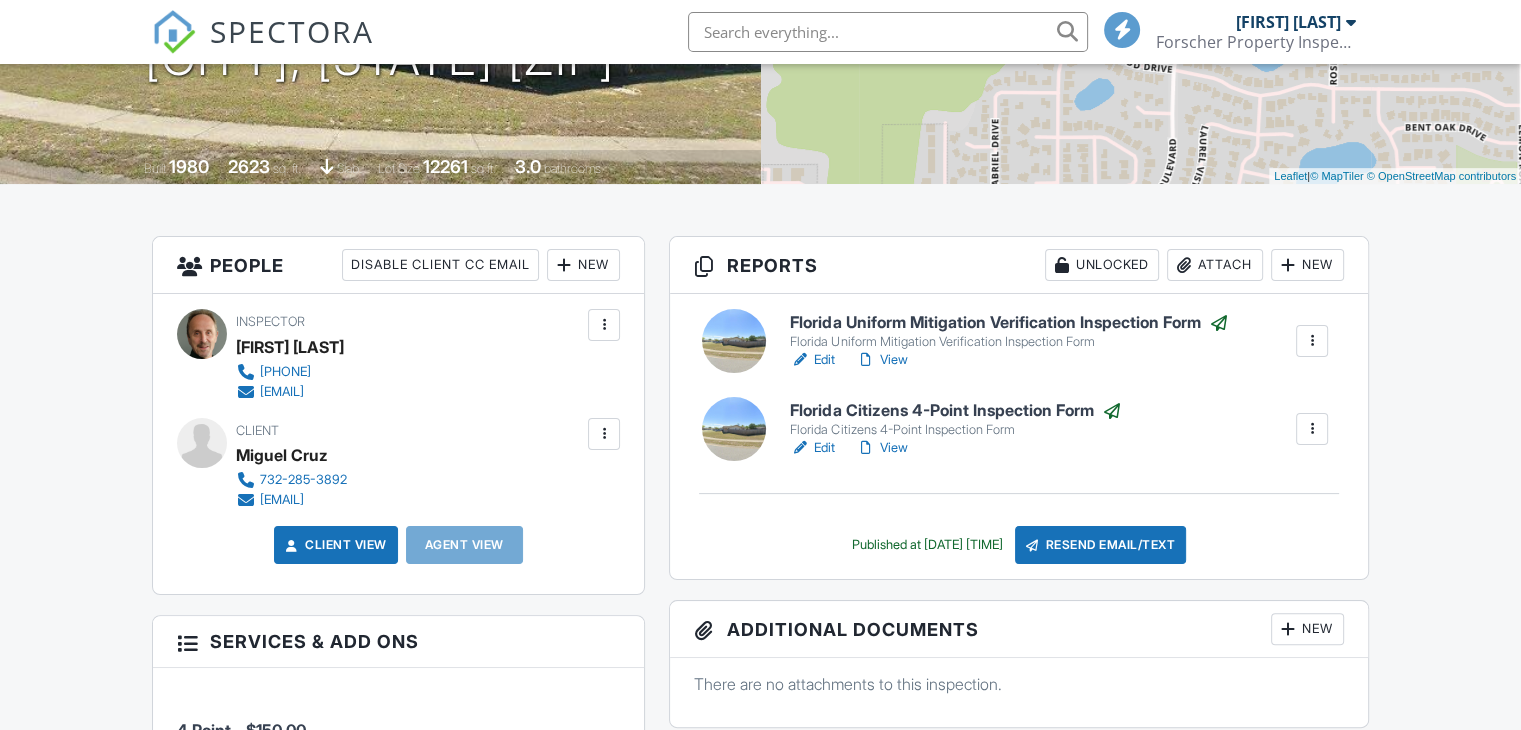 scroll, scrollTop: 0, scrollLeft: 0, axis: both 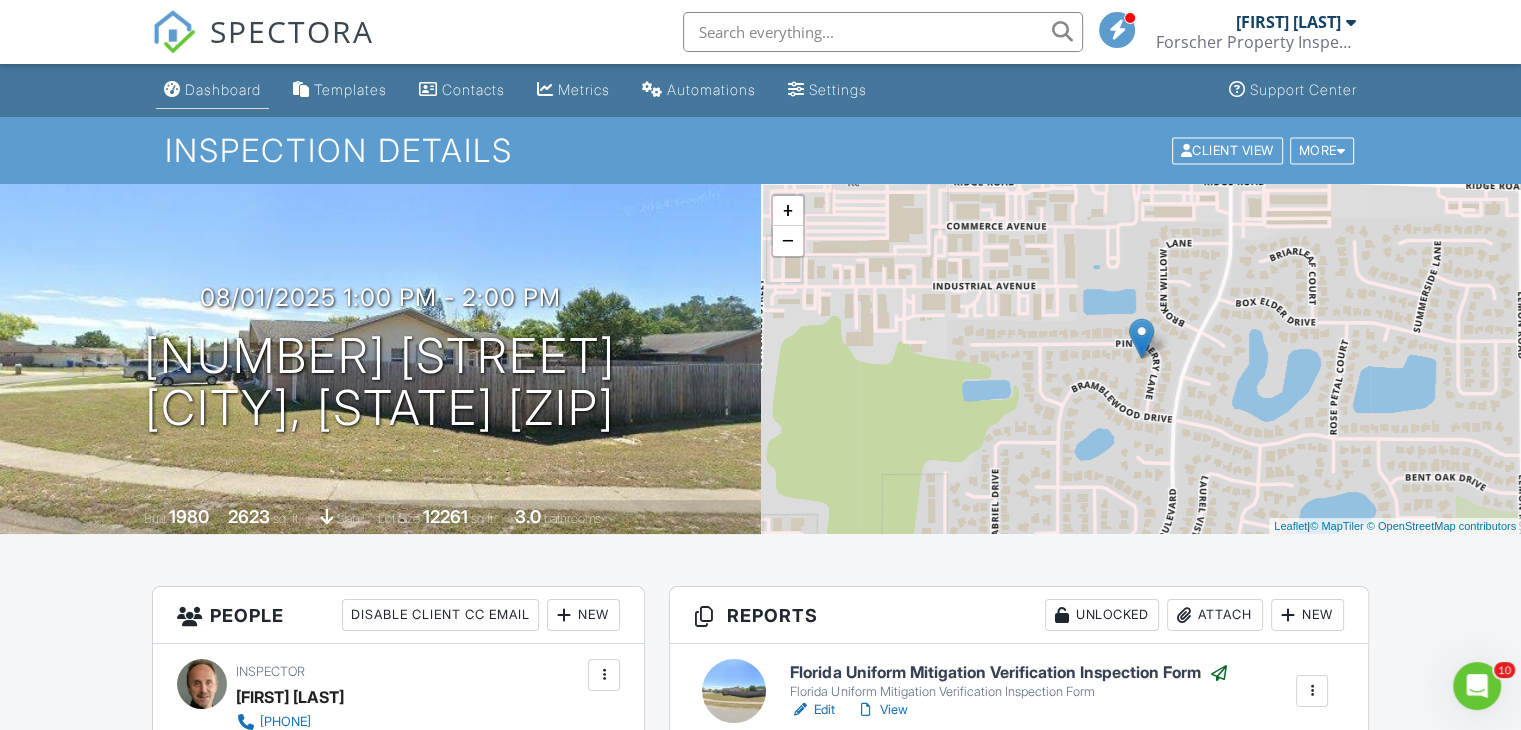 click on "Dashboard" at bounding box center [223, 89] 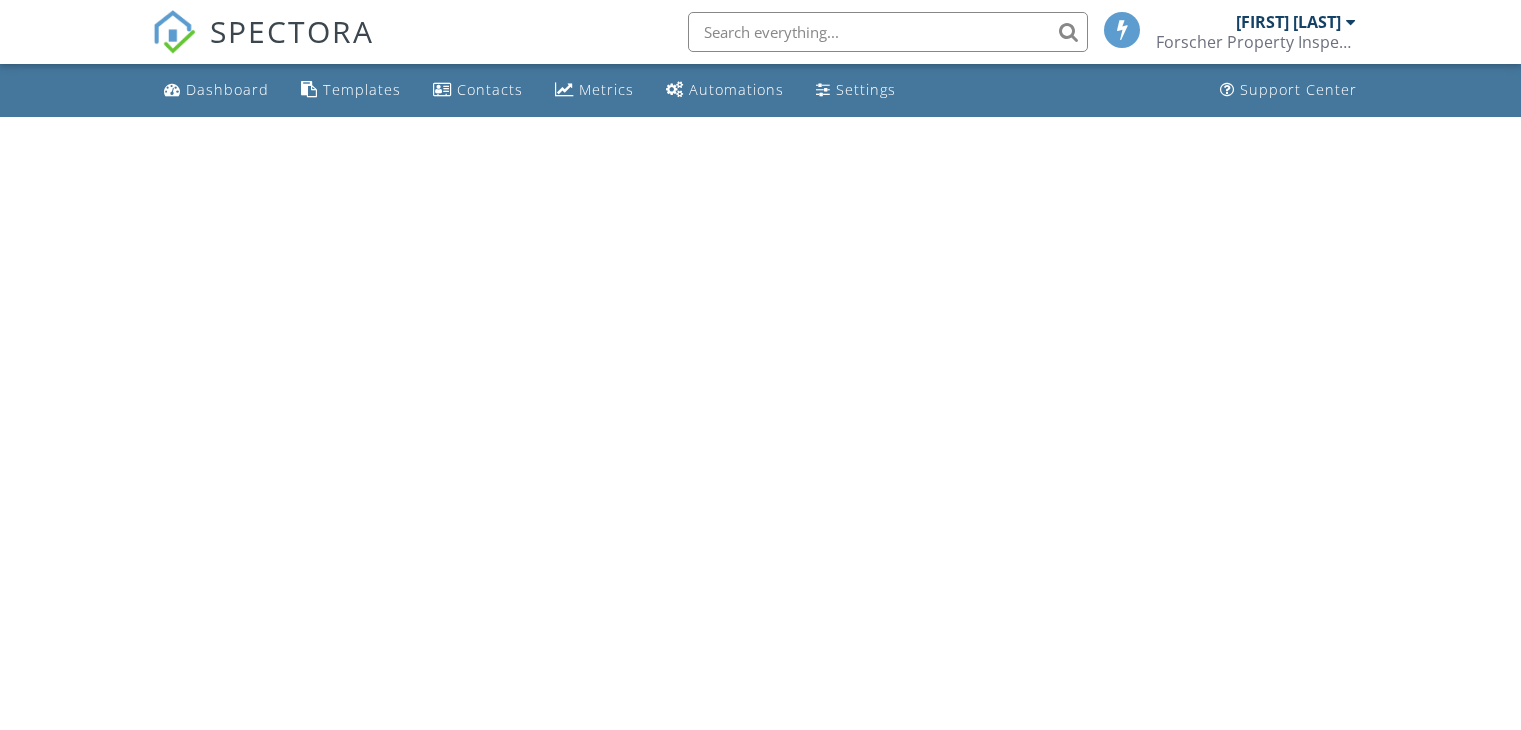 scroll, scrollTop: 0, scrollLeft: 0, axis: both 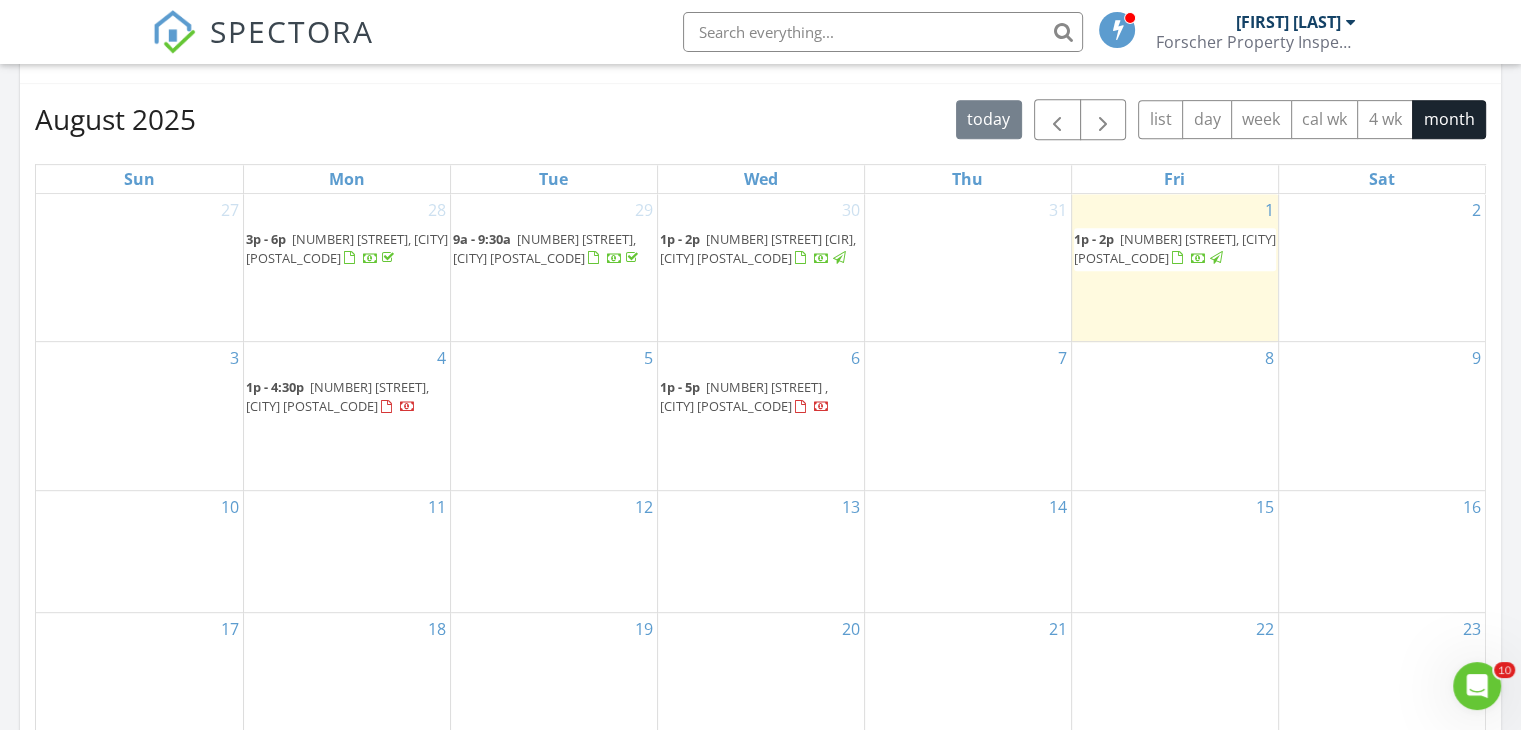 click on "2033 Aaron Pl, Clearwater 33760" at bounding box center (337, 396) 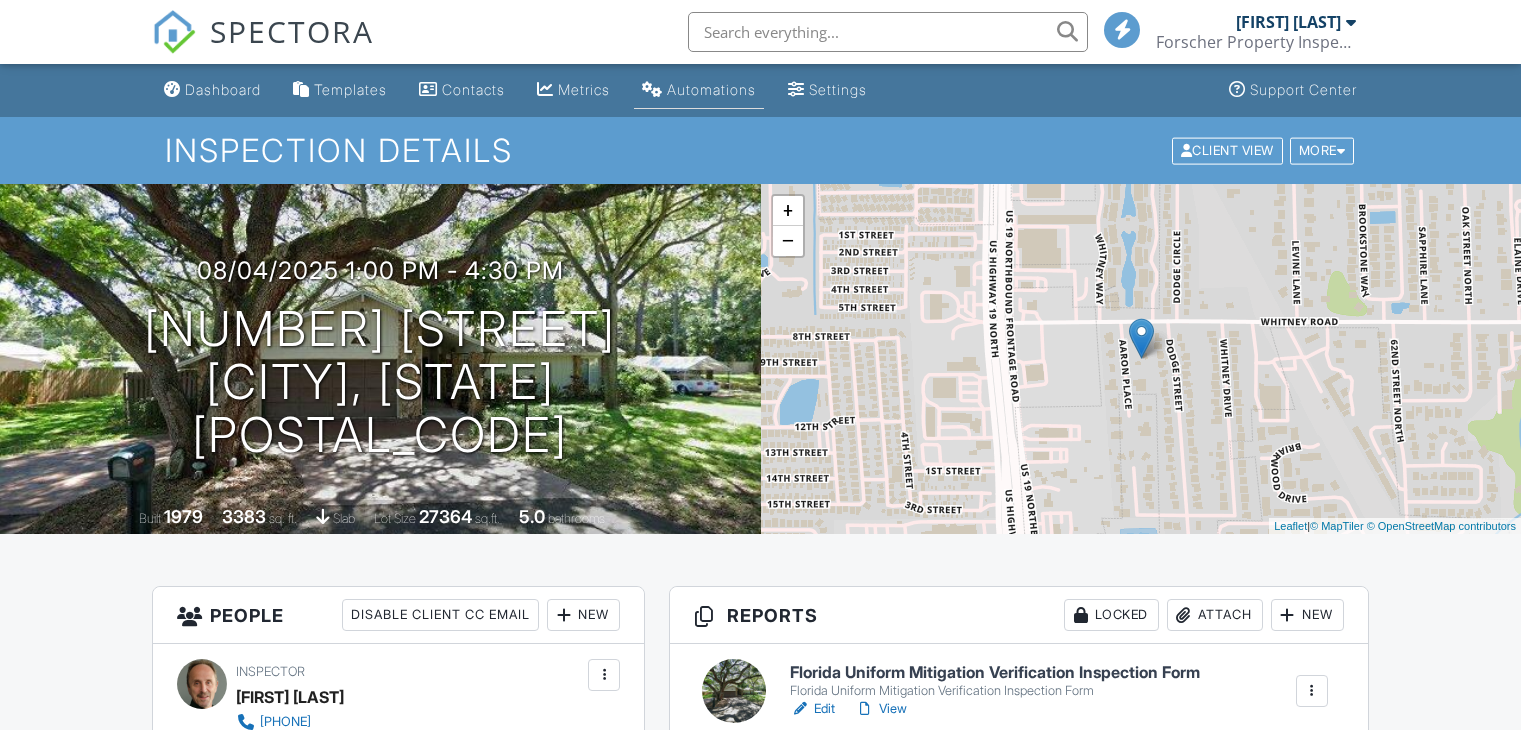 click on "Automations" at bounding box center (711, 89) 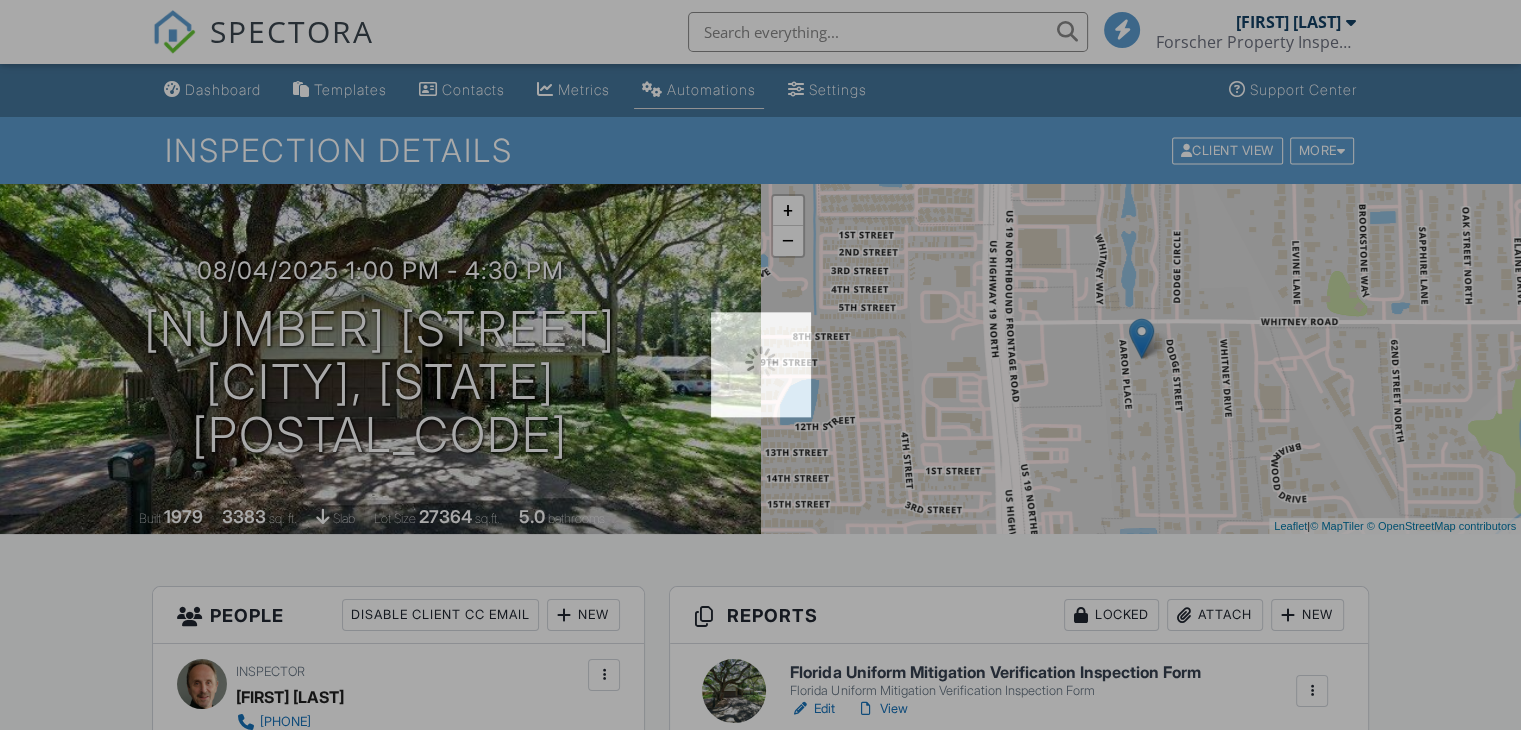 scroll, scrollTop: 0, scrollLeft: 0, axis: both 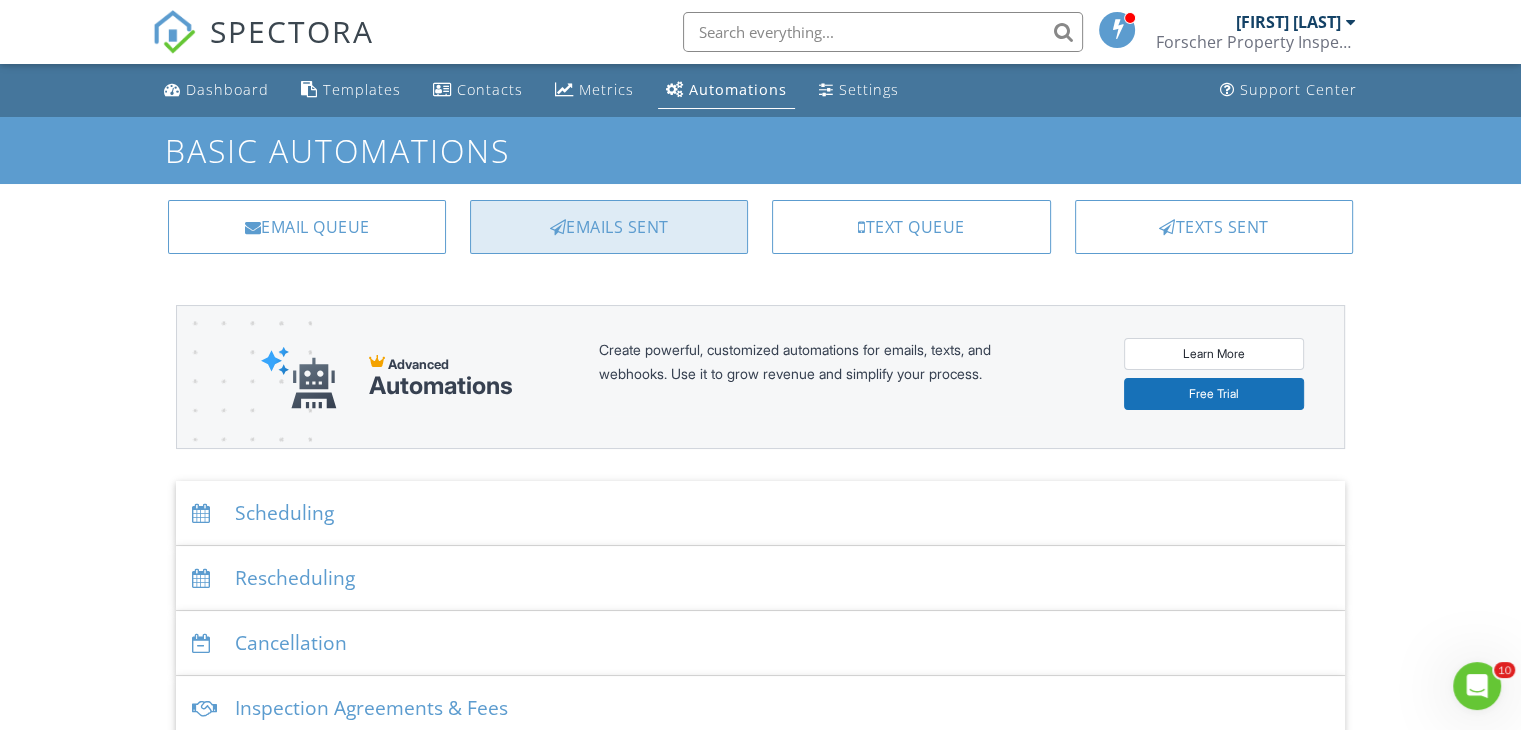 click on "Emails Sent" at bounding box center (609, 227) 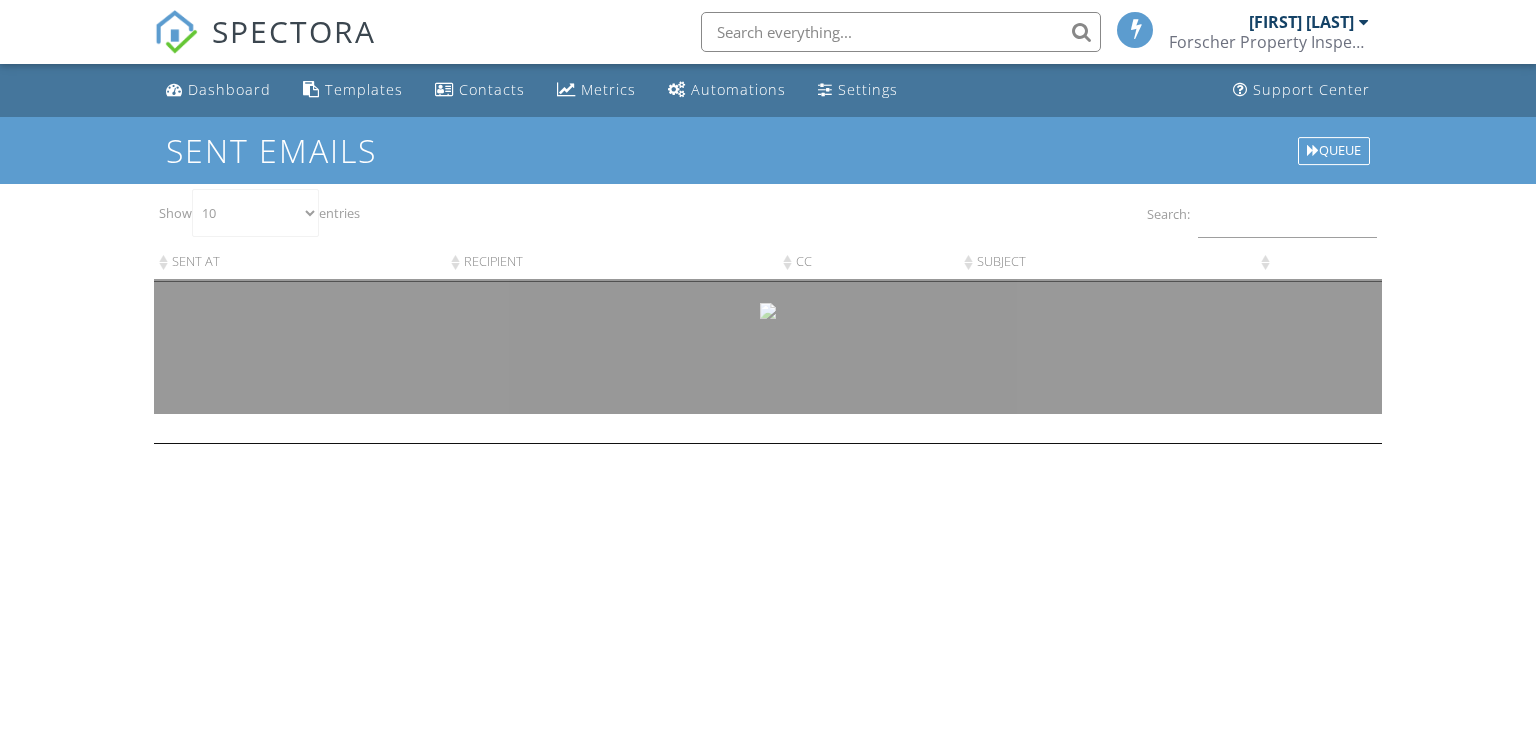 scroll, scrollTop: 0, scrollLeft: 0, axis: both 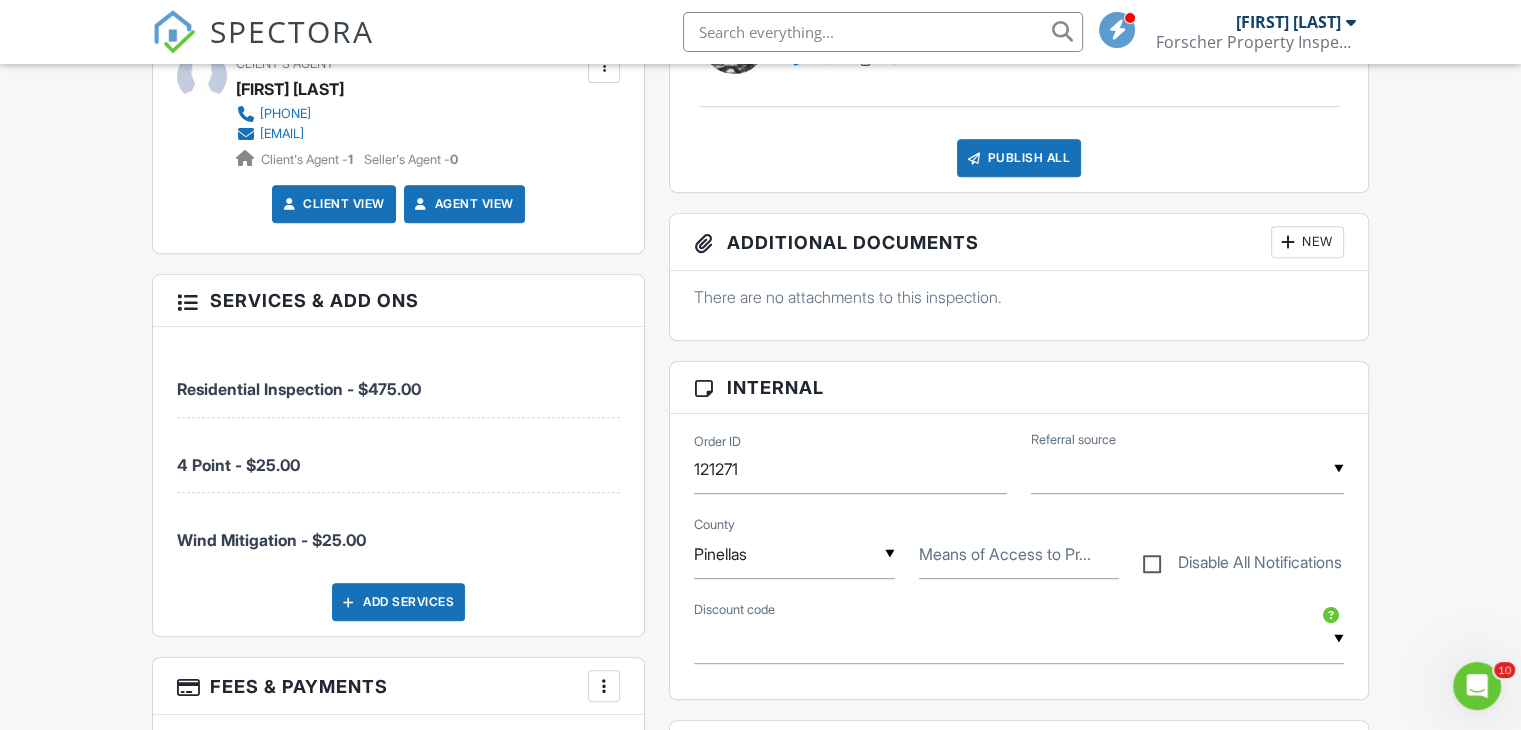 click 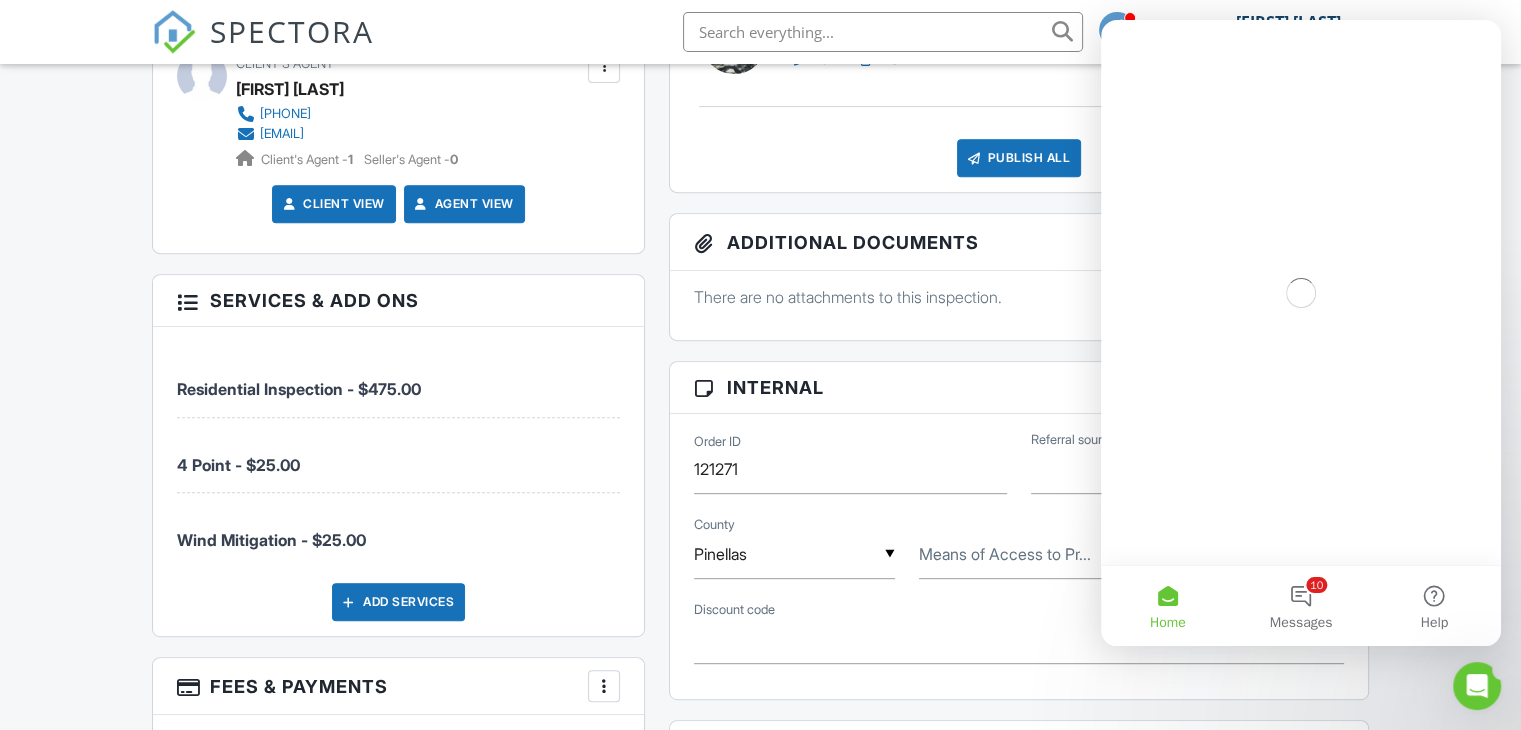 scroll, scrollTop: 0, scrollLeft: 0, axis: both 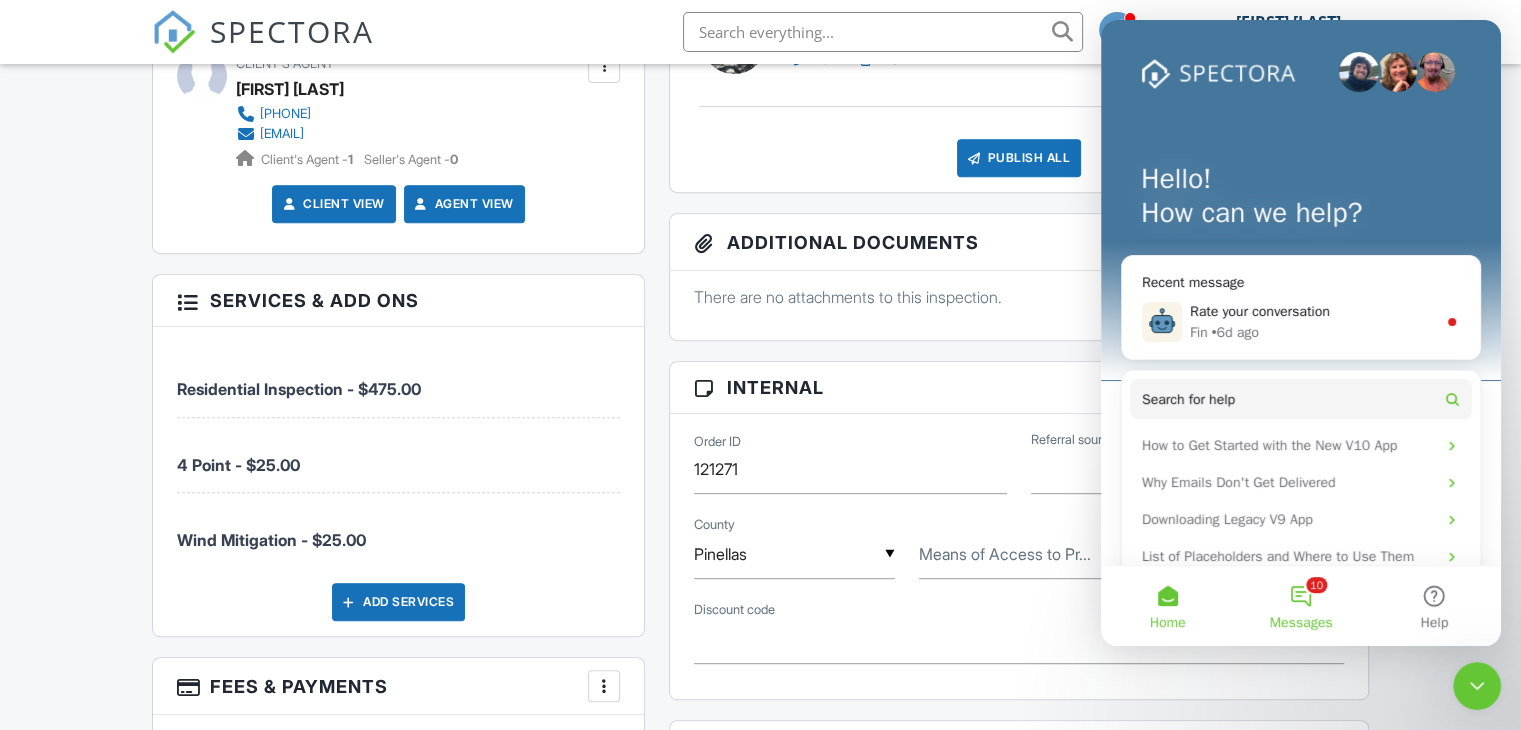 click on "10 Messages" at bounding box center [1300, 606] 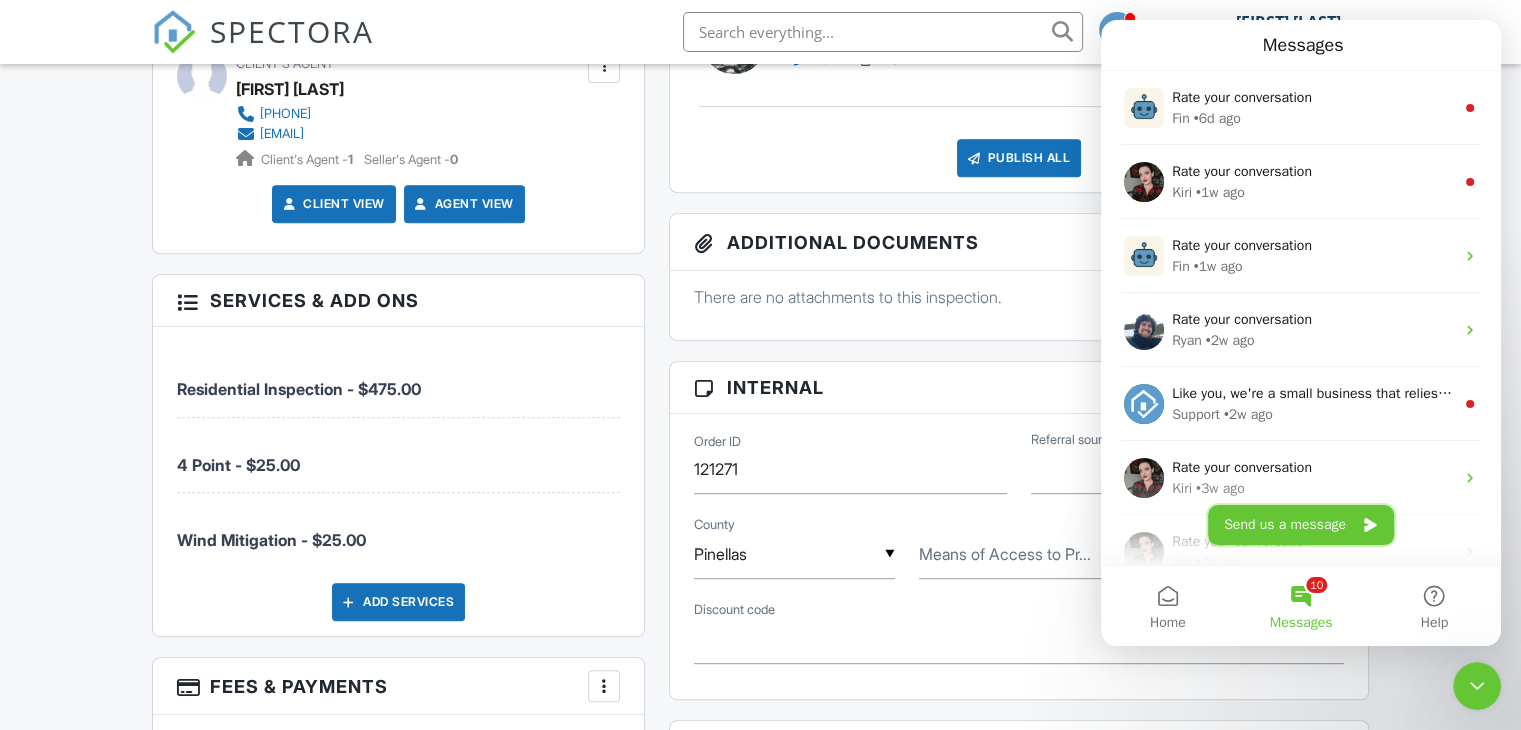 click on "Send us a message" at bounding box center (1301, 525) 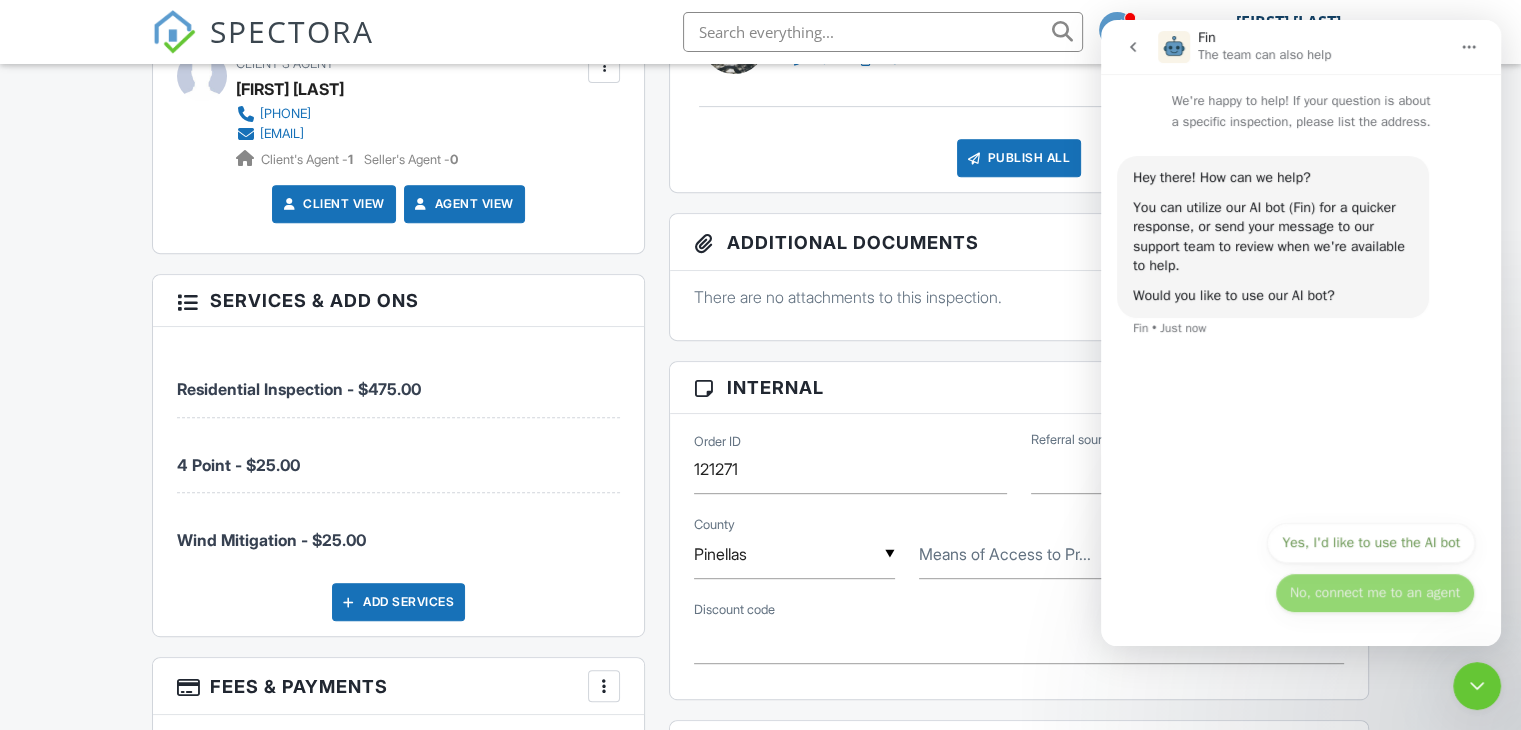 click on "No, connect me to an agent" at bounding box center [1375, 593] 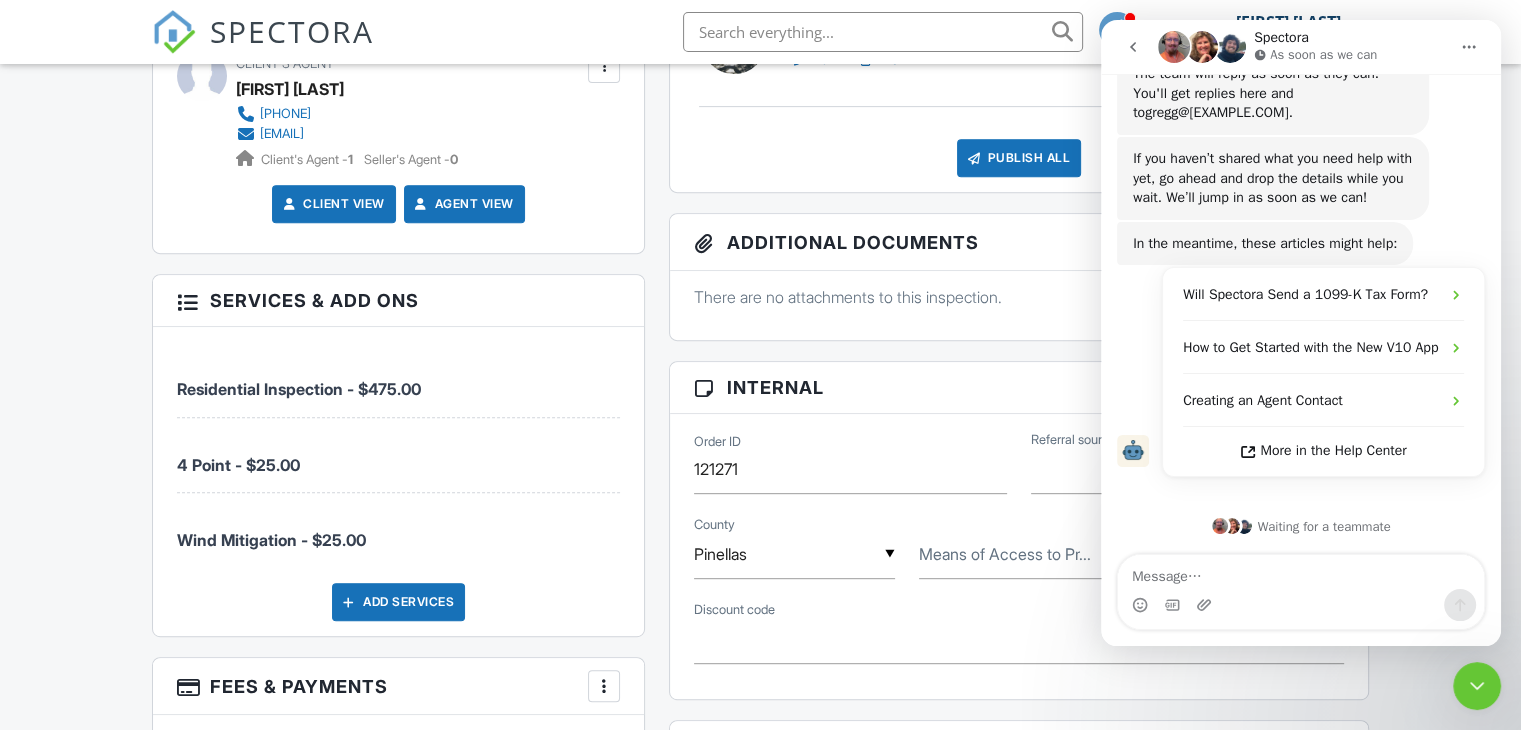 scroll, scrollTop: 361, scrollLeft: 0, axis: vertical 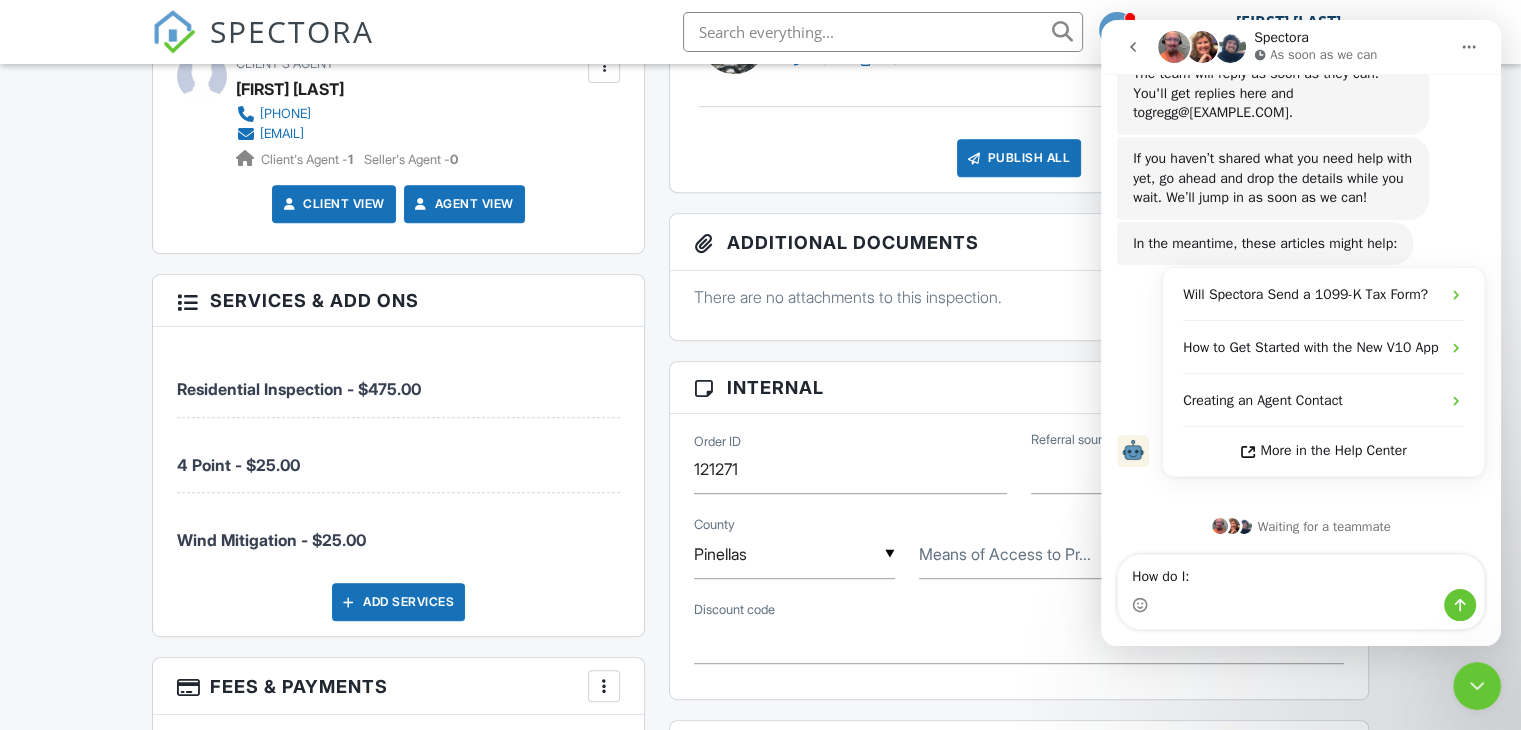 type on "How do I:" 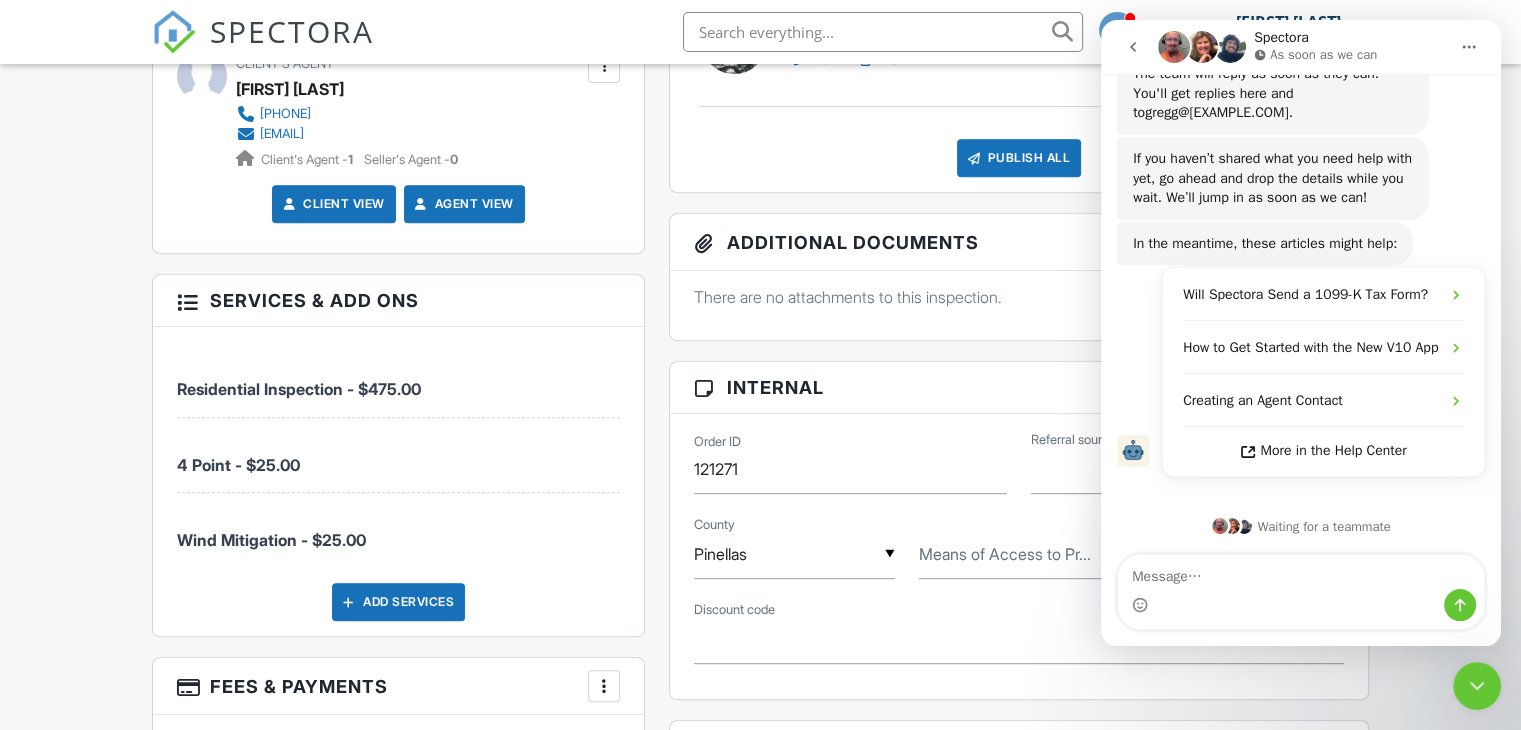 scroll, scrollTop: 421, scrollLeft: 0, axis: vertical 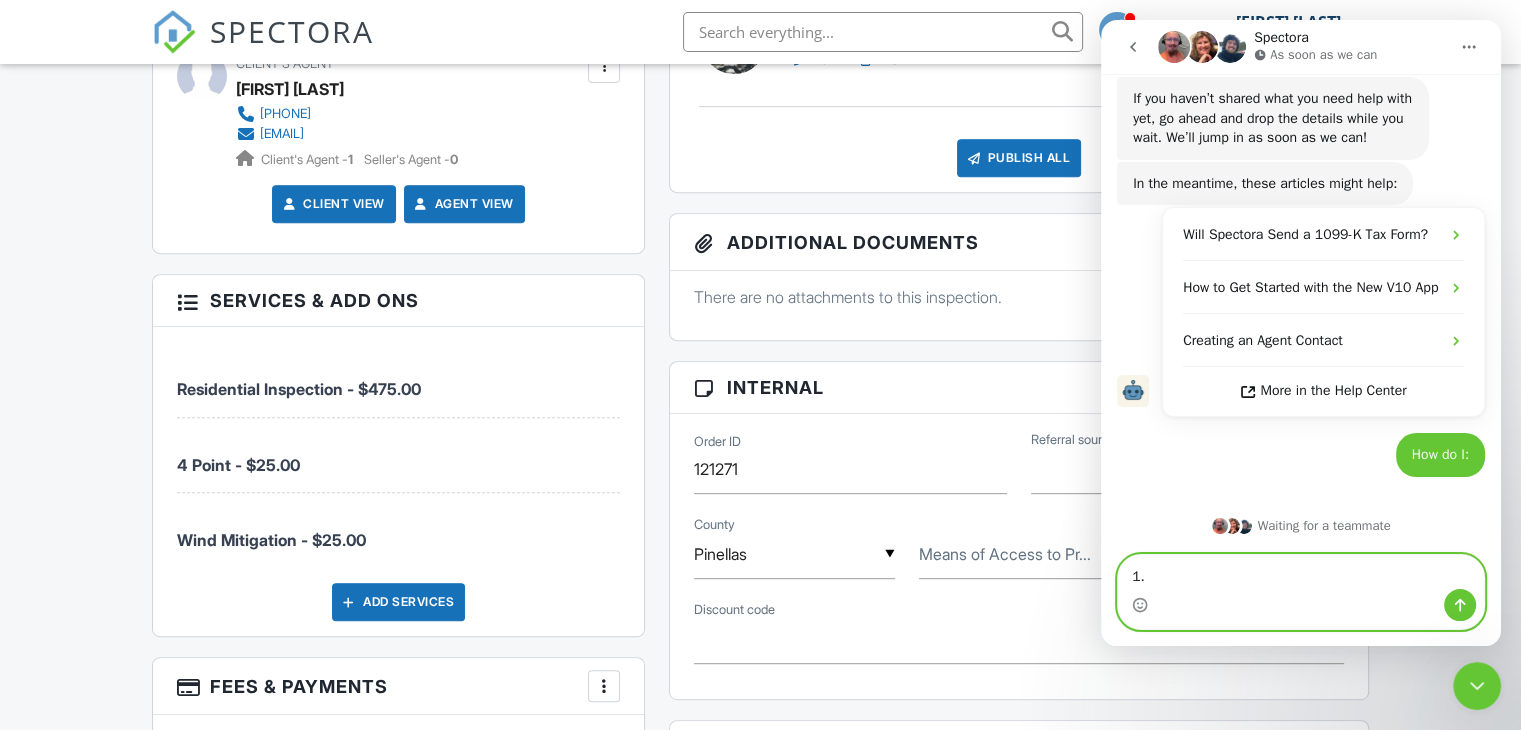 click at bounding box center (1301, 605) 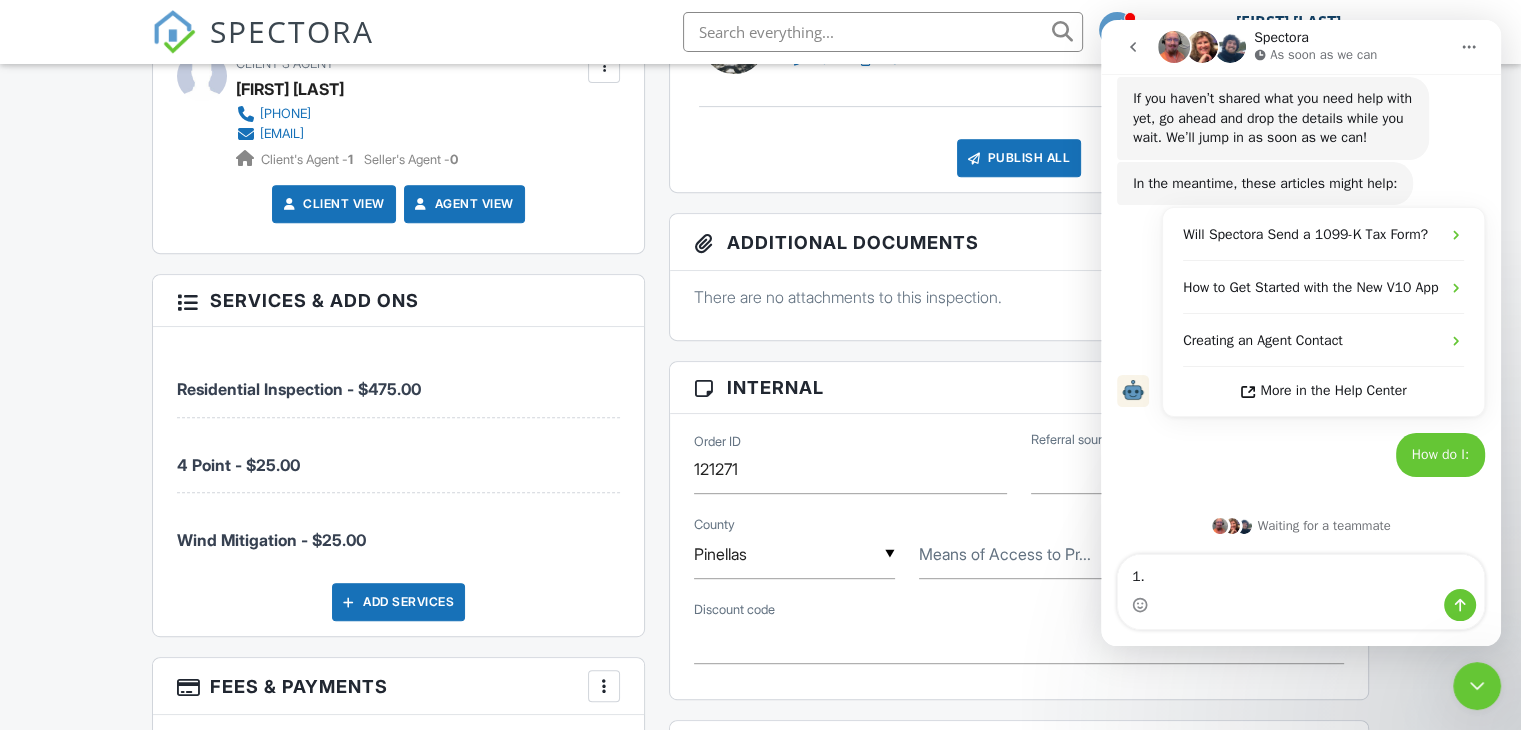 click at bounding box center [1301, 605] 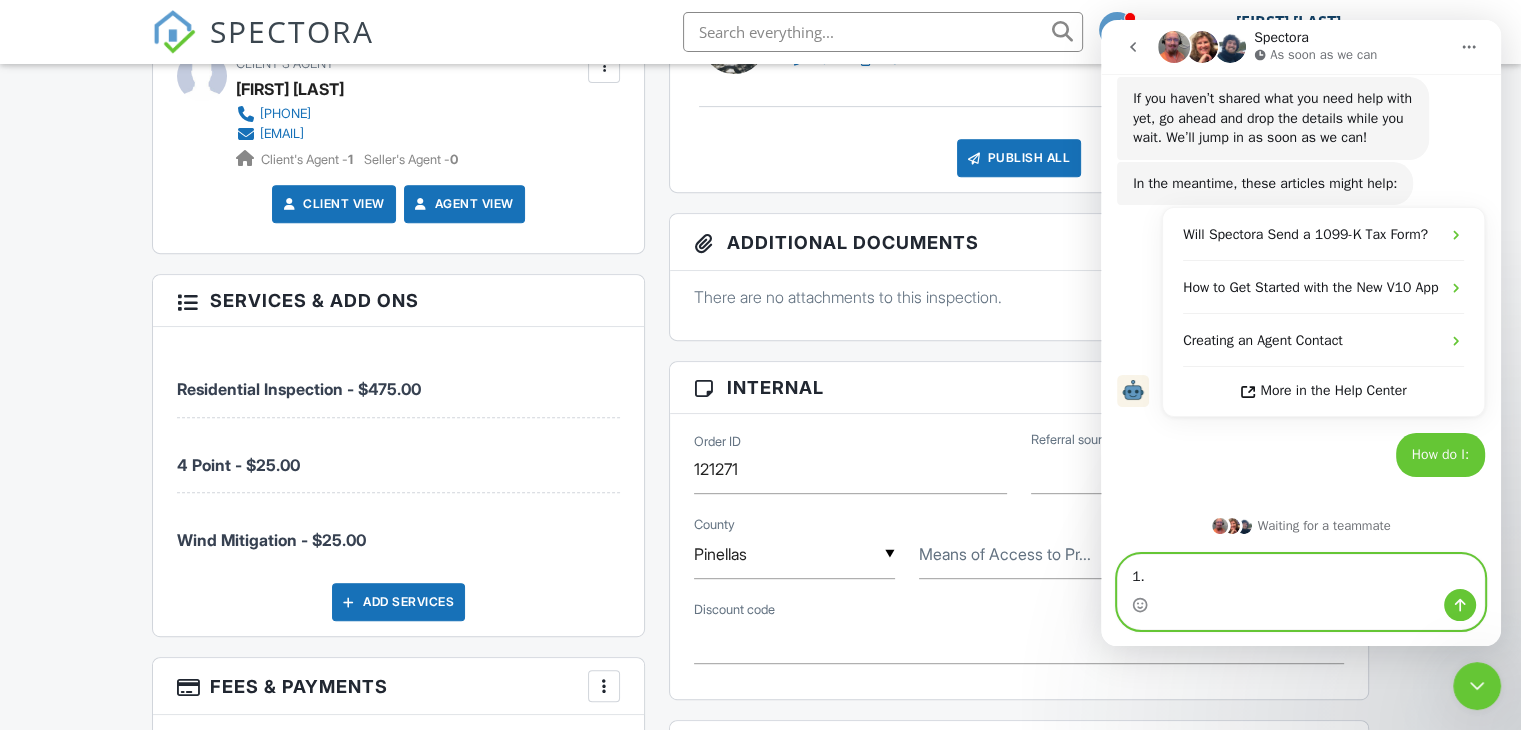 click on "1." at bounding box center (1301, 572) 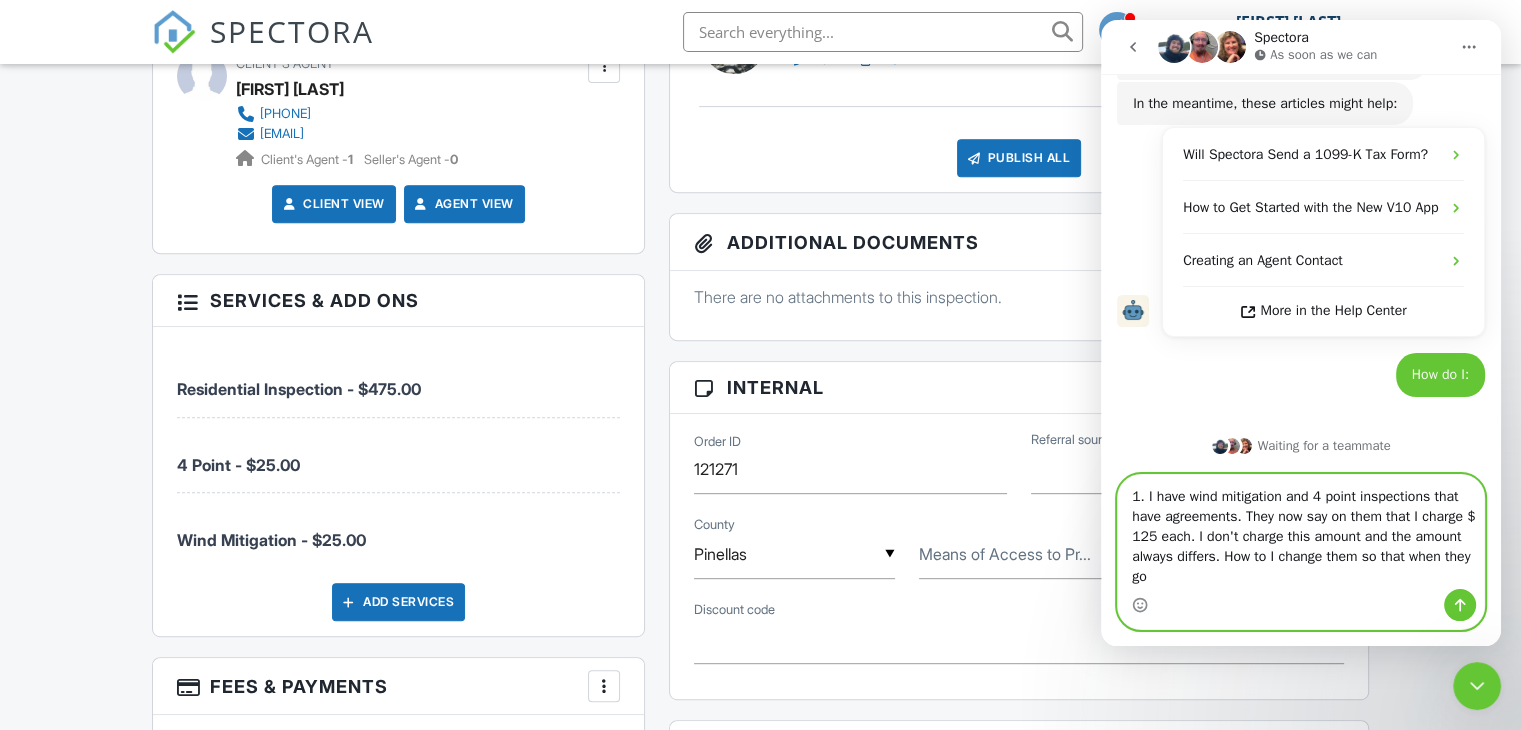 scroll, scrollTop: 501, scrollLeft: 0, axis: vertical 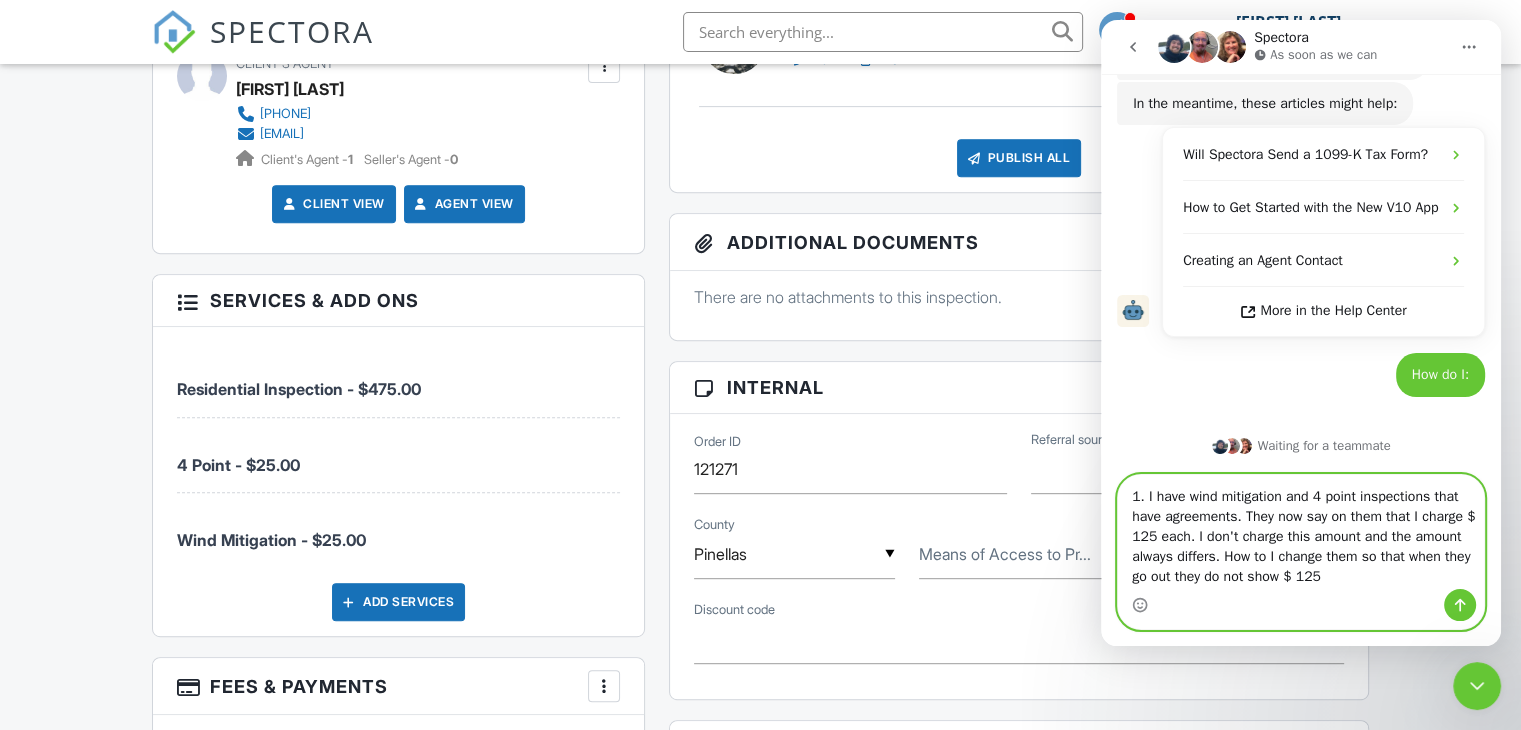 type on "1. I have wind mitigation and 4 point inspections that have agreements. They now say on them that I charge $ 125 each. I don't charge this amount and the amount always differs. How to I change them so that when they go out they do not show $ 125?" 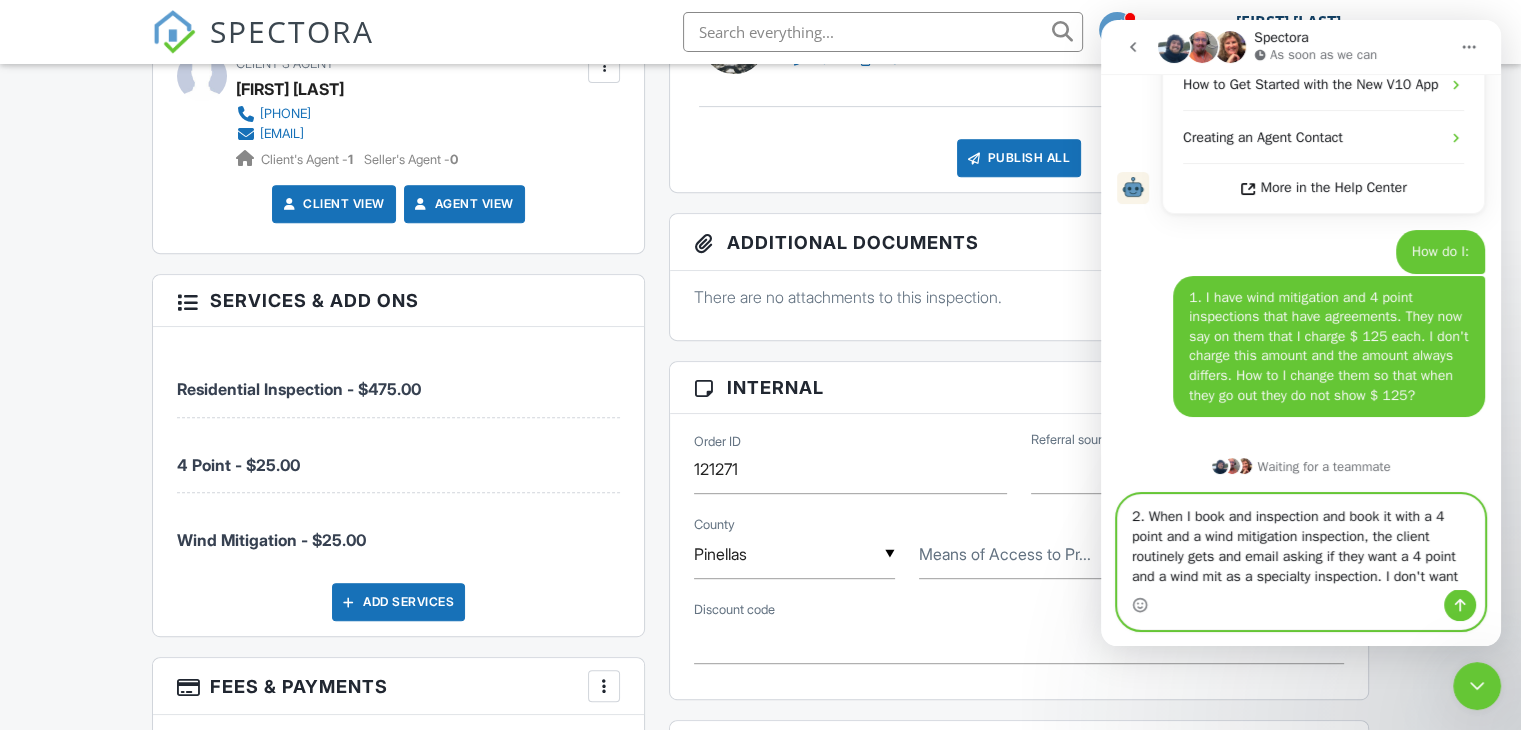 scroll, scrollTop: 644, scrollLeft: 0, axis: vertical 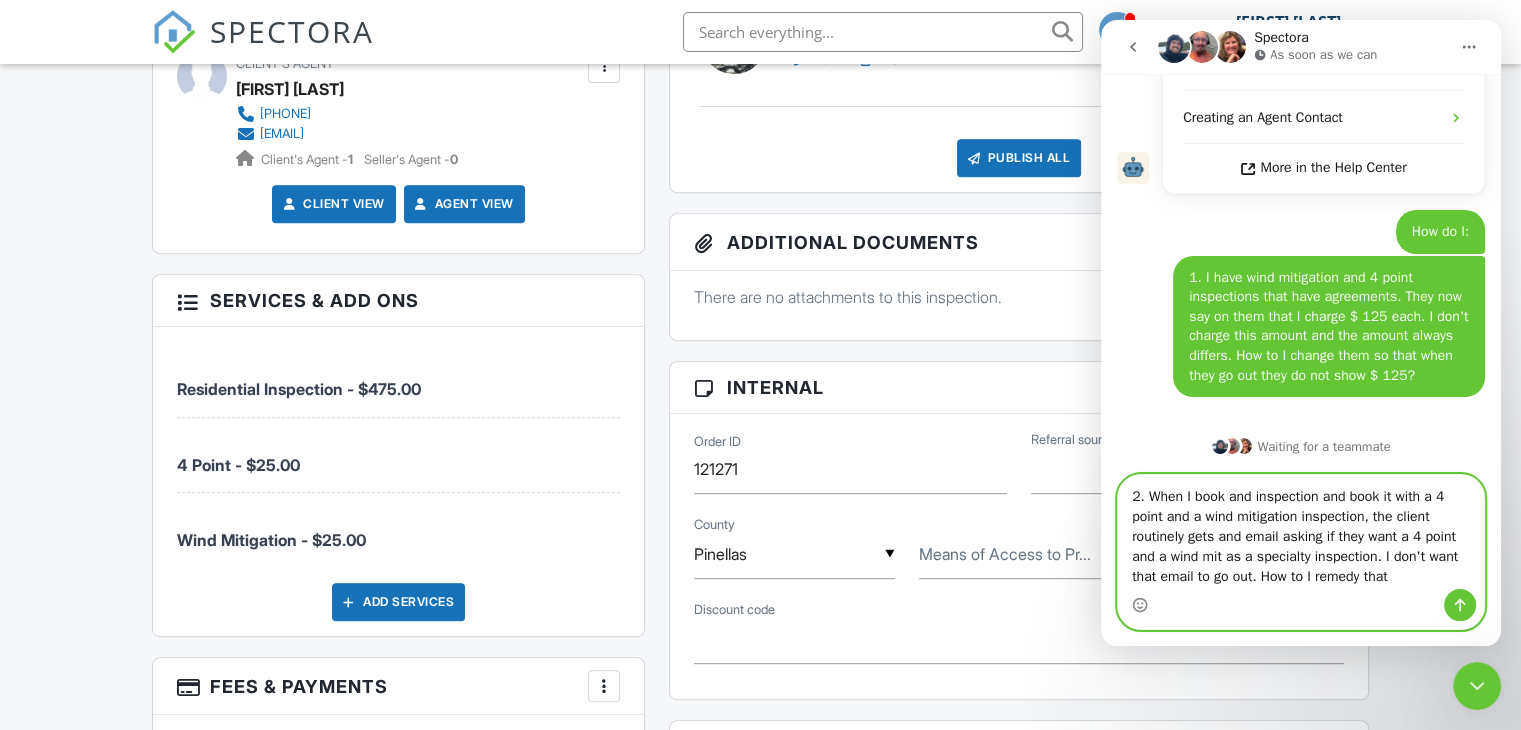 type on "2. When I book and inspection and book it with a 4 point and a wind mitigation inspection, the client routinely gets and email asking if they want a 4 point and a wind mit as a specialty inspection. I don't want that email to go out. How to I remedy that?" 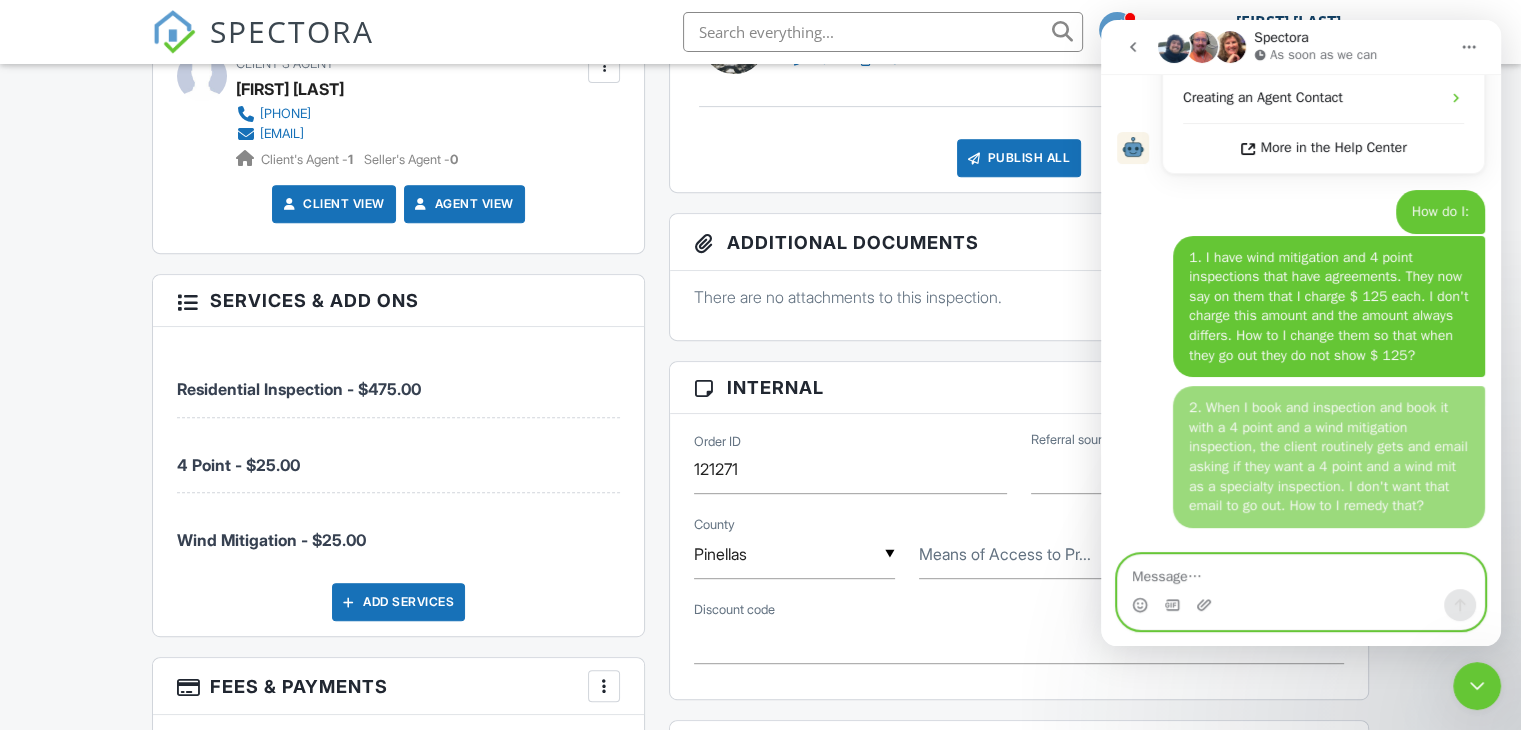 scroll, scrollTop: 728, scrollLeft: 0, axis: vertical 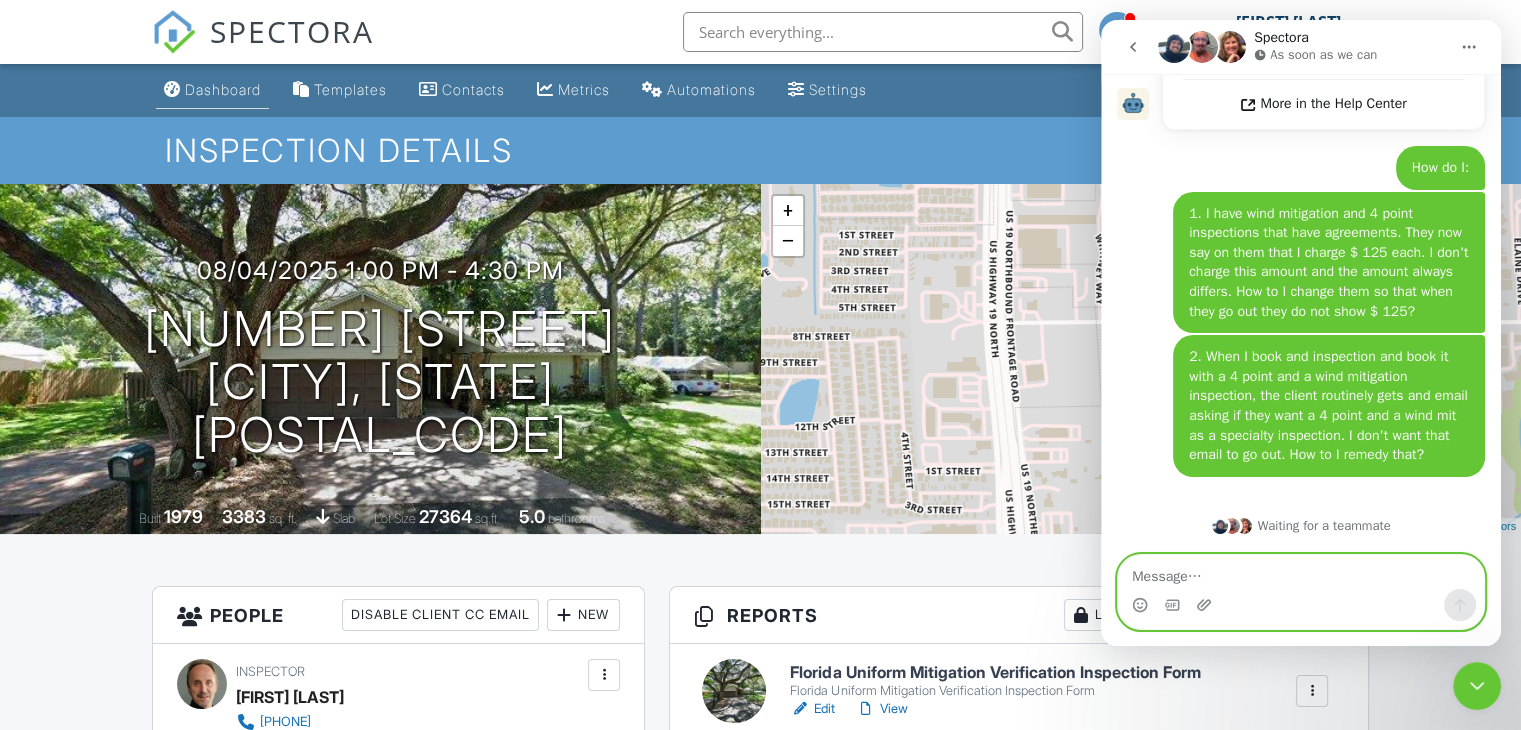 type 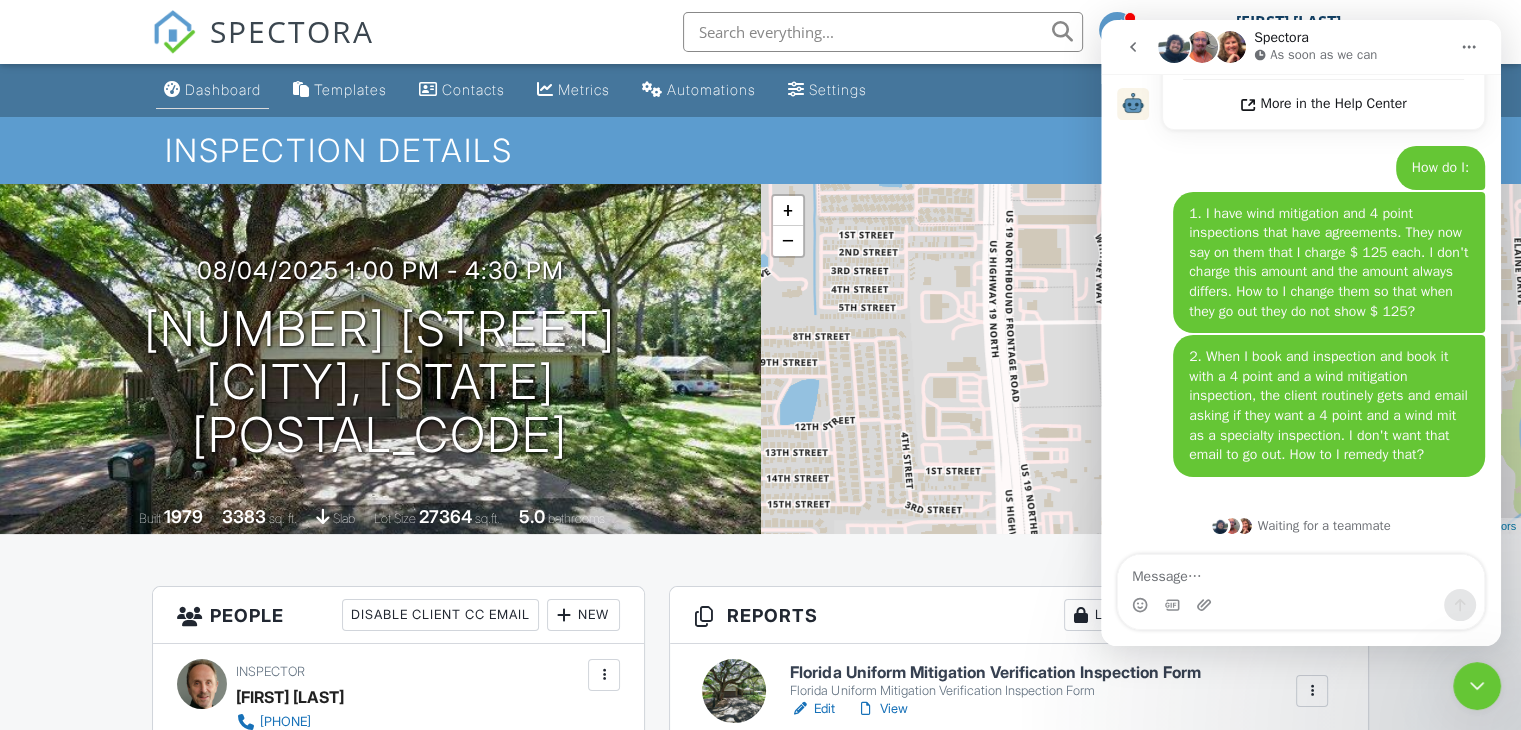 click on "Dashboard" at bounding box center [223, 89] 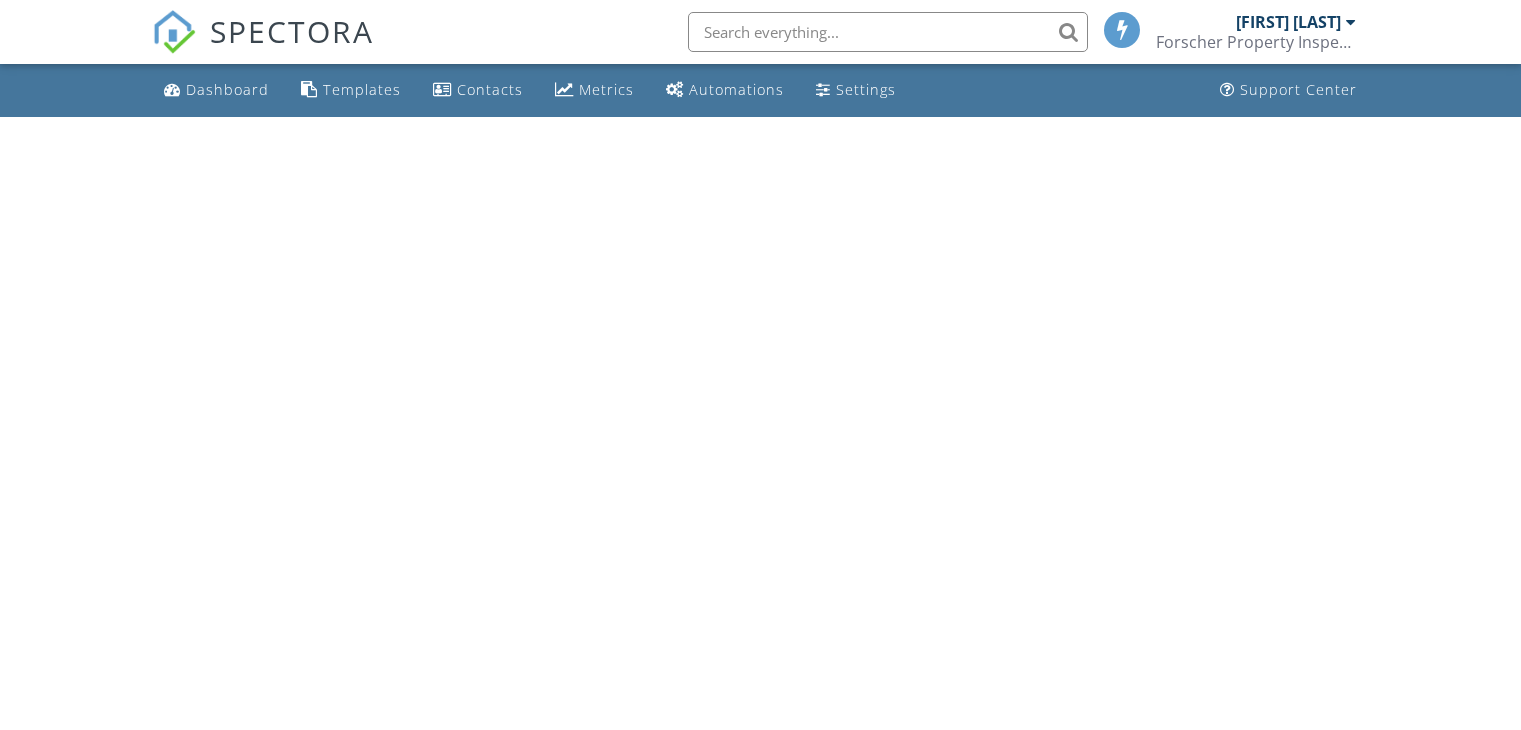 scroll, scrollTop: 0, scrollLeft: 0, axis: both 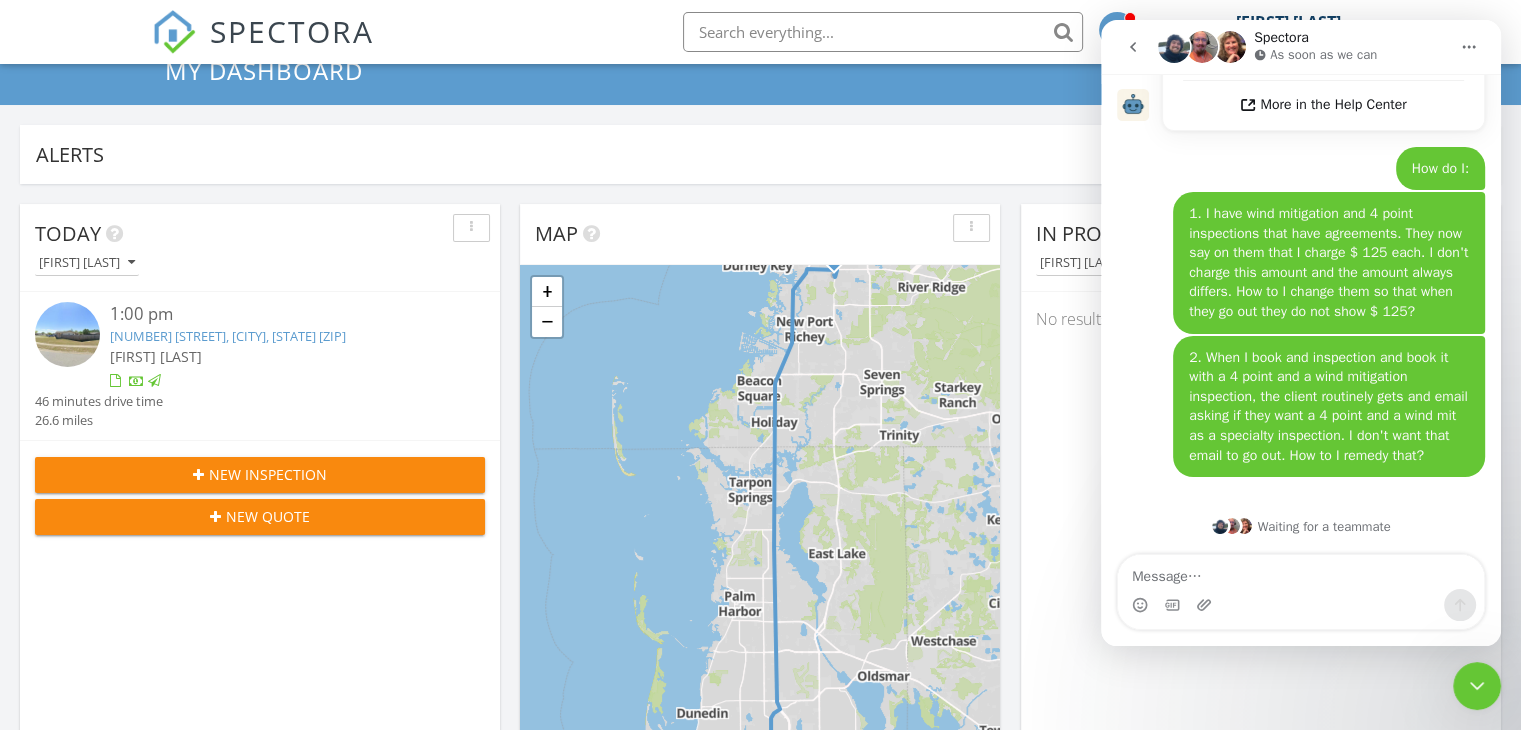 click on "Today
Gregg Forscher
1:00 pm
7012 Pin Cherry Ln, Port Richey, FL 34668
Gregg Forscher
46 minutes drive time   26.6 miles       New Inspection     New Quote         Map               1 + − Sunset Point Road, US 19 42.7 km, 45 min Head north on North Osceola Avenue 100 m Turn right onto Cedar Street 90 m Turn left onto North Fort Harrison Avenue 600 m Turn right onto Marshall Street 250 m Continue straight to stay on Marshall Street 35 m Continue onto Fulton Avenue 200 m Enter the traffic circle and take the 1st exit onto Fairmont Street 10 m Exit the traffic circle onto Fairmont Street 350 m Continue onto Douglas Ave 900 m Turn right onto Sunset Point Road (CR 576) 4 km Turn left onto North Belcher Road (CR 501) 2 km Keep right onto Countryside Boulevard 1 km Turn left onto US 19 Northbound Frontage Road 700 m Take the ramp towards US 19 North 500 m Merge left onto US 19 20 km 9 km 2 km 0 m" at bounding box center [760, 1094] 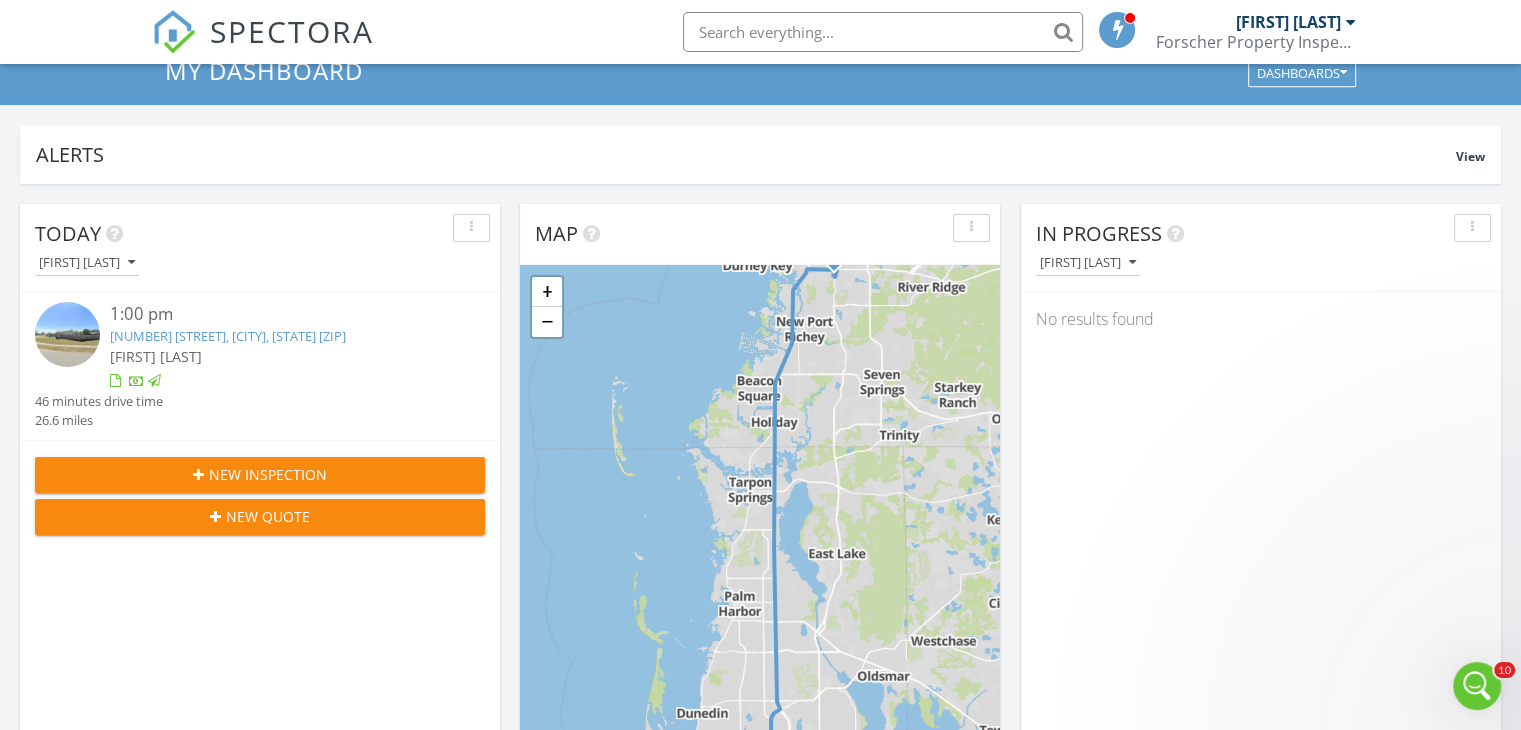 scroll, scrollTop: 0, scrollLeft: 0, axis: both 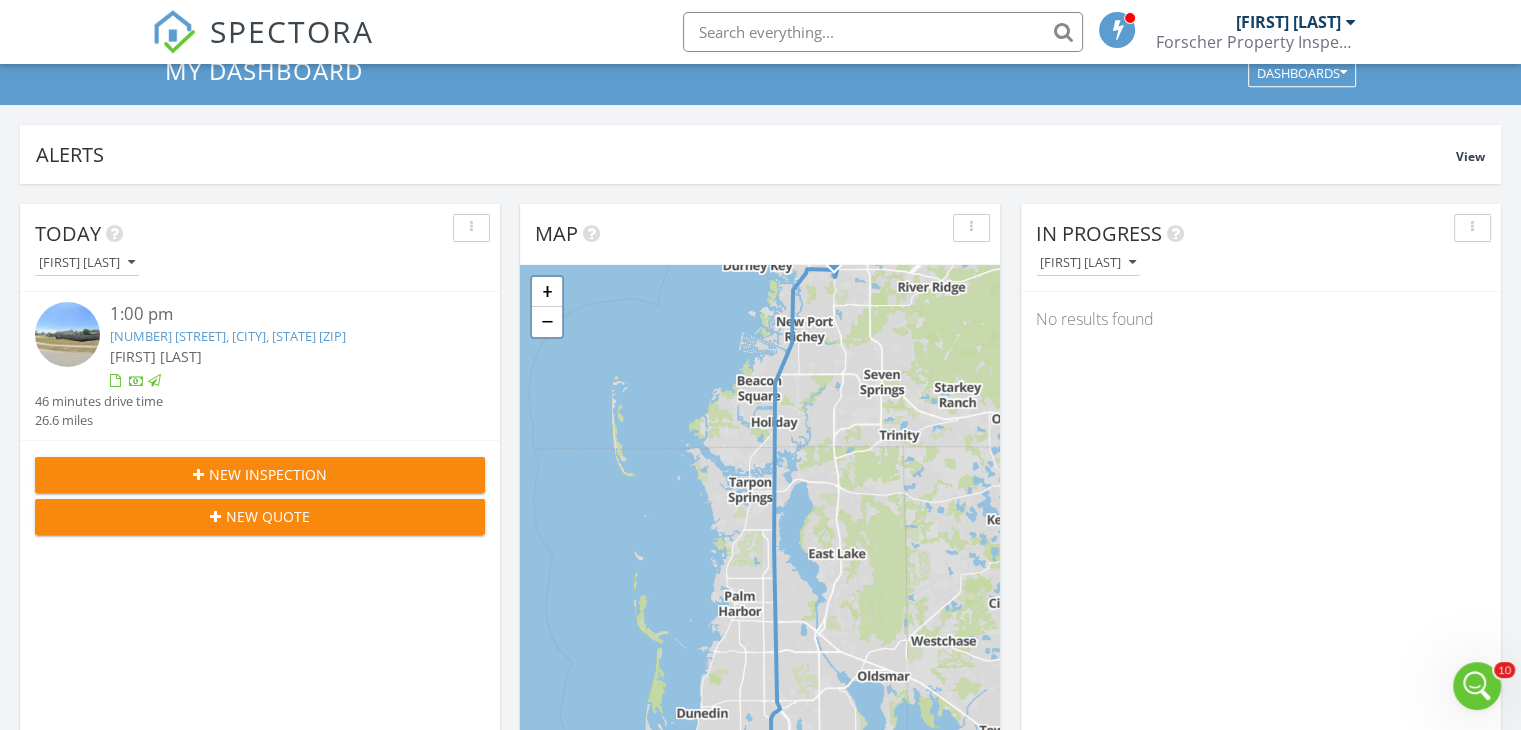 click at bounding box center [1351, 22] 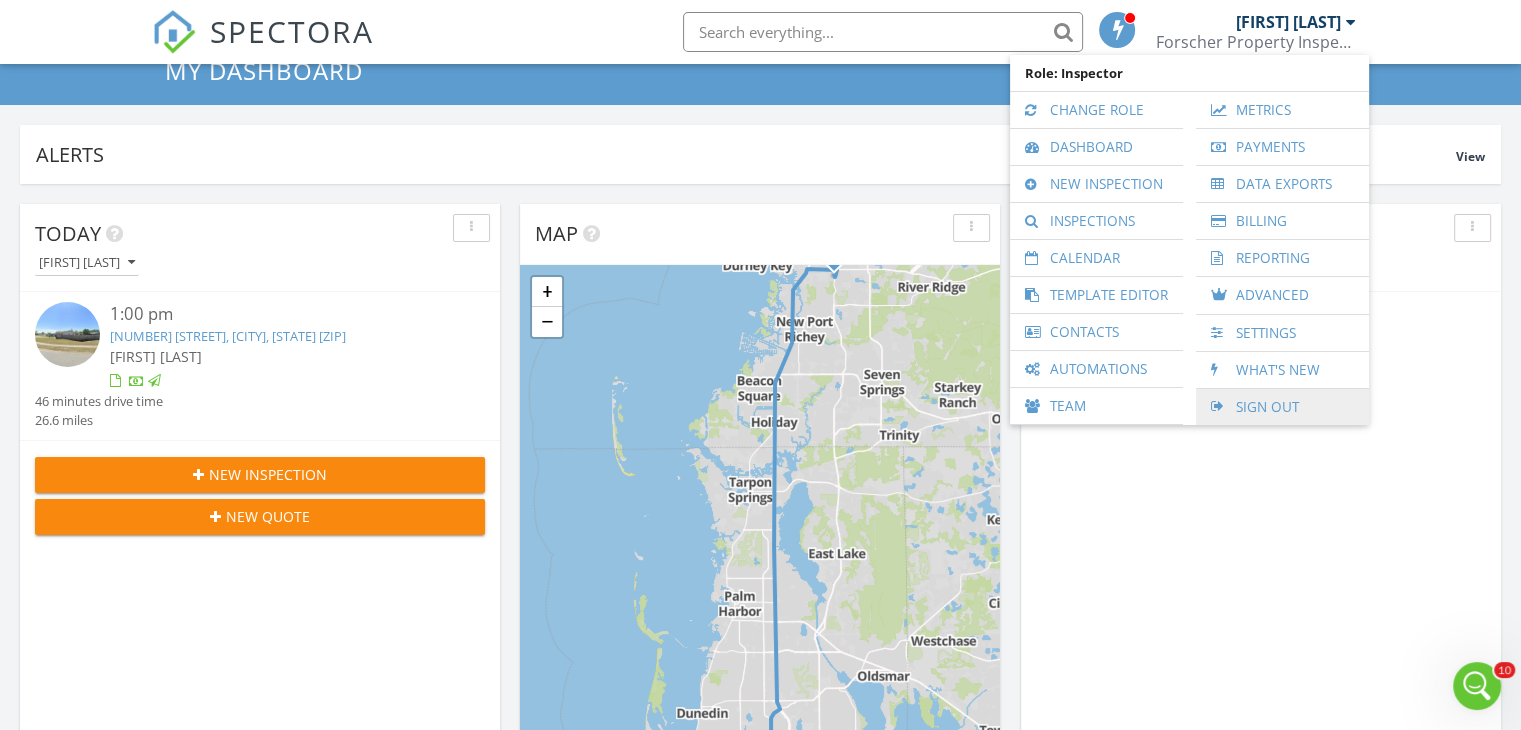 click on "Sign Out" at bounding box center (1282, 407) 